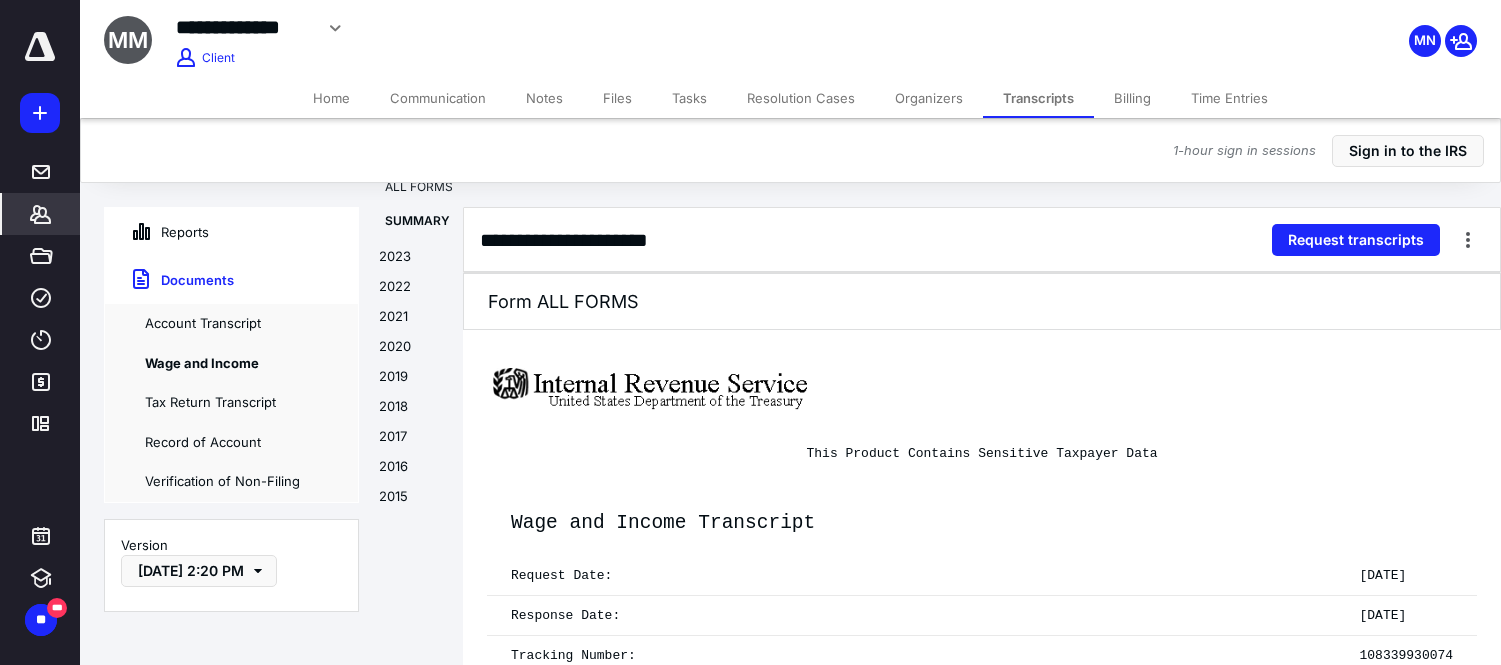 click on "*******" at bounding box center [41, 214] 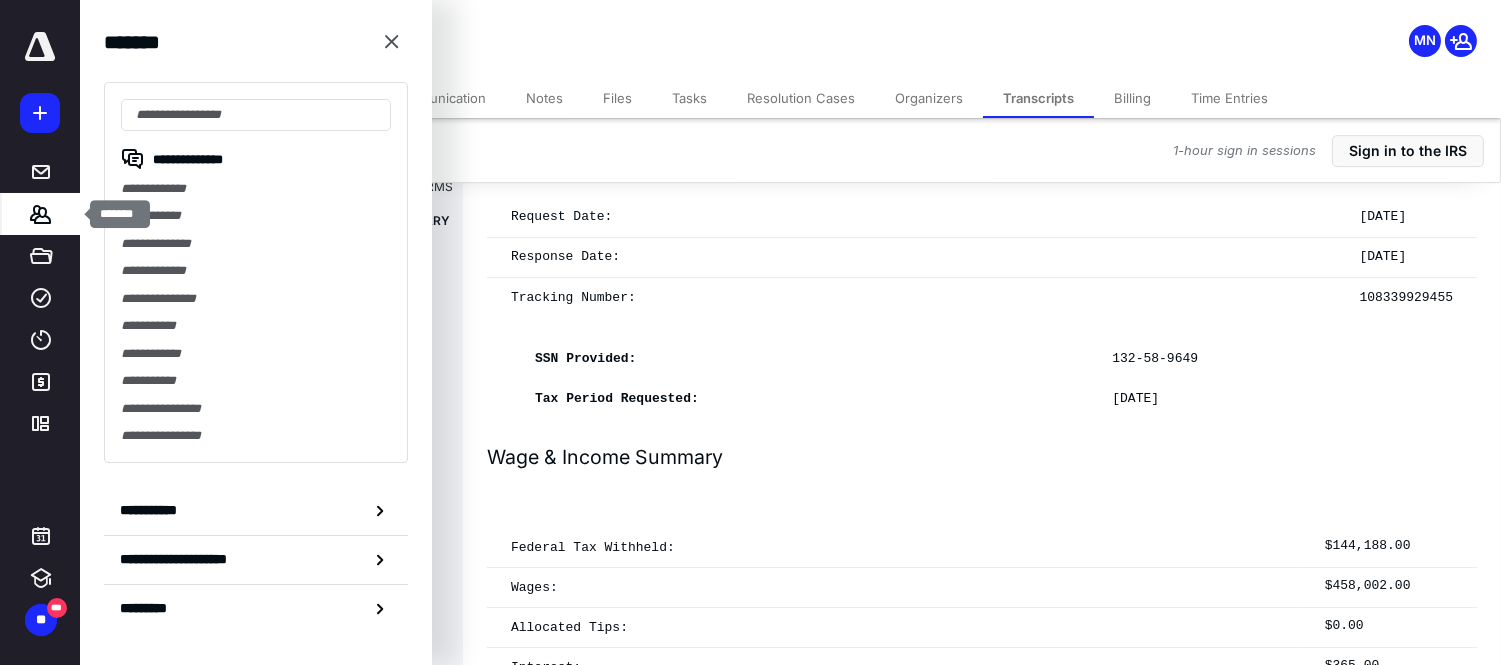 scroll, scrollTop: 0, scrollLeft: 0, axis: both 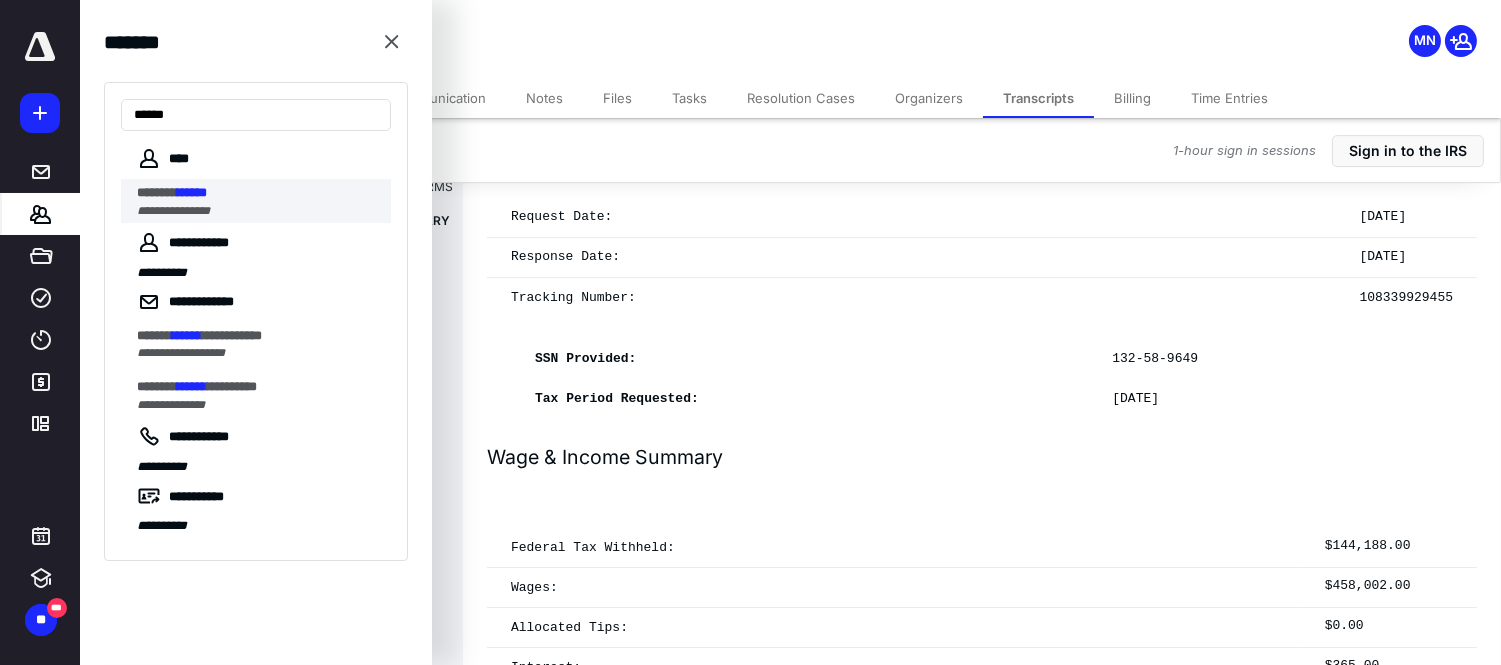 type on "******" 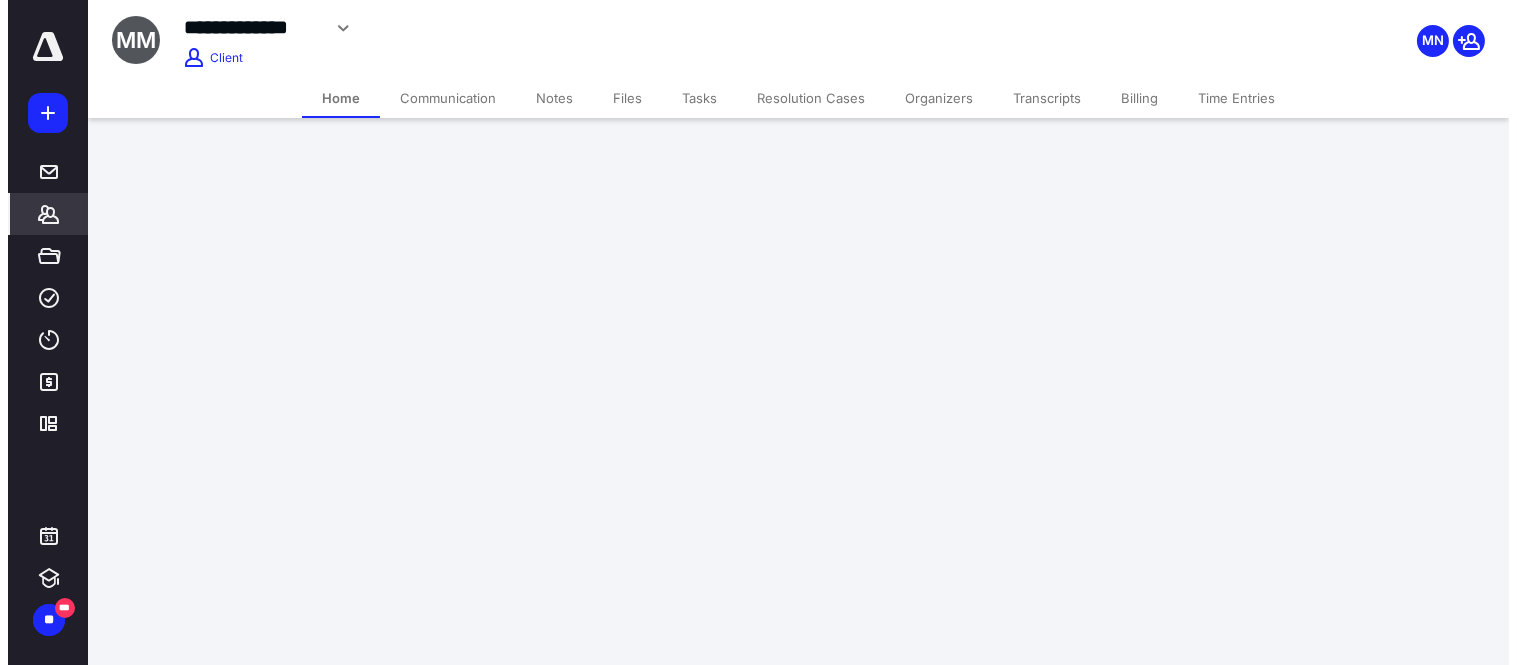scroll, scrollTop: 0, scrollLeft: 0, axis: both 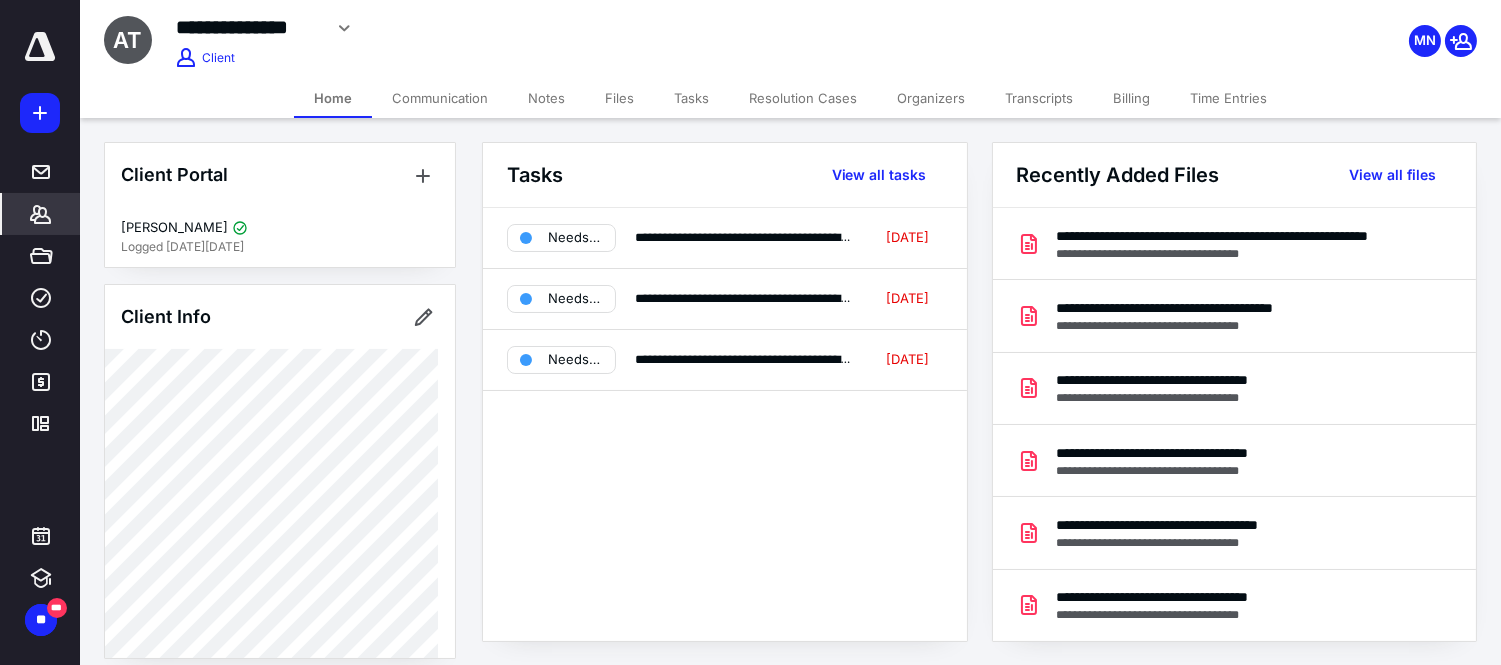 click on "Transcripts" at bounding box center (1039, 98) 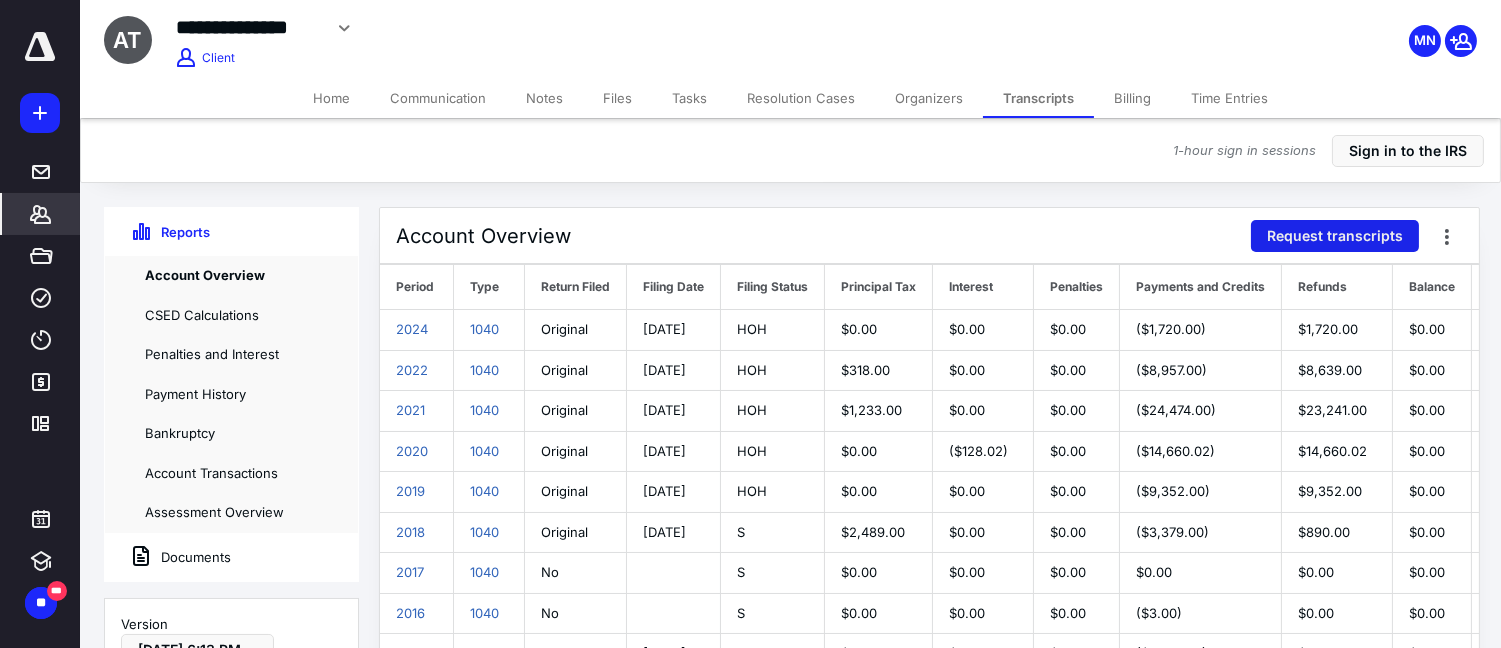 click on "Request transcripts" at bounding box center (1335, 236) 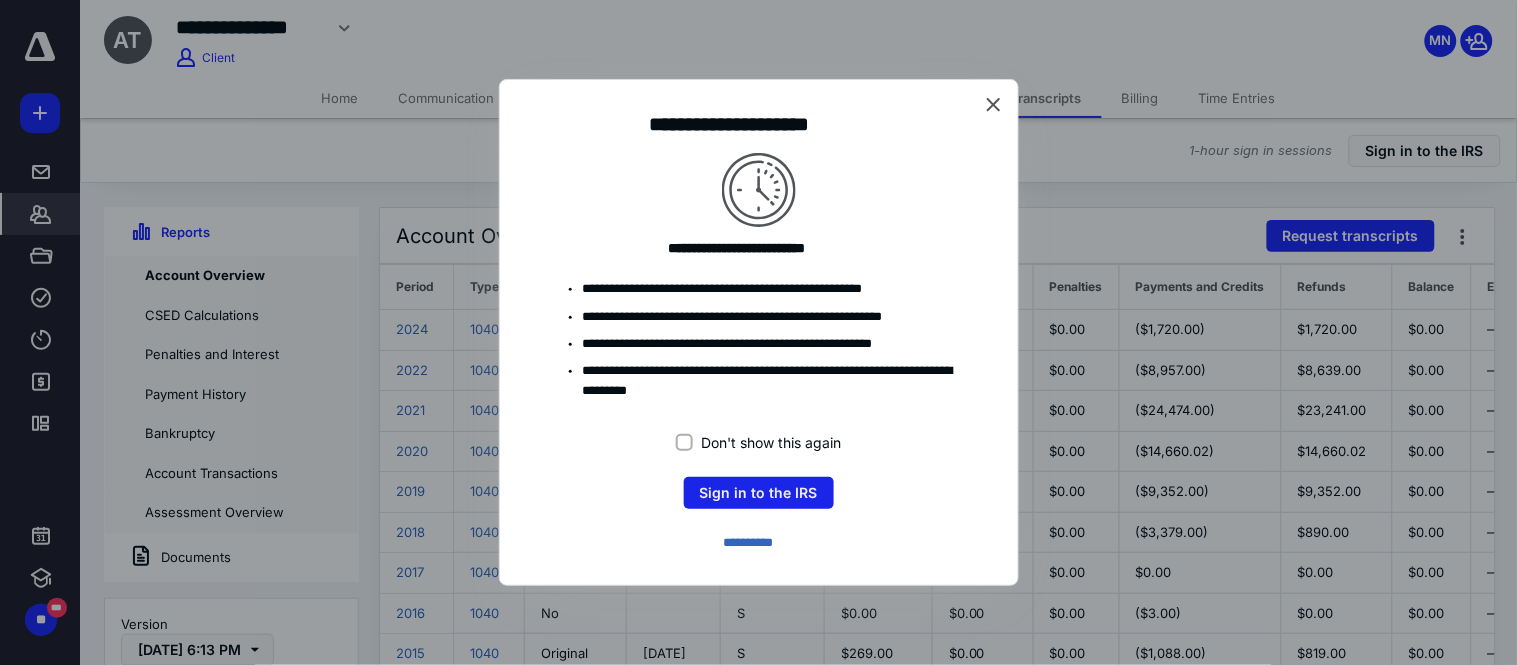 click on "Sign in to the IRS" at bounding box center [759, 493] 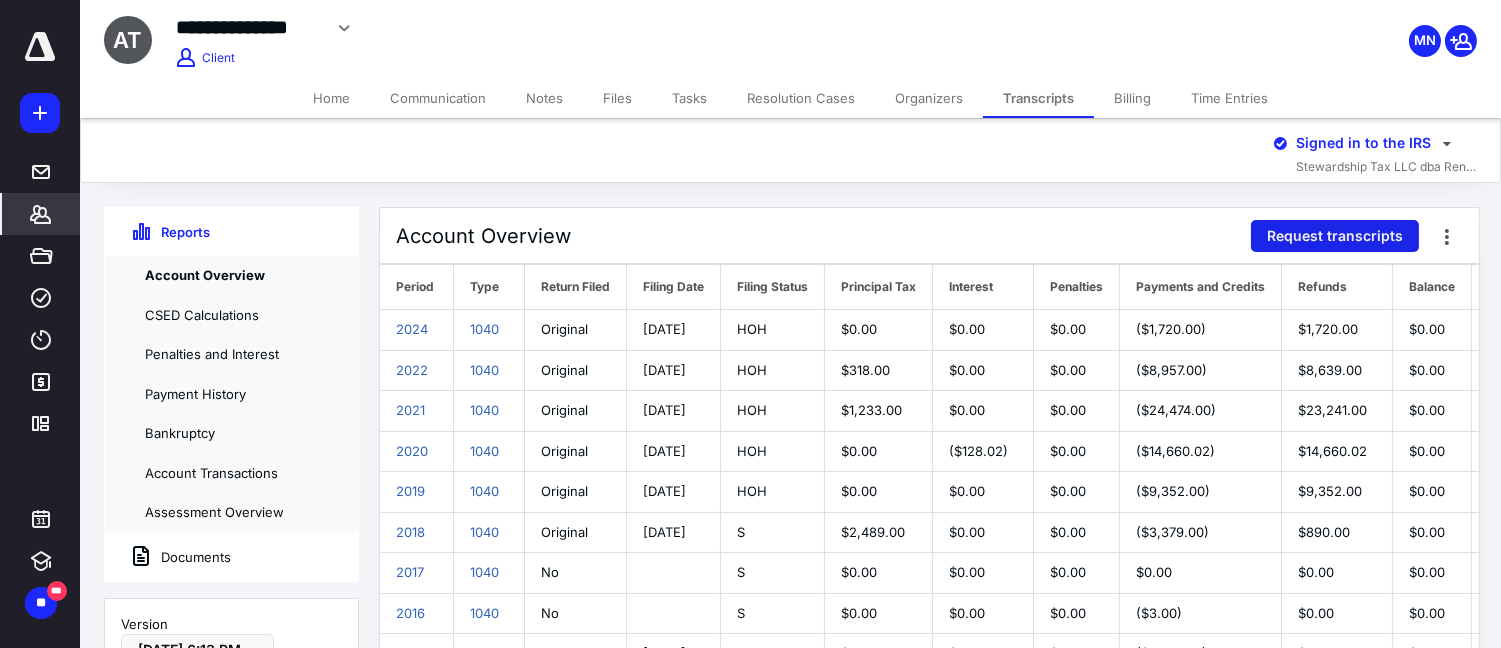 click on "Request transcripts" at bounding box center (1335, 236) 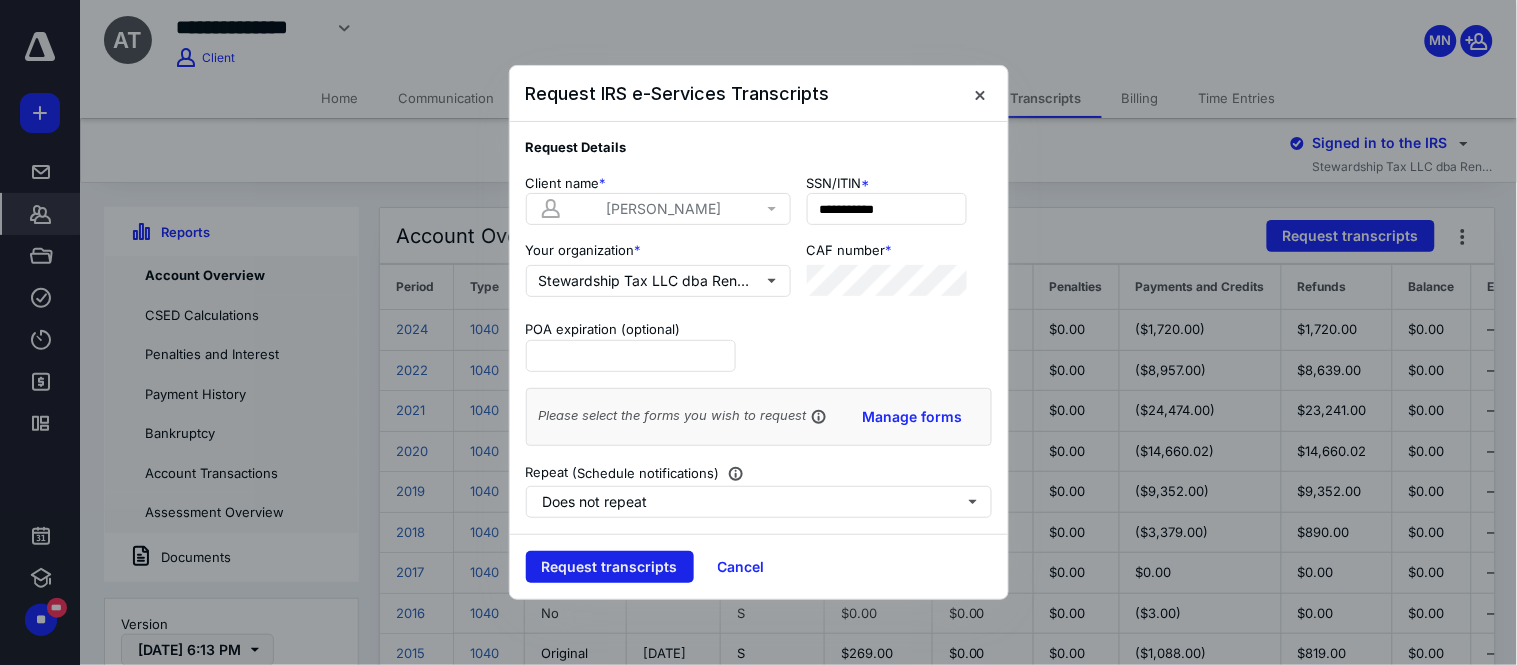 click on "Request transcripts" at bounding box center [610, 567] 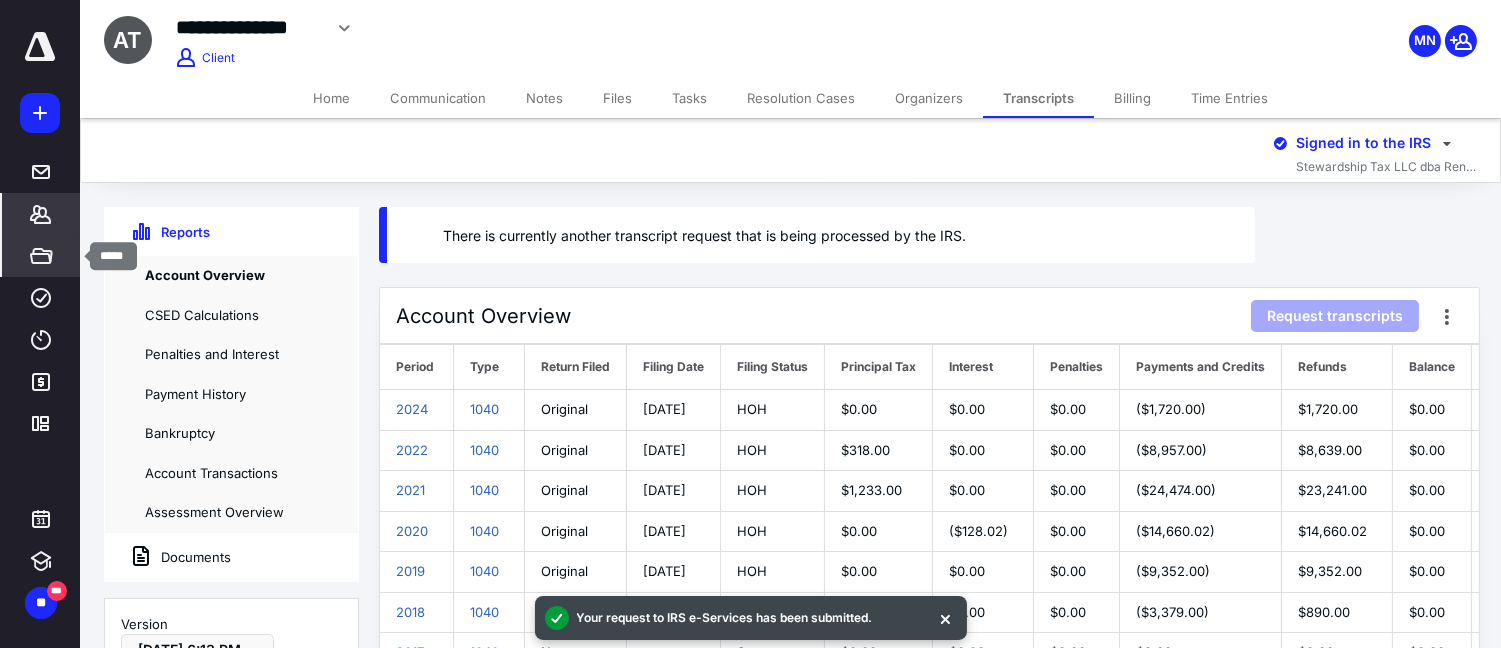 click 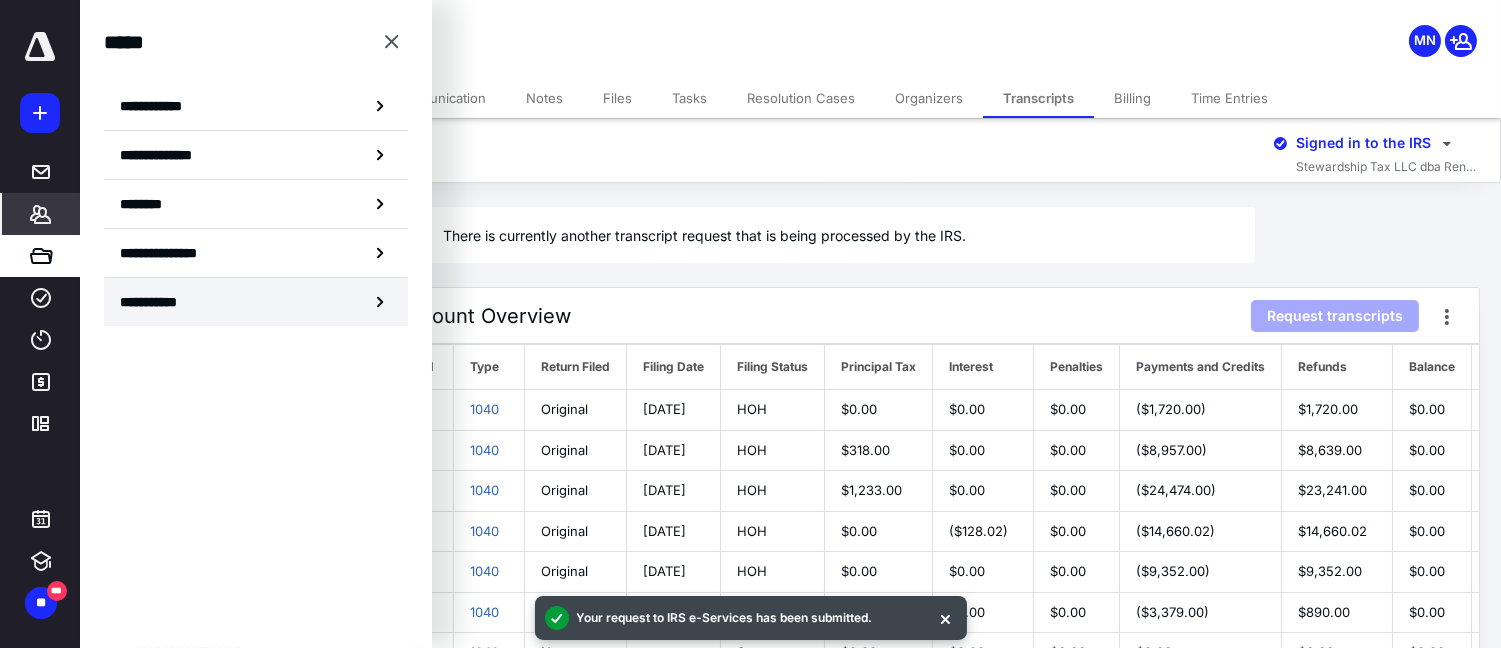 click on "**********" at bounding box center [256, 302] 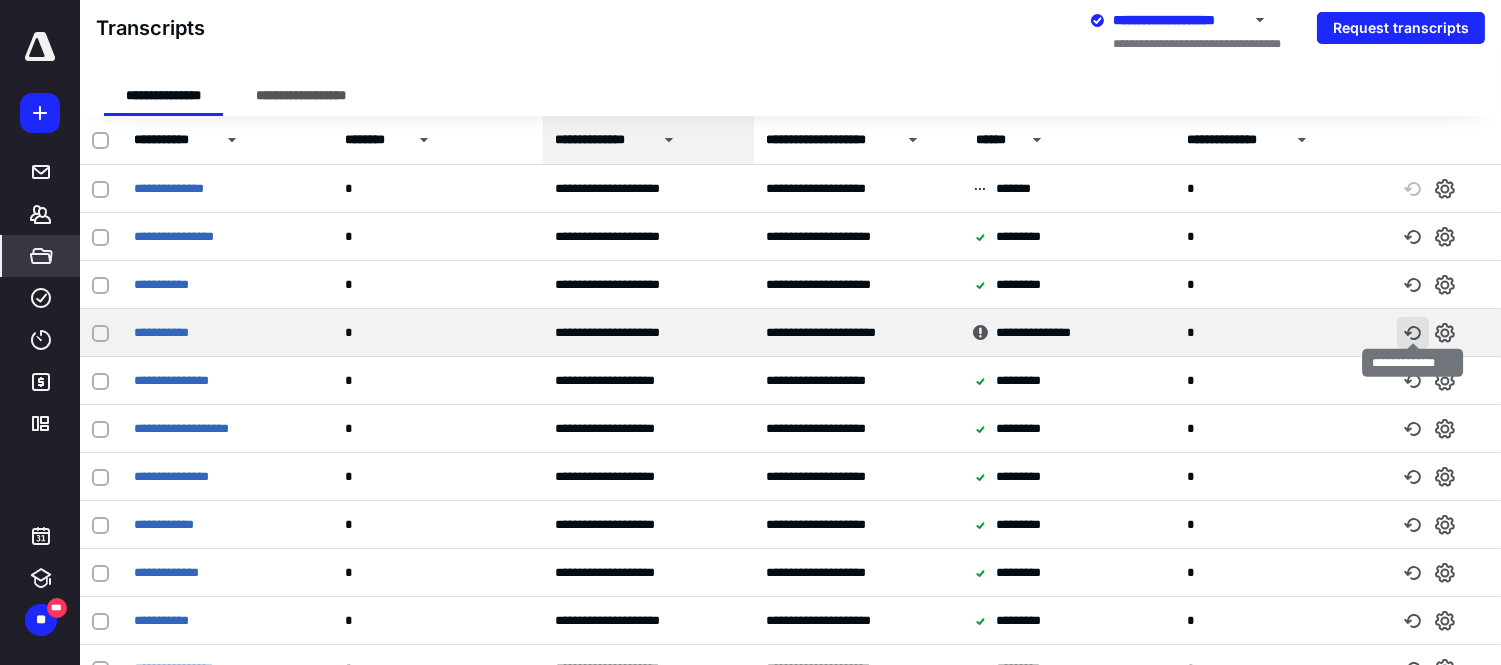 click at bounding box center (1413, 333) 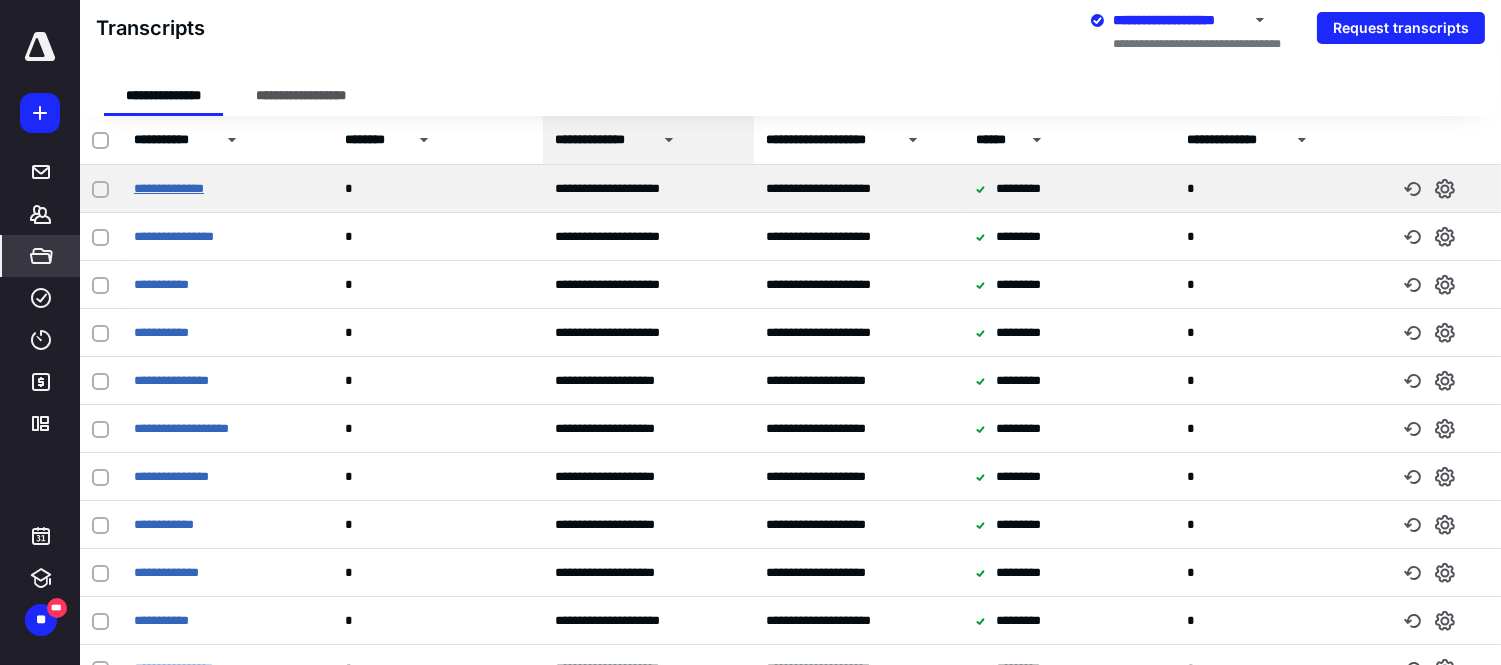 click on "**********" at bounding box center [169, 188] 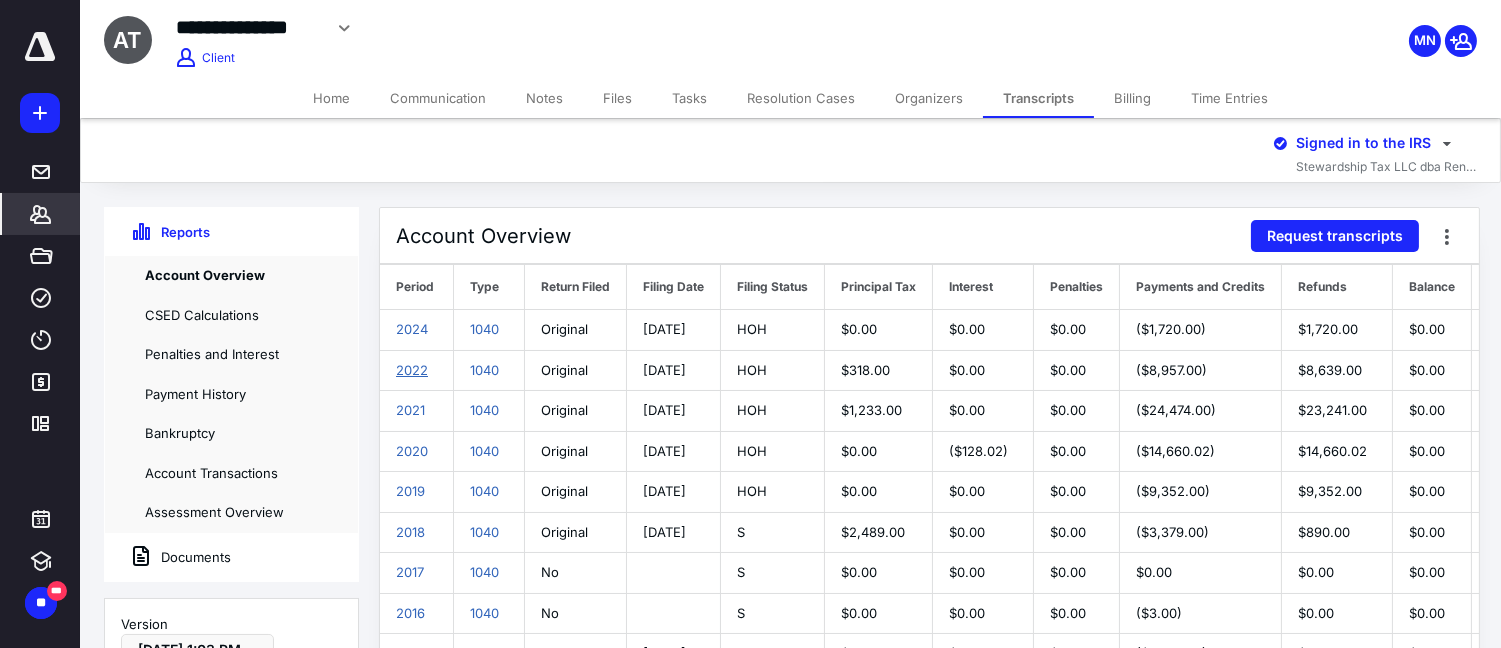 click on "2022" at bounding box center [412, 370] 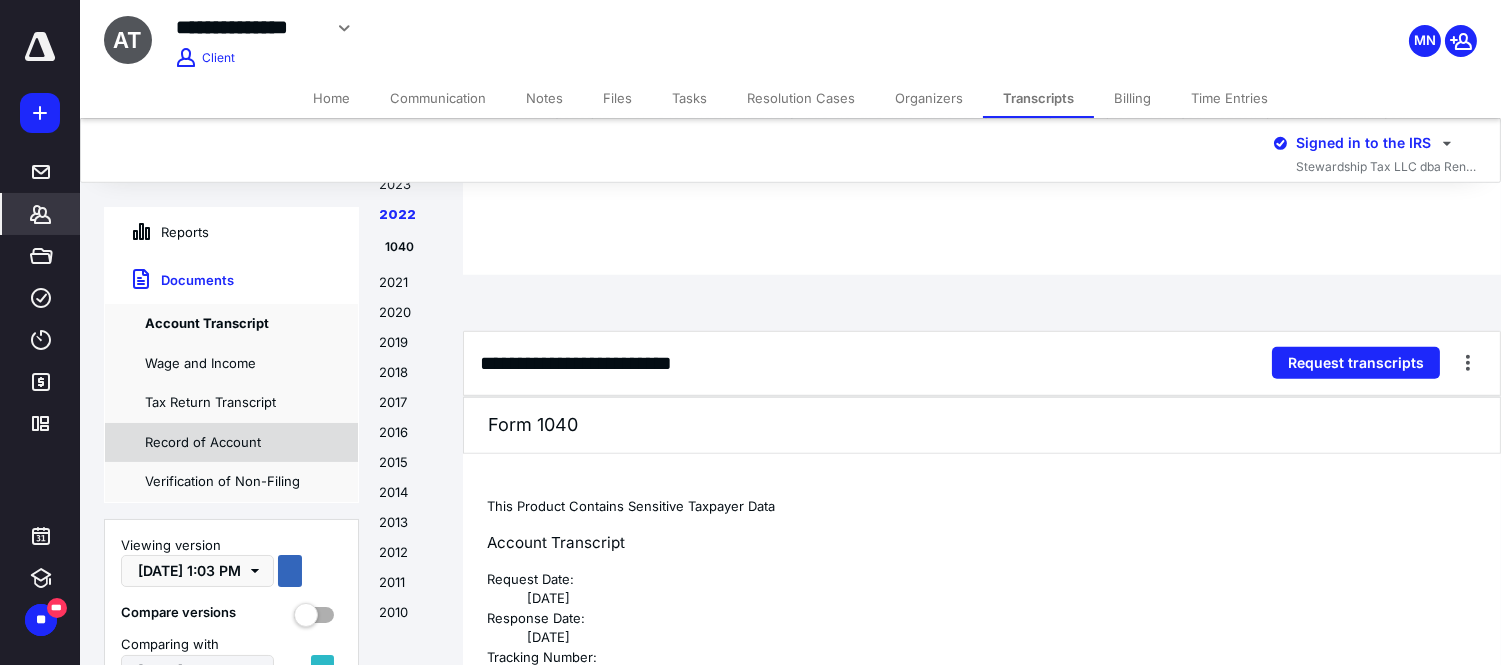 click on "Record of Account" at bounding box center (231, 443) 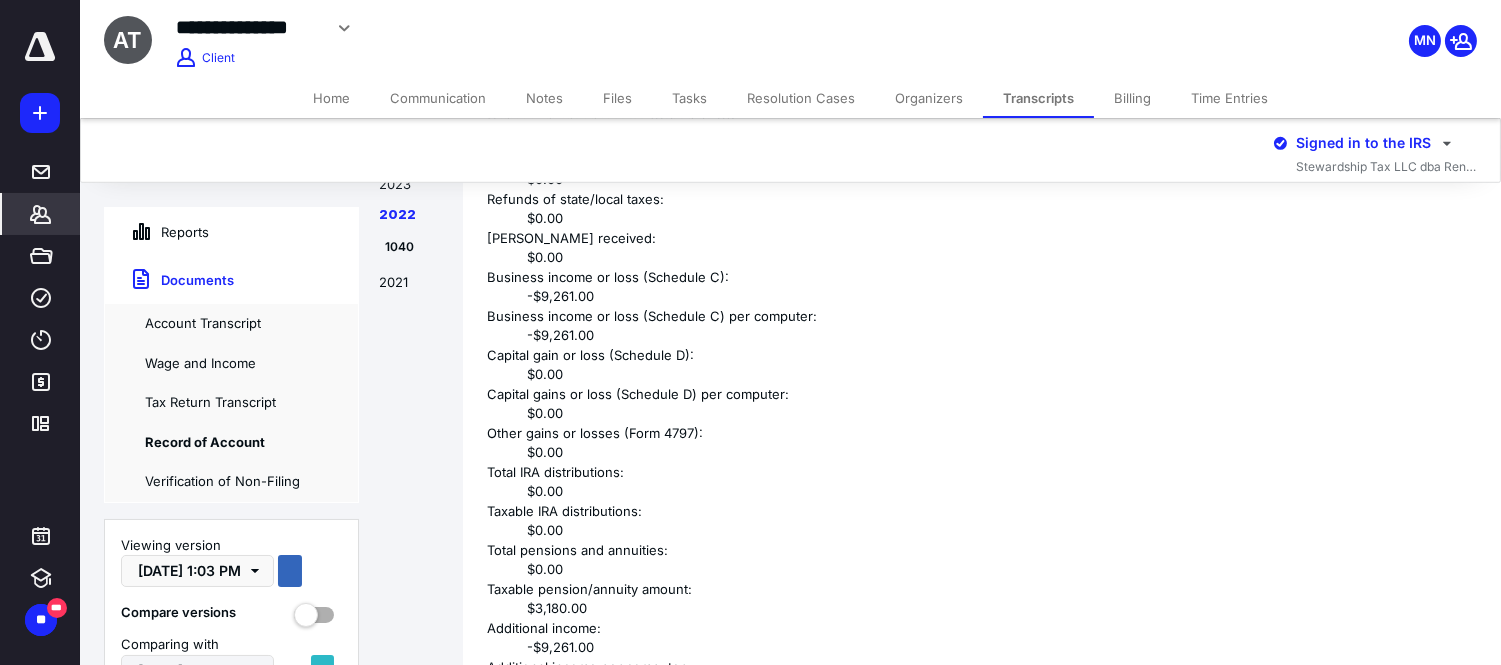 scroll, scrollTop: 16105, scrollLeft: 0, axis: vertical 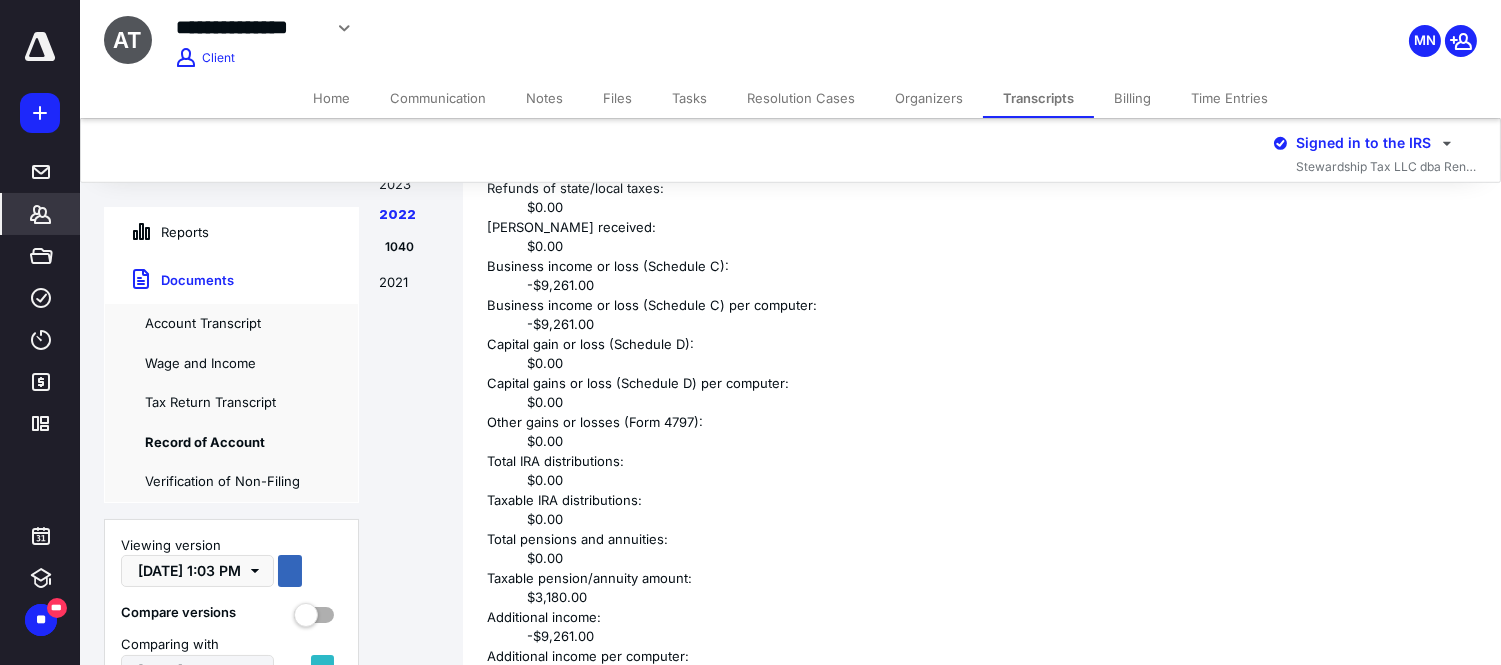 click on "2021" at bounding box center [411, 288] 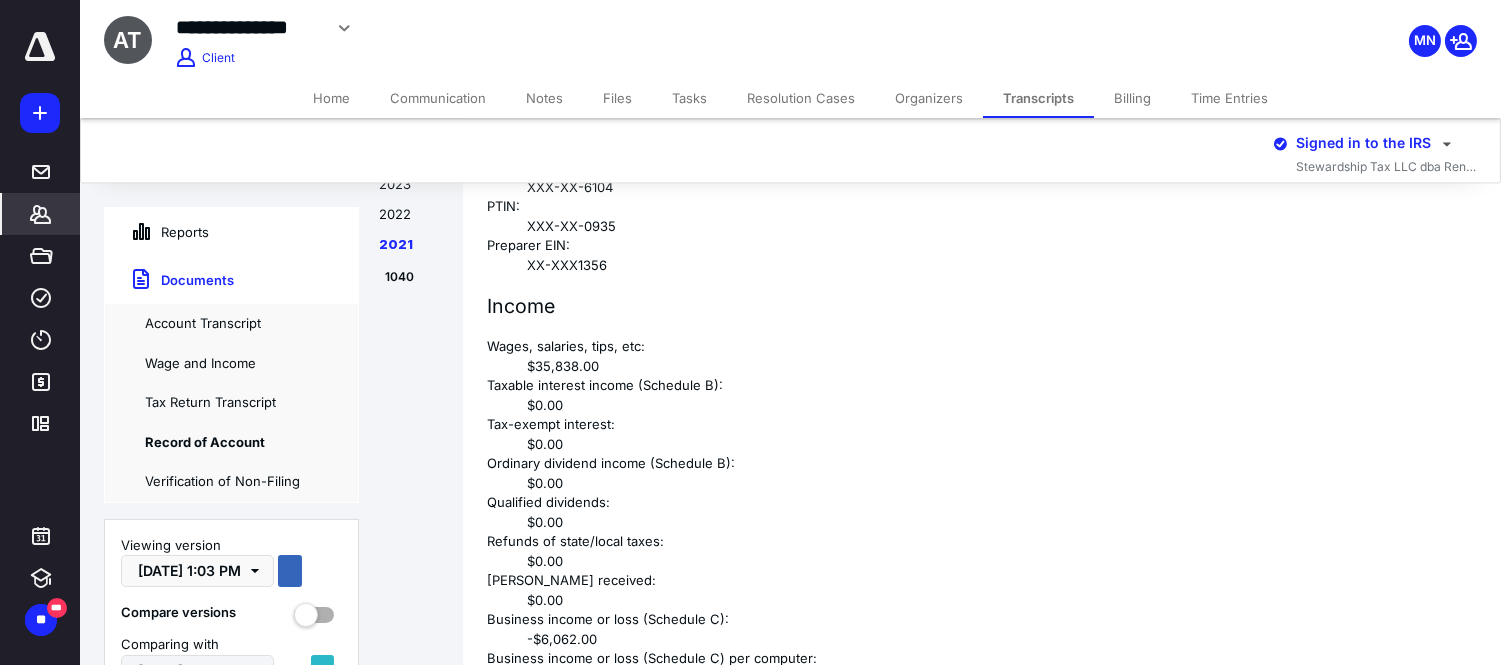 scroll, scrollTop: 35187, scrollLeft: 0, axis: vertical 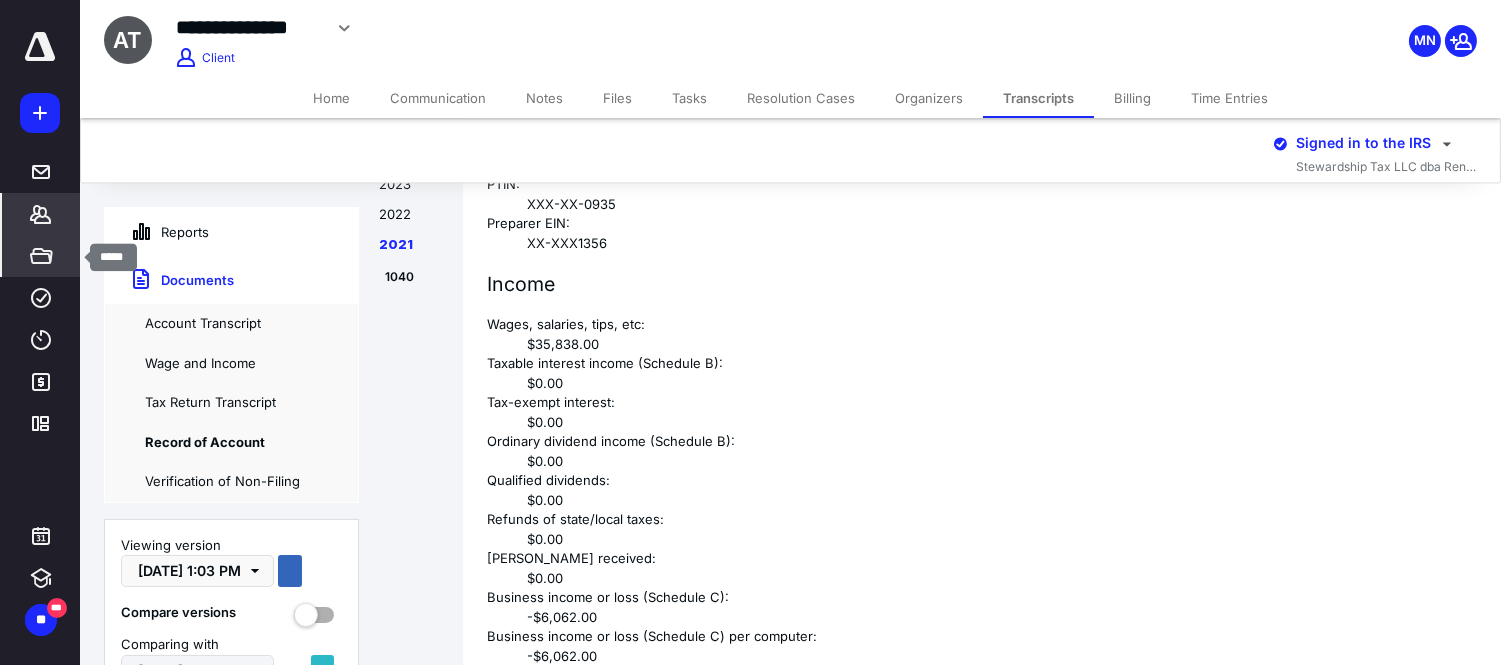 click on "*****" at bounding box center [41, 256] 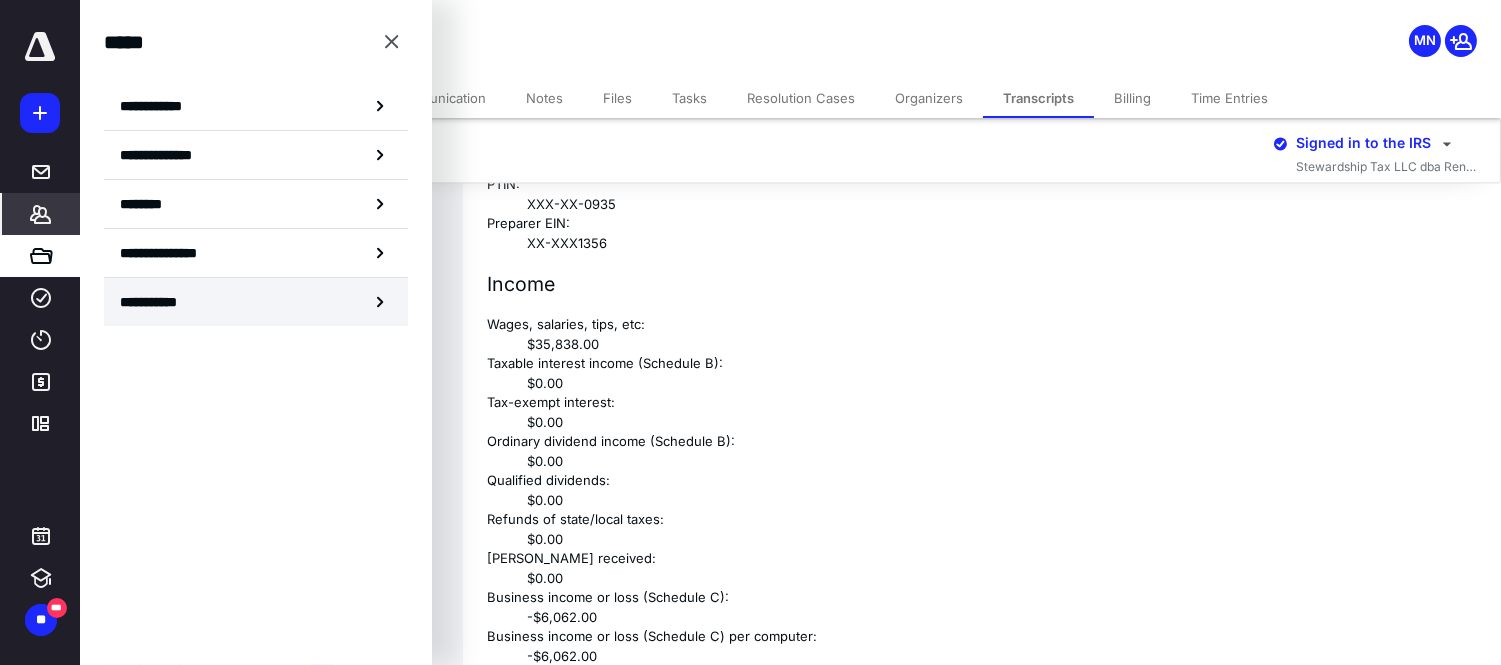 click on "**********" at bounding box center [256, 302] 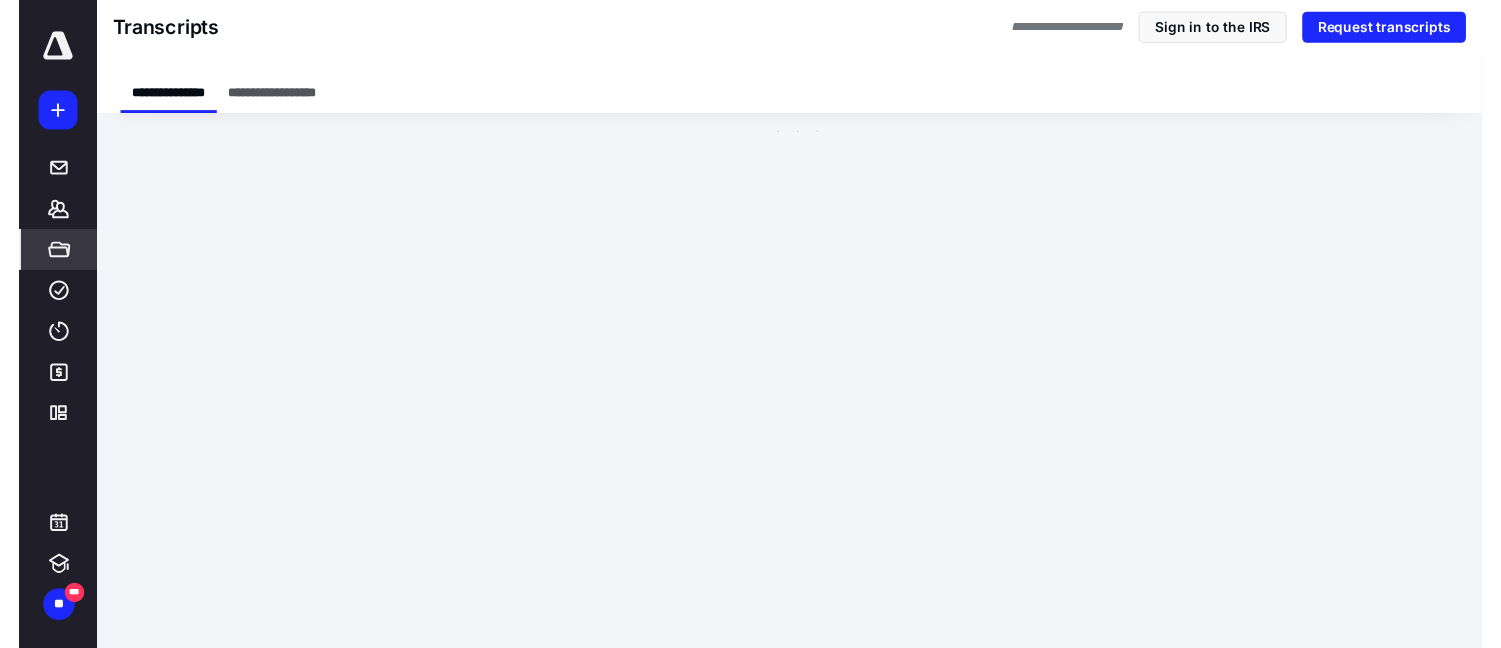 scroll, scrollTop: 0, scrollLeft: 0, axis: both 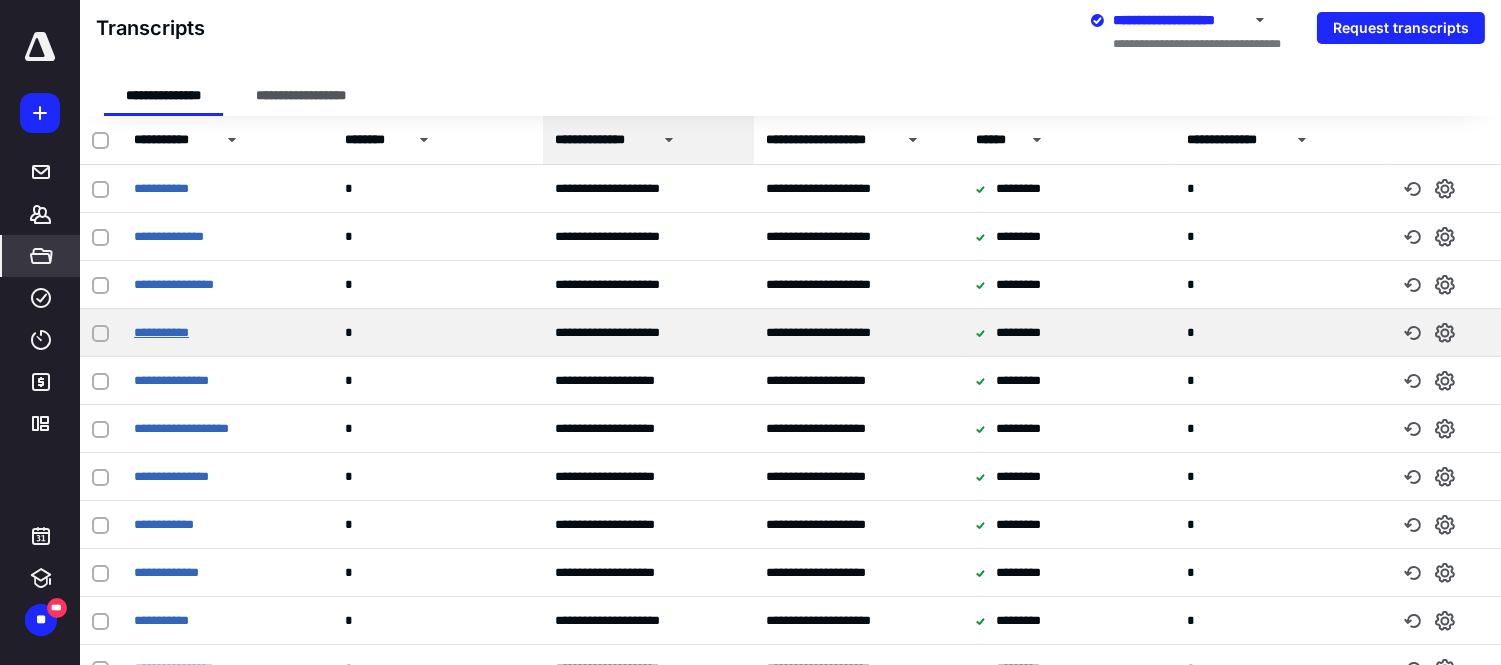 click on "**********" at bounding box center [161, 332] 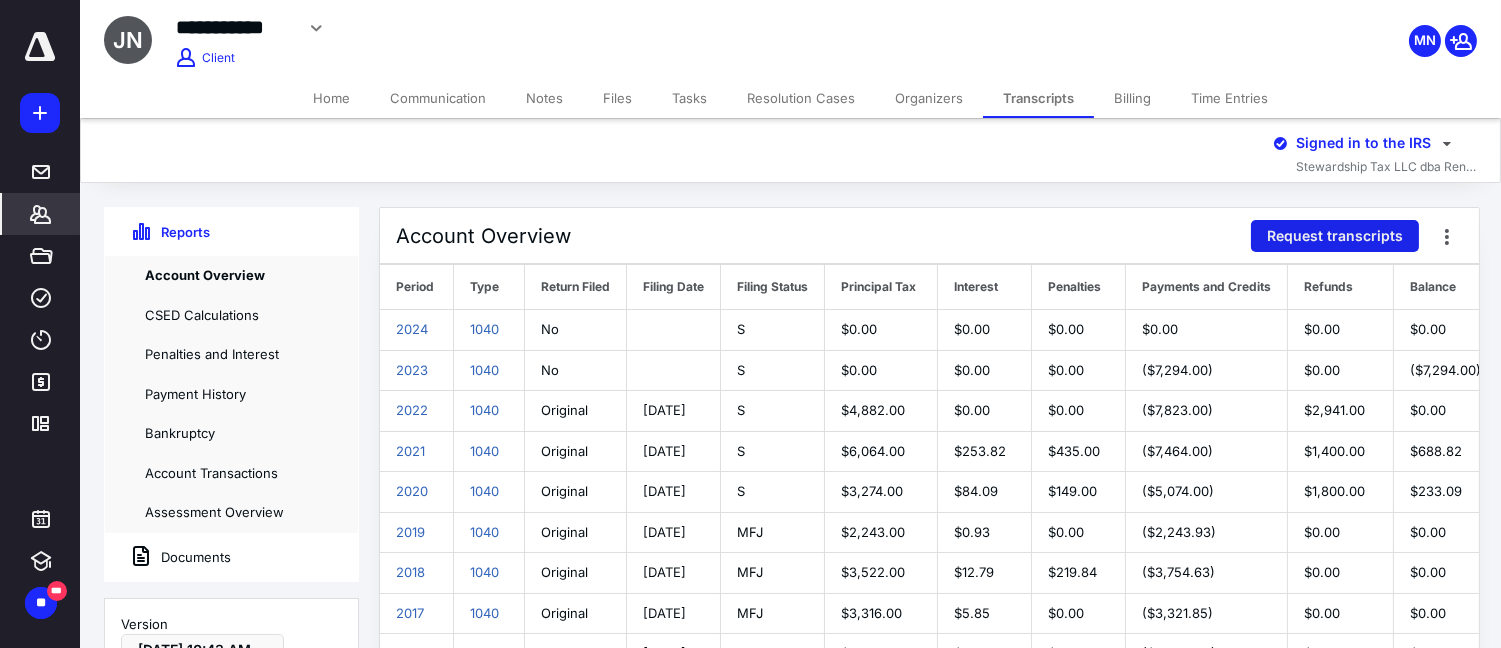 click on "Request transcripts" at bounding box center (1335, 236) 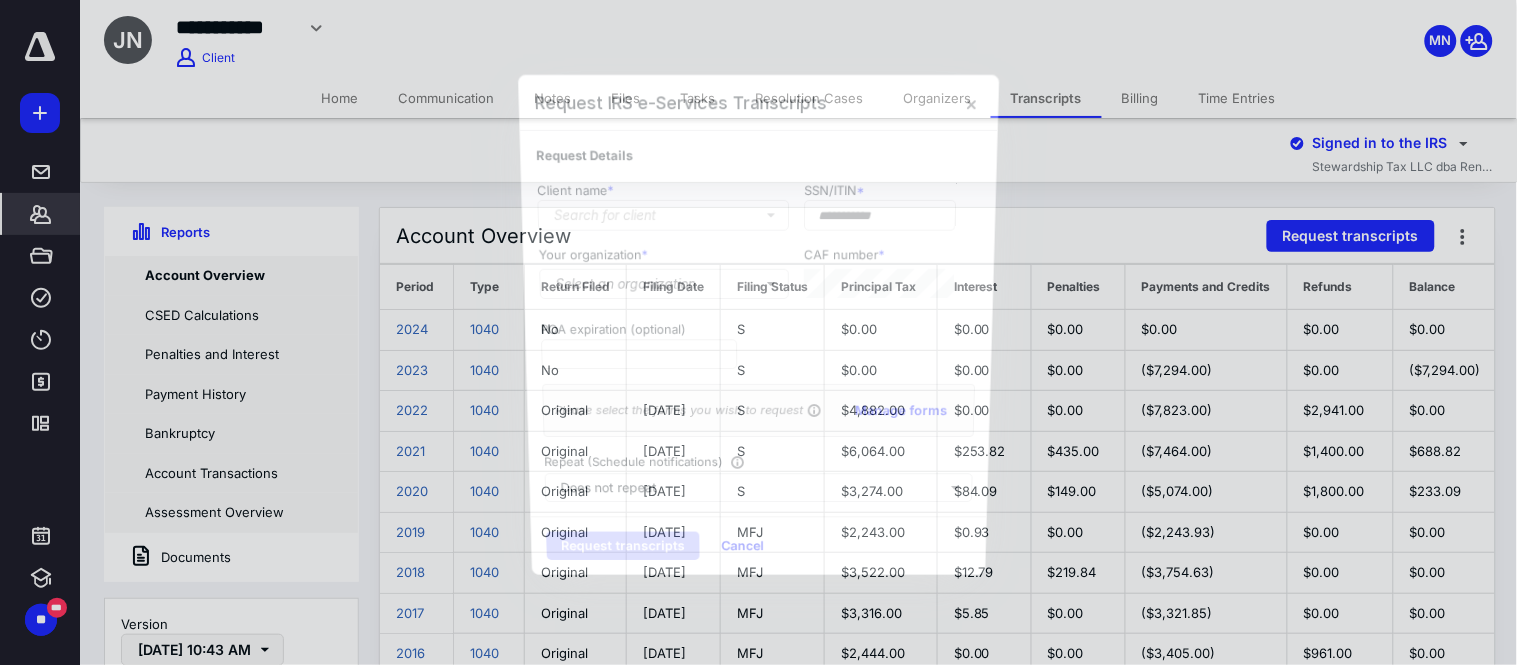 type on "**********" 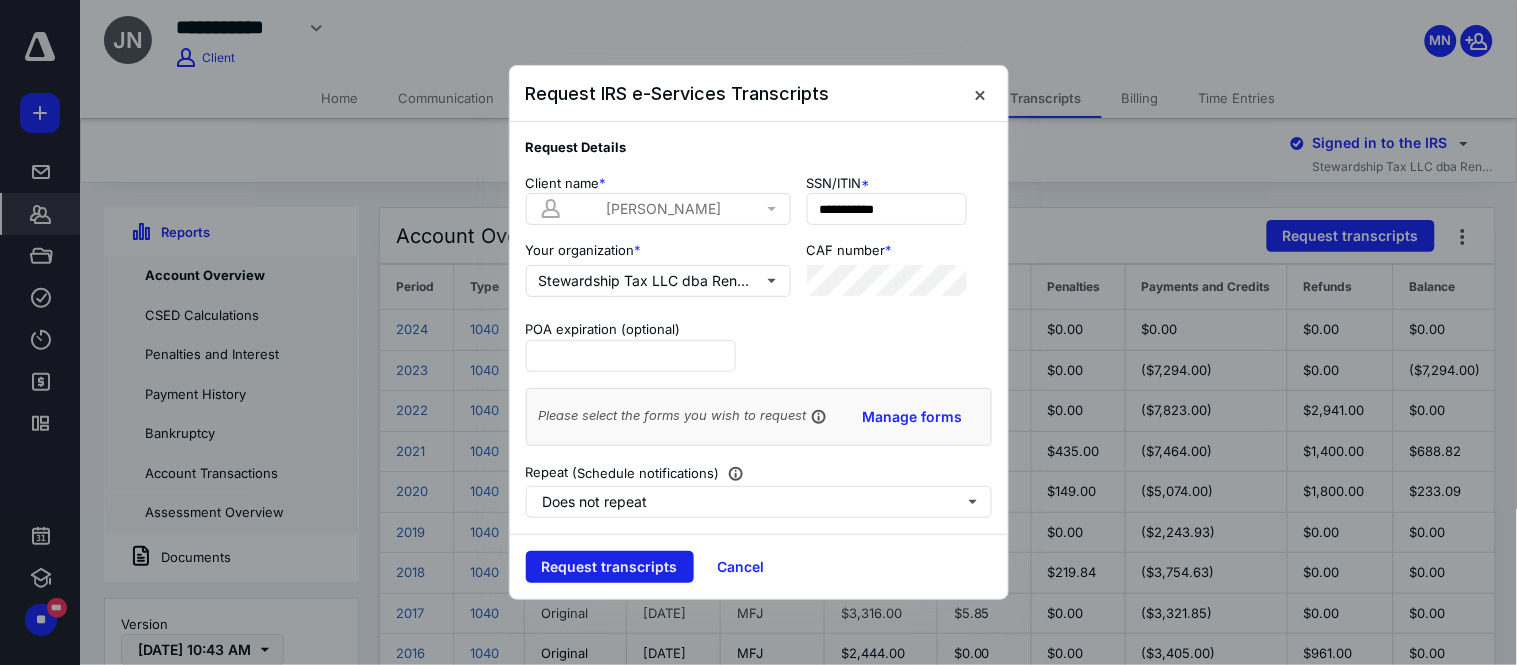 click on "Request transcripts" at bounding box center [610, 567] 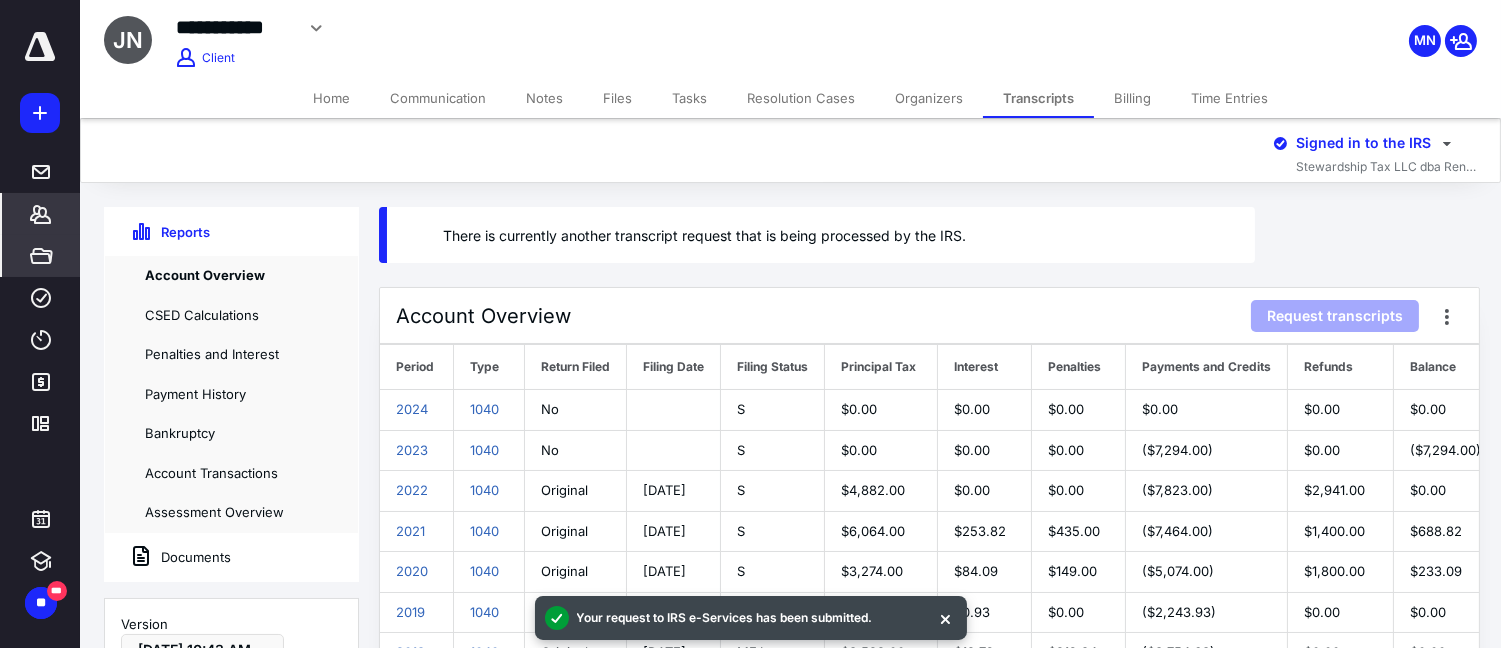 click 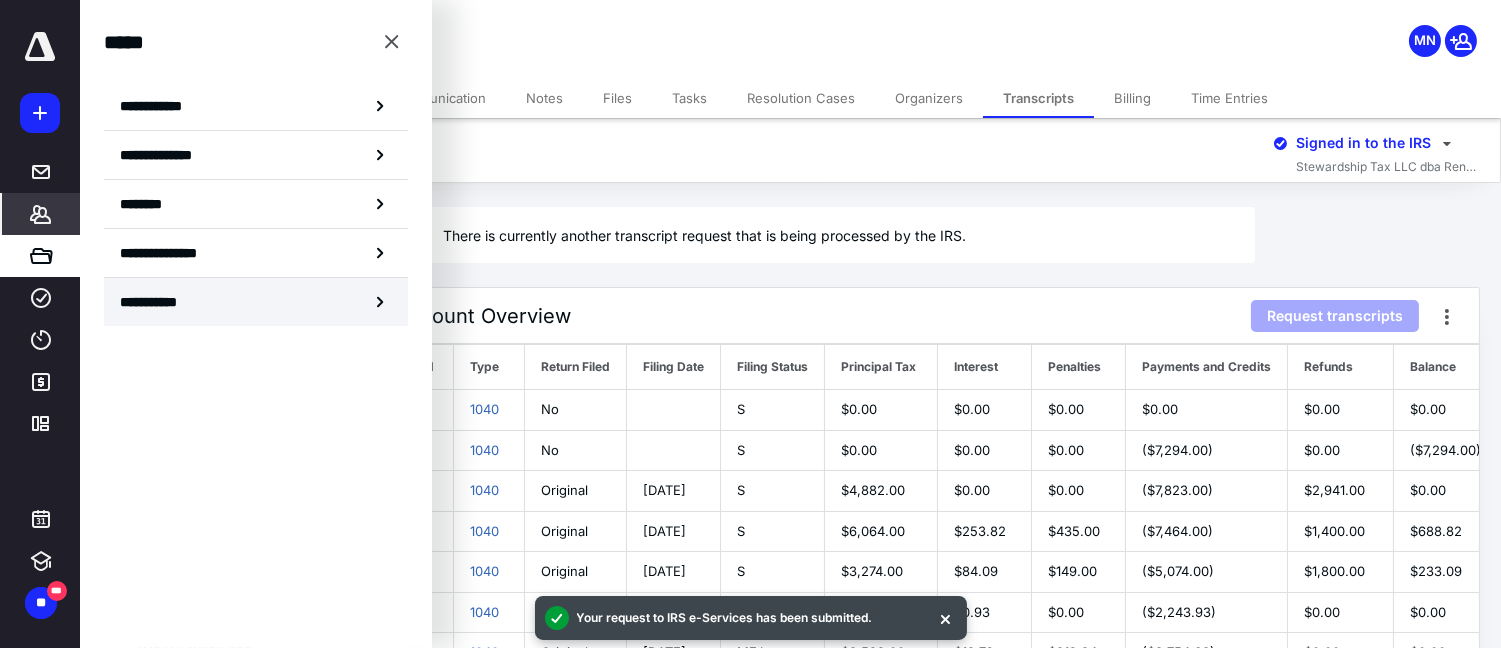 click on "**********" at bounding box center (256, 302) 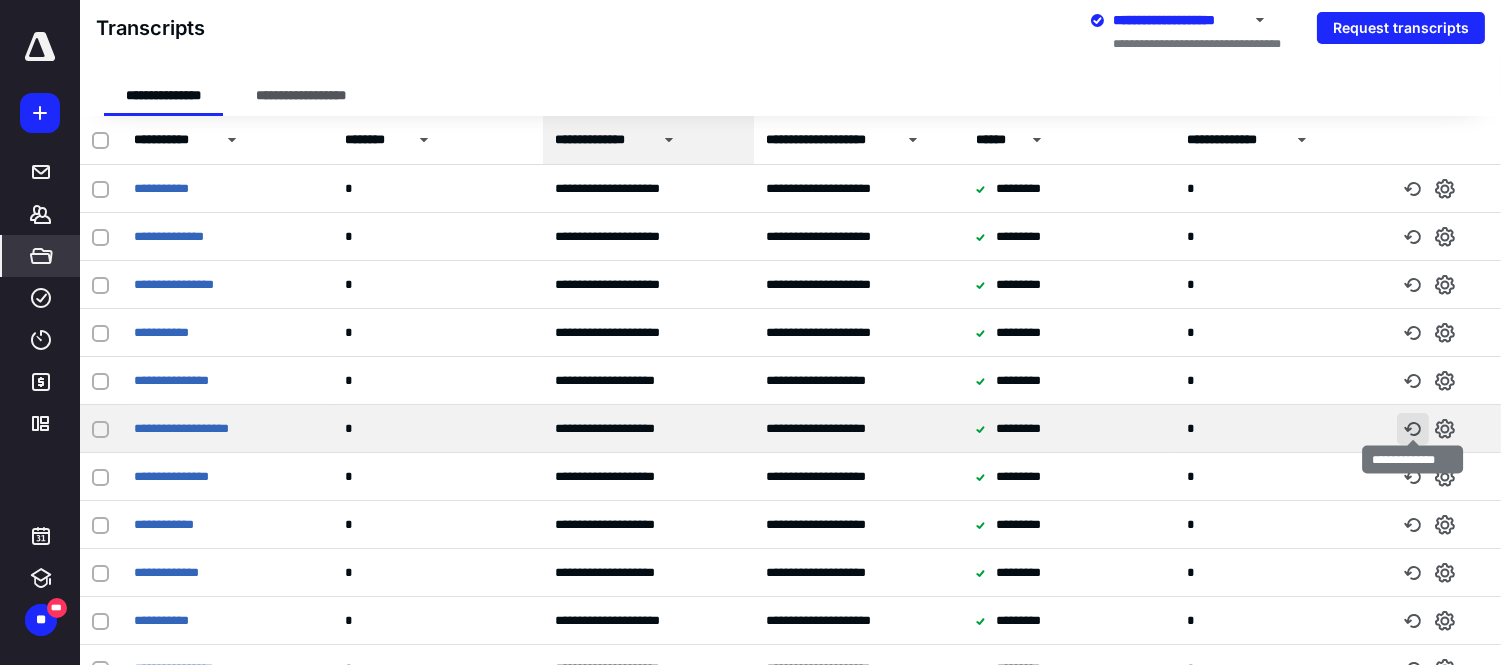 click at bounding box center [1413, 429] 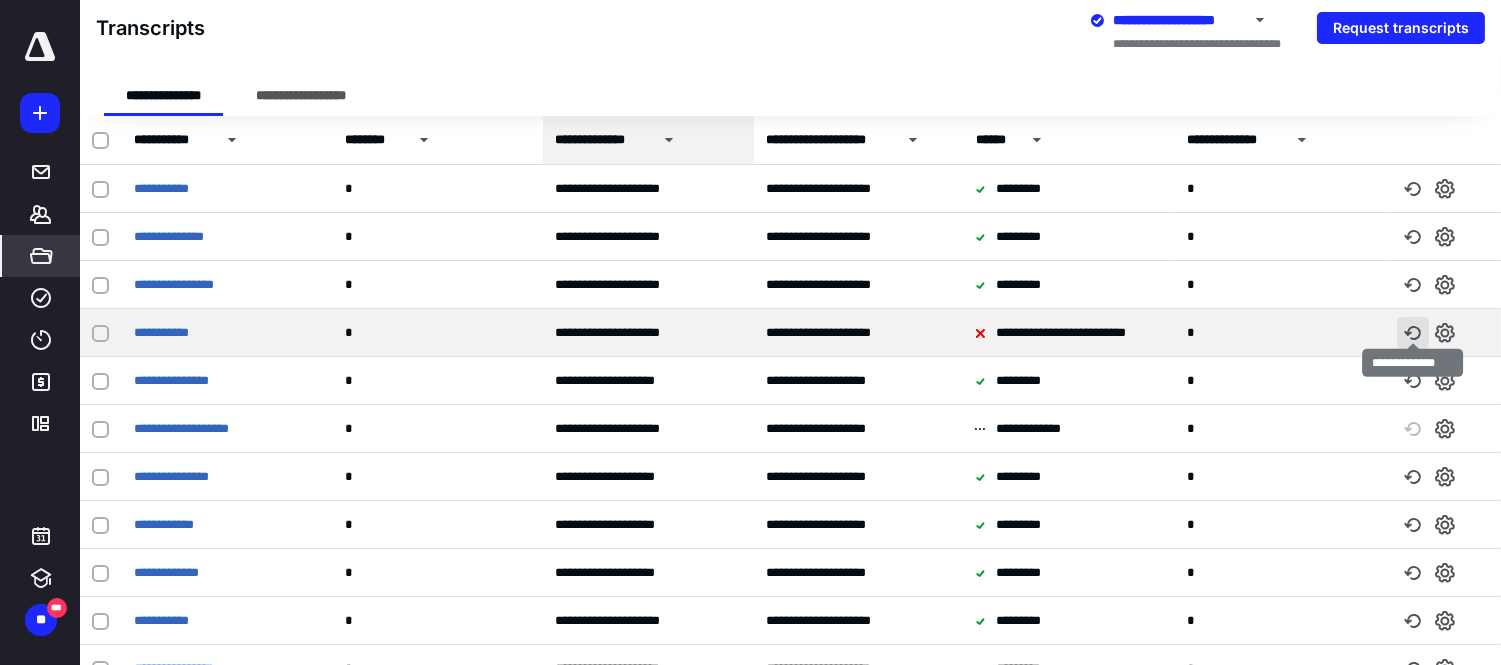 click at bounding box center (1413, 333) 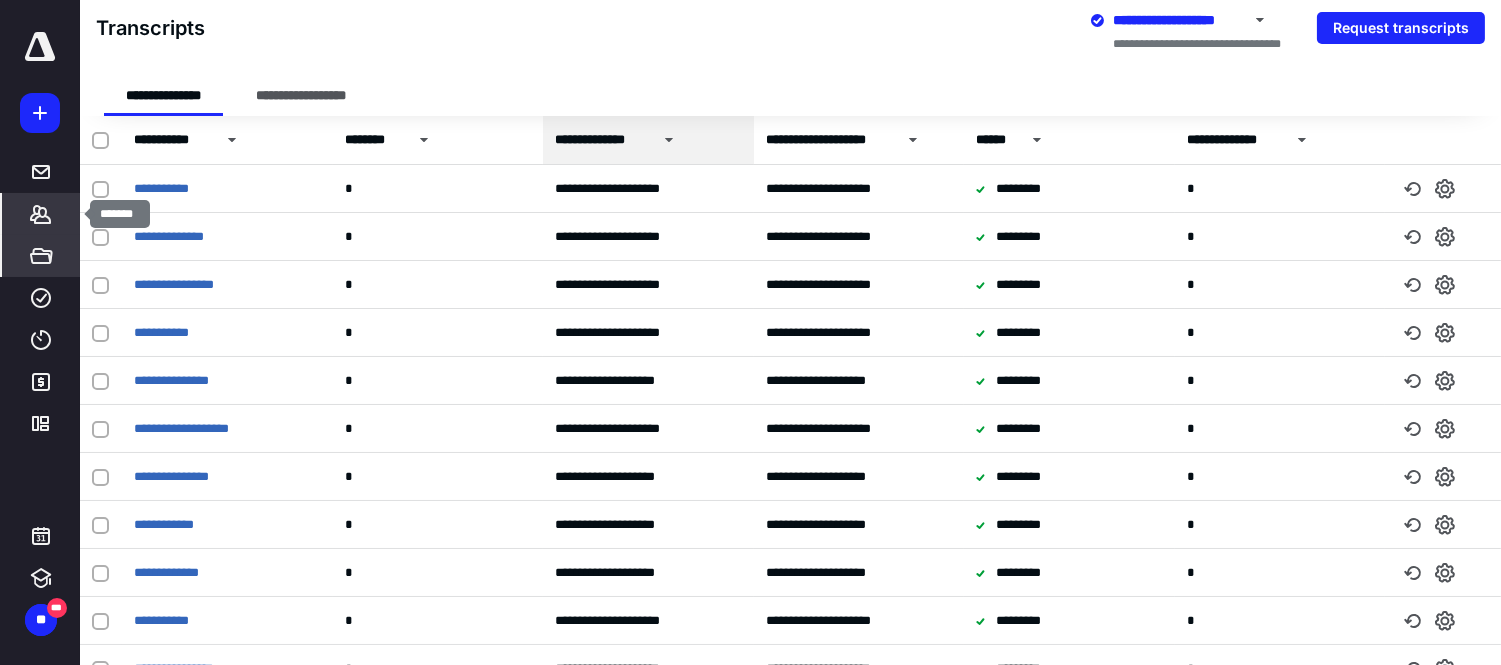 click 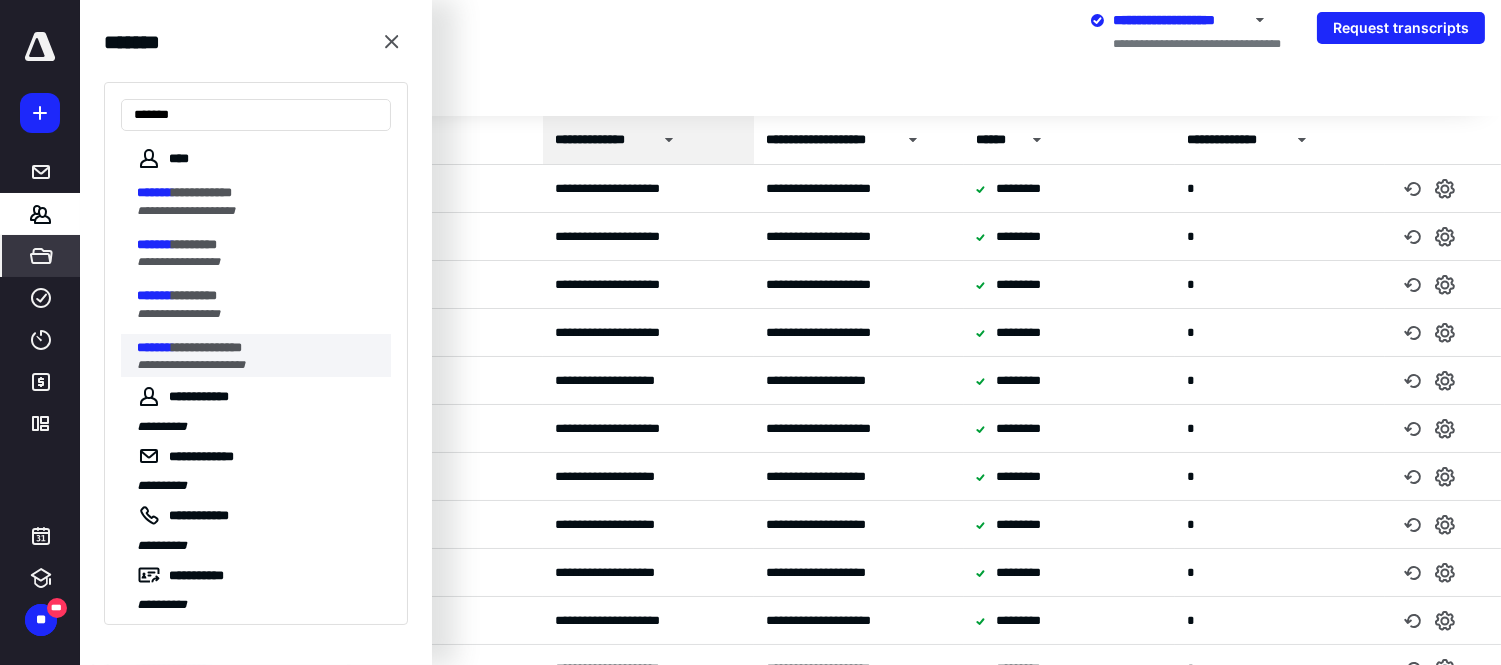 type on "*******" 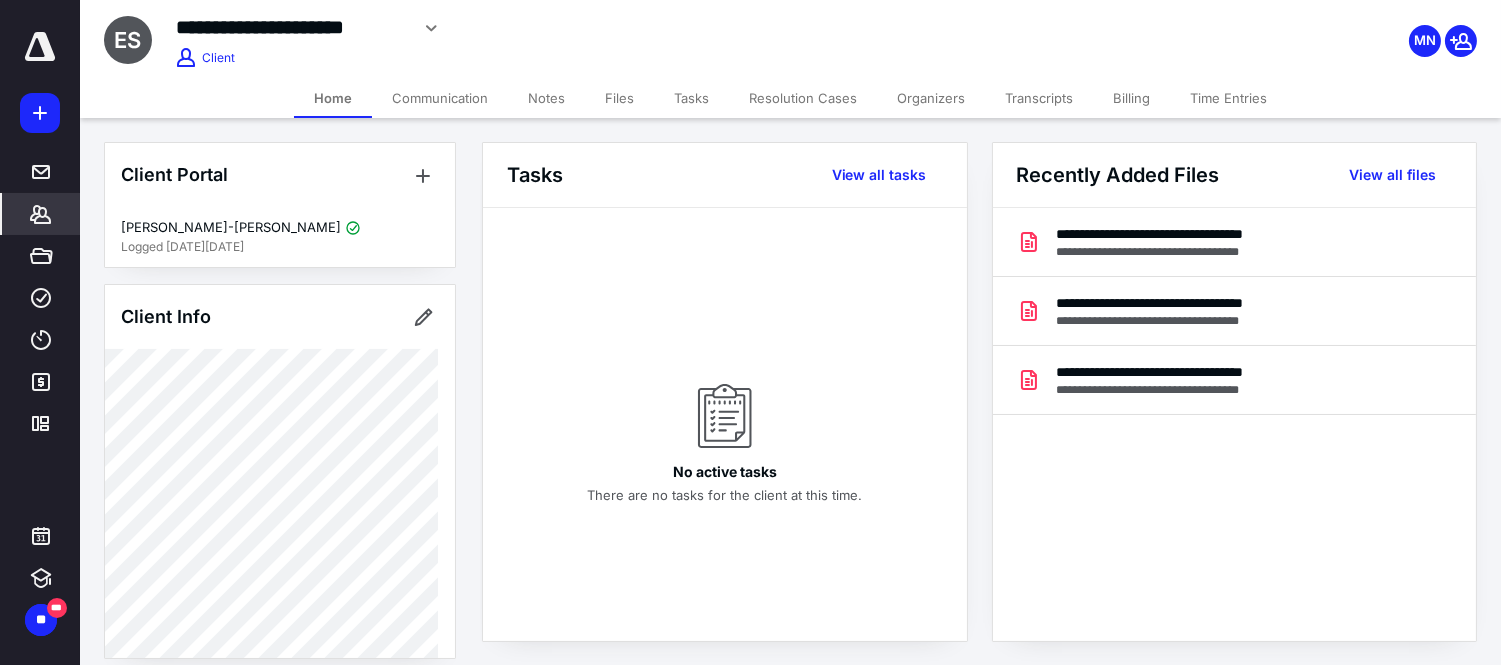 click on "Transcripts" at bounding box center (1039, 98) 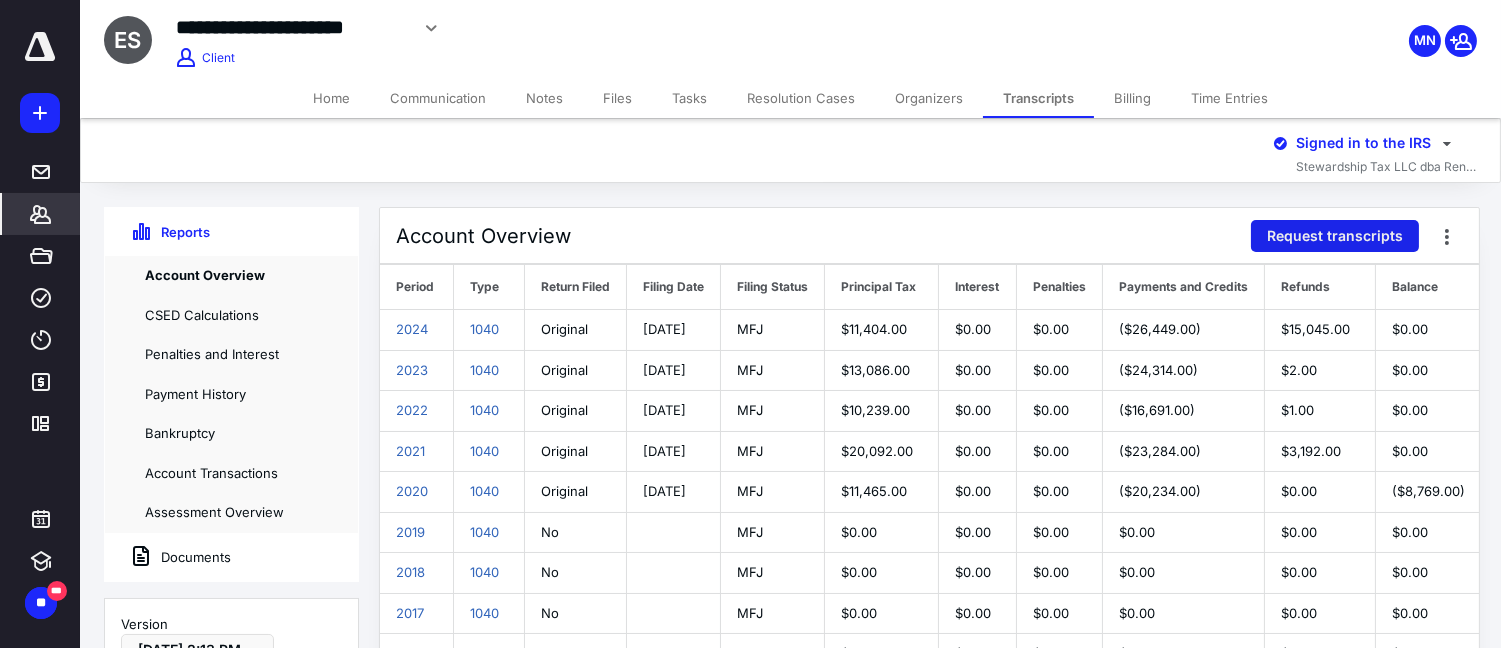 click on "Request transcripts" at bounding box center (1335, 236) 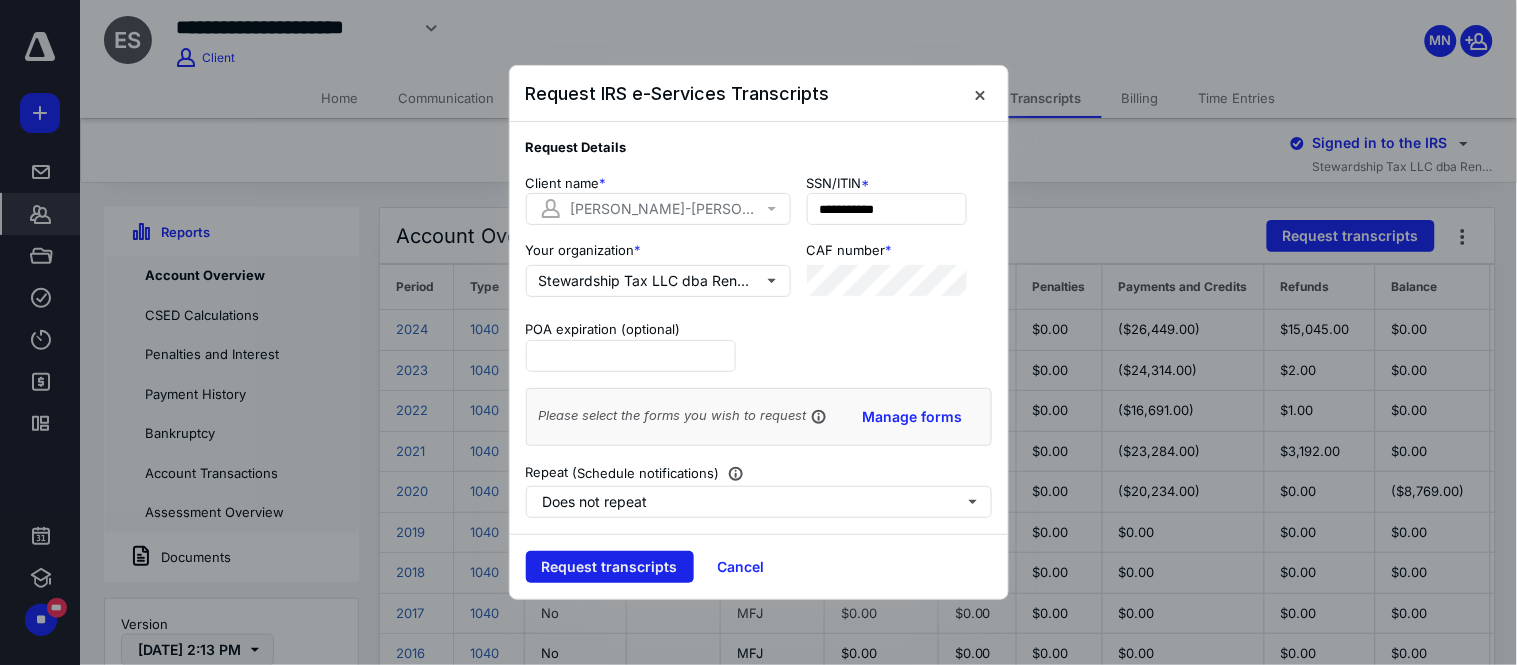click on "Request transcripts" at bounding box center [610, 567] 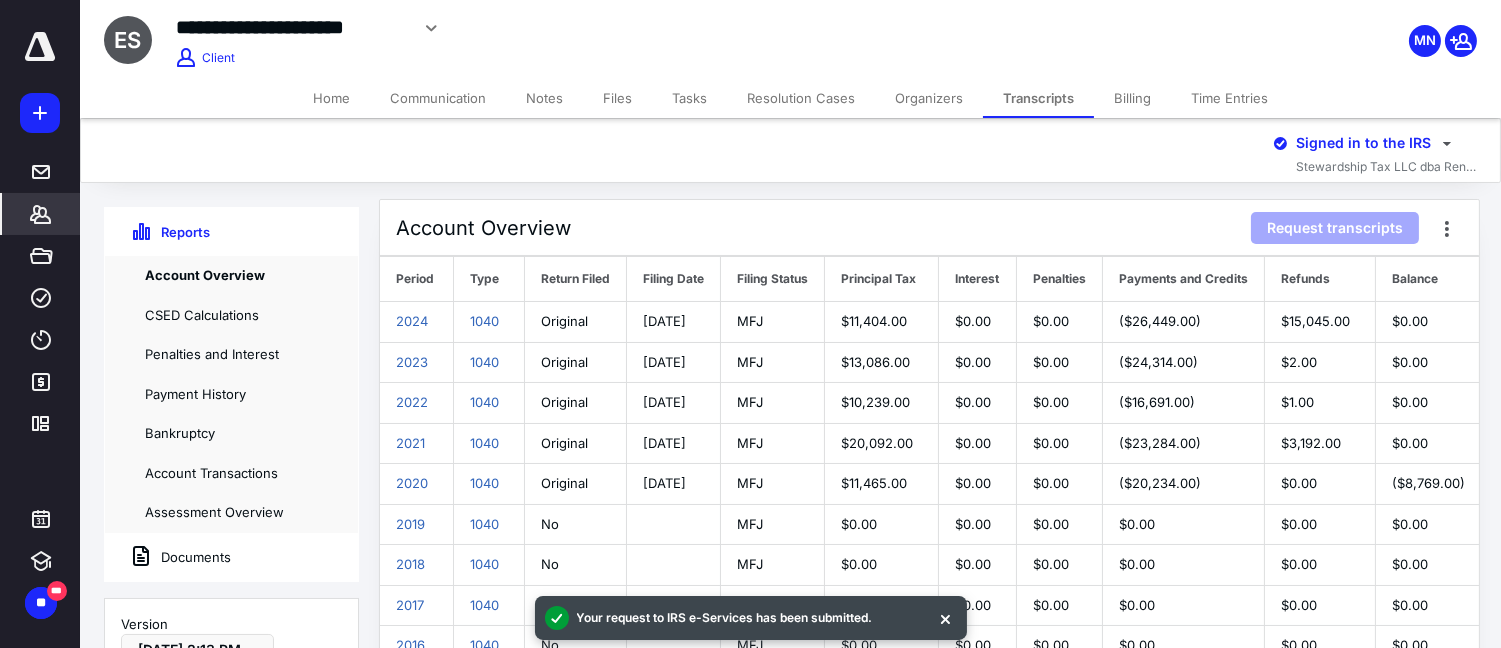 scroll, scrollTop: 123, scrollLeft: 0, axis: vertical 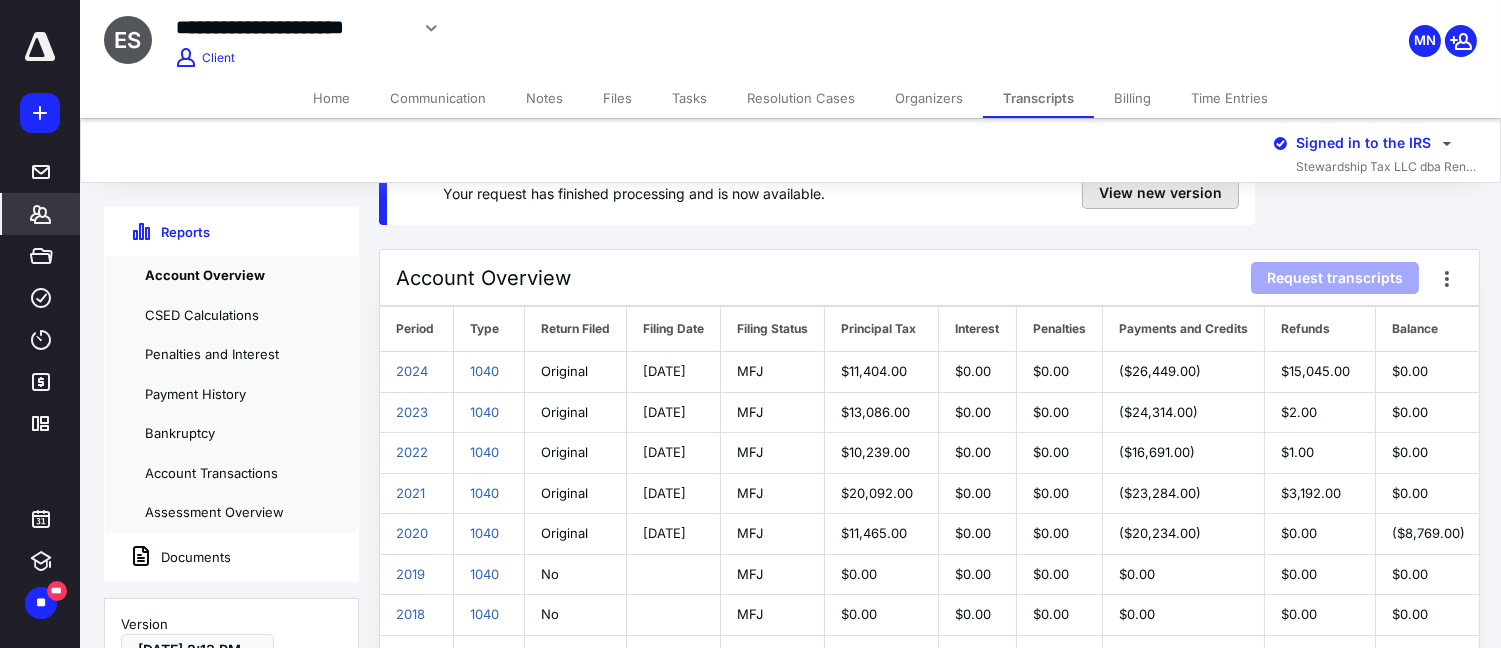 click on "View new version" at bounding box center [1160, 193] 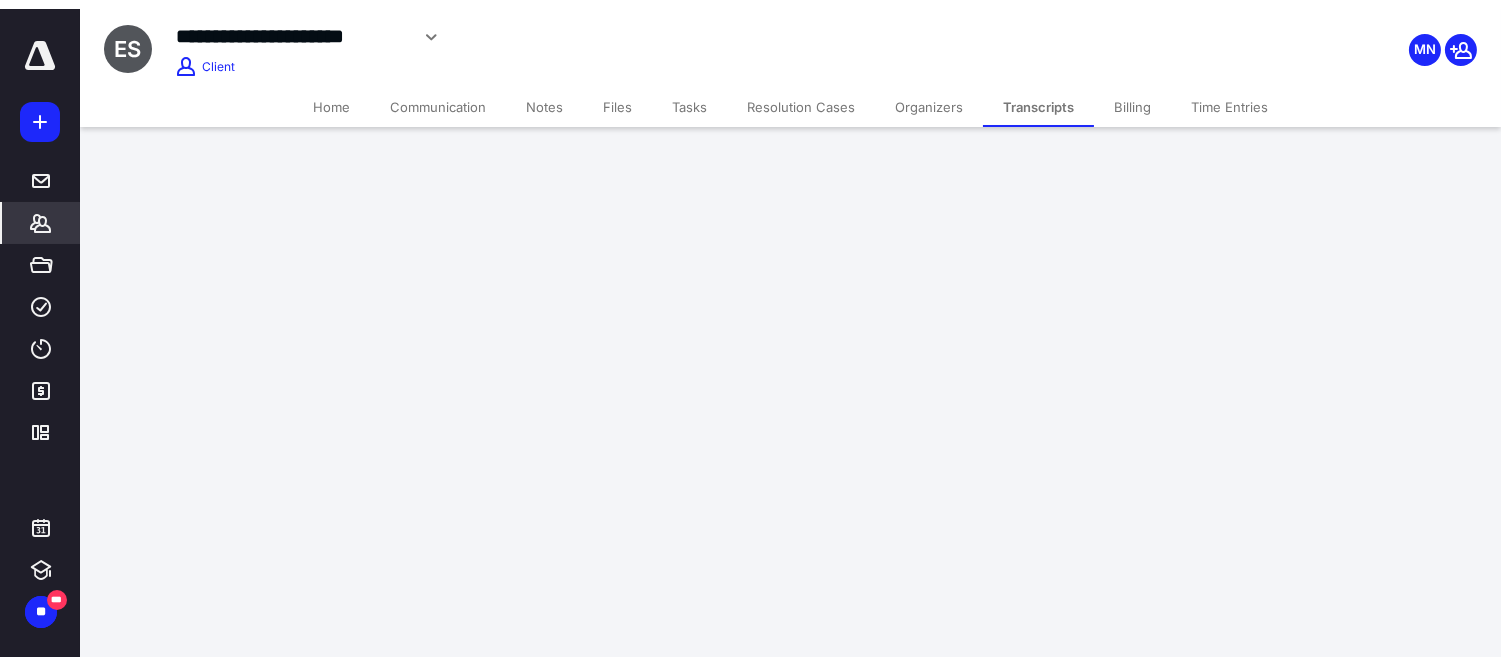 scroll, scrollTop: 0, scrollLeft: 0, axis: both 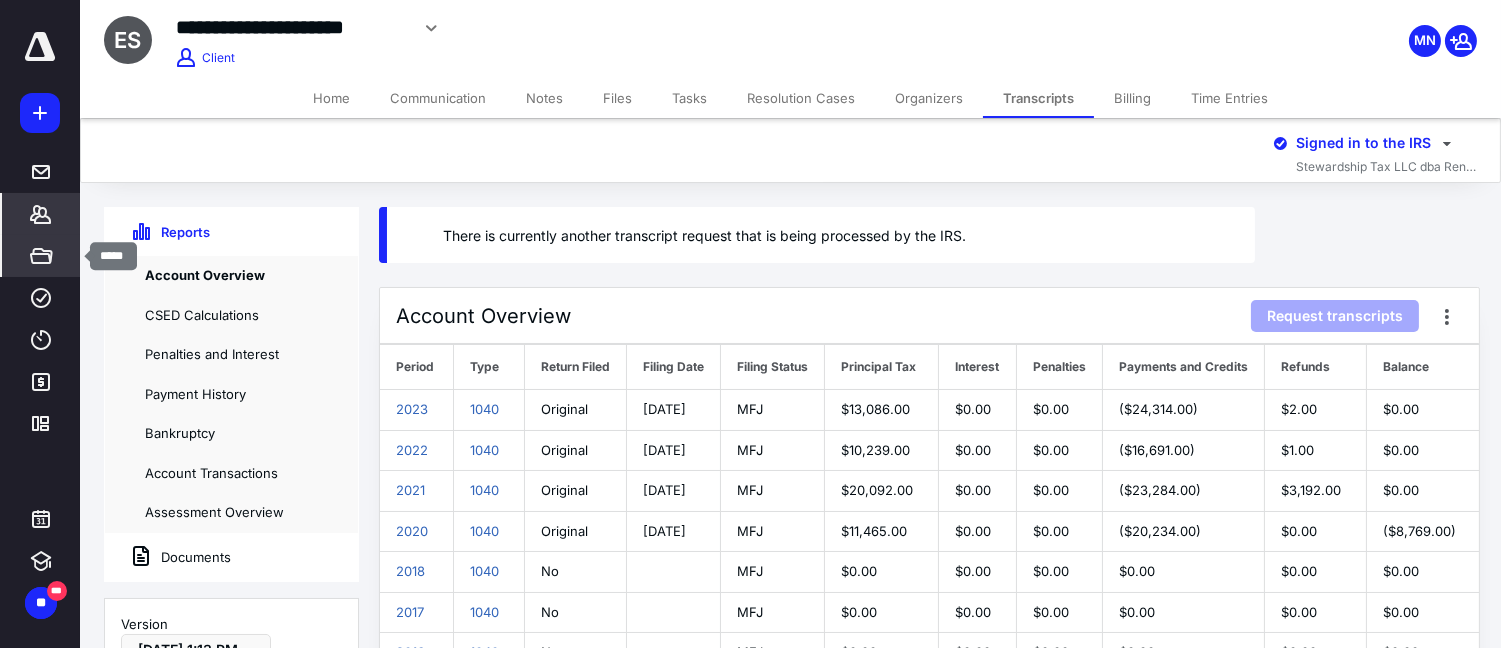 click 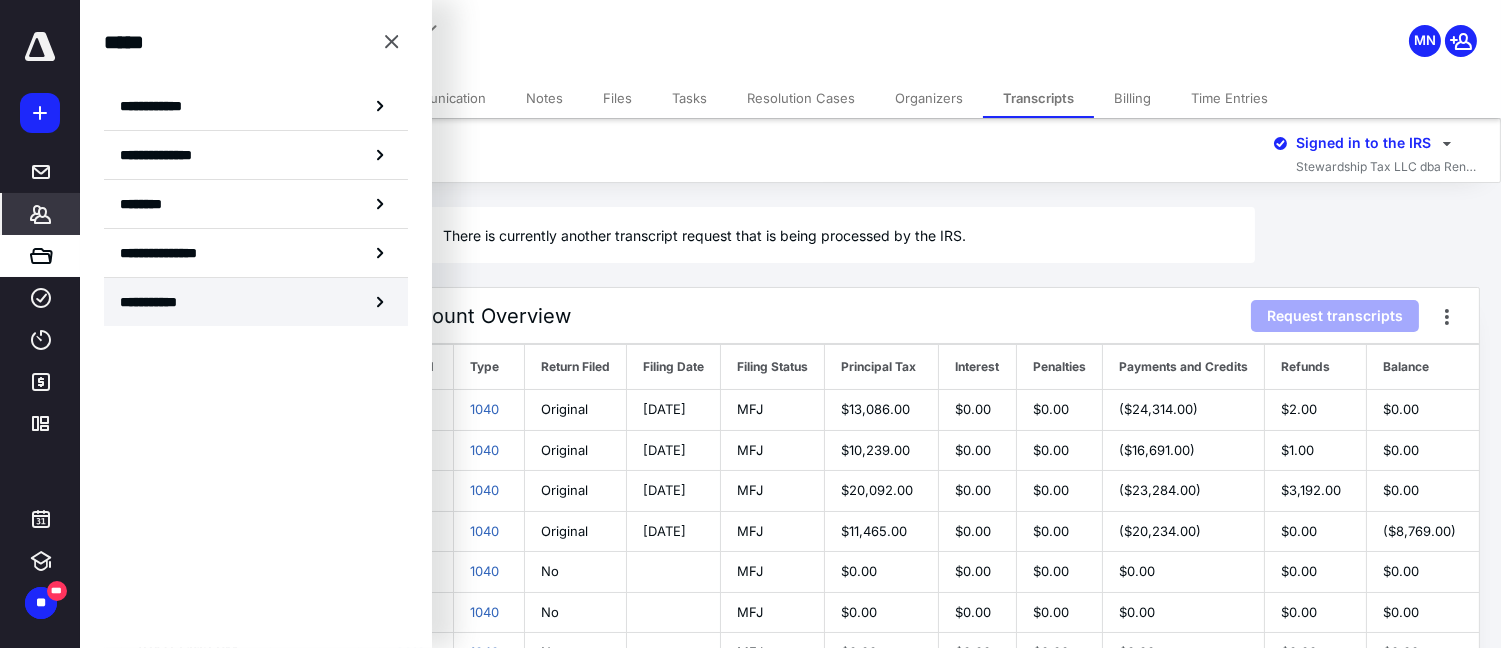click on "**********" at bounding box center (256, 302) 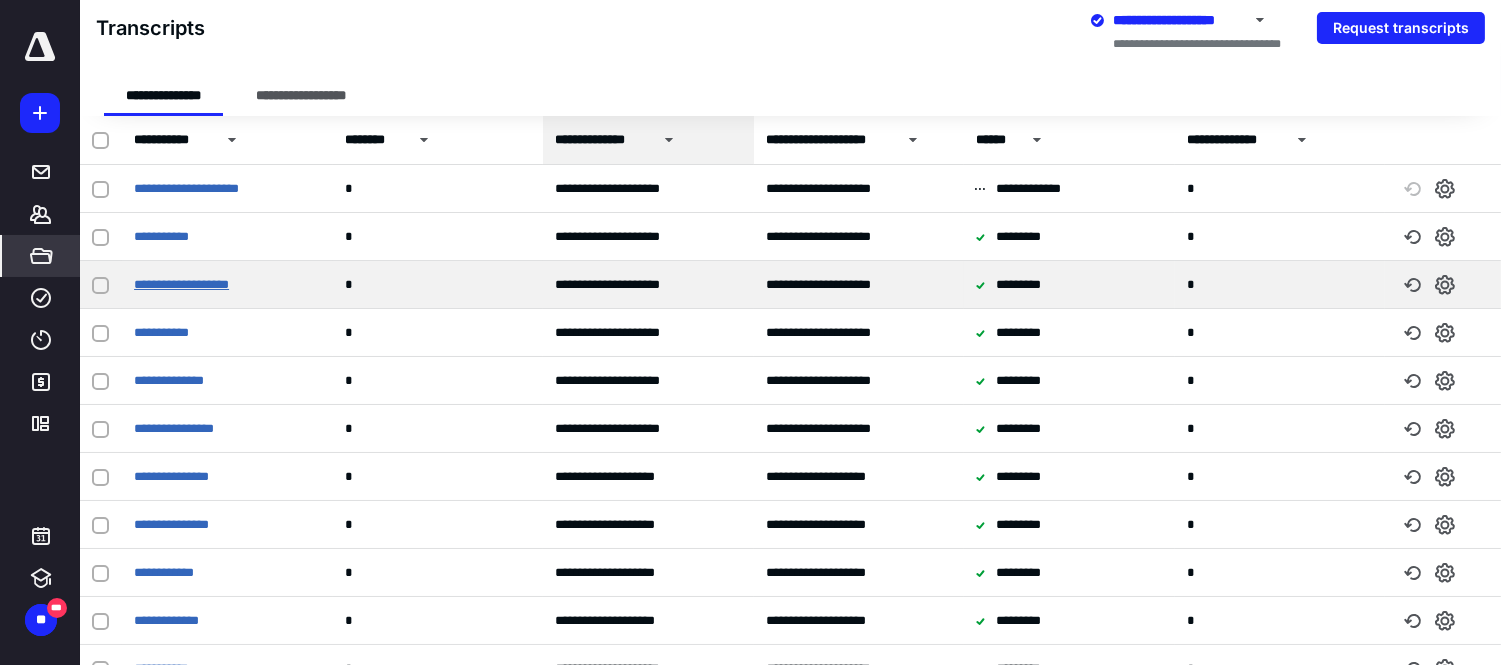 click on "**********" at bounding box center [181, 284] 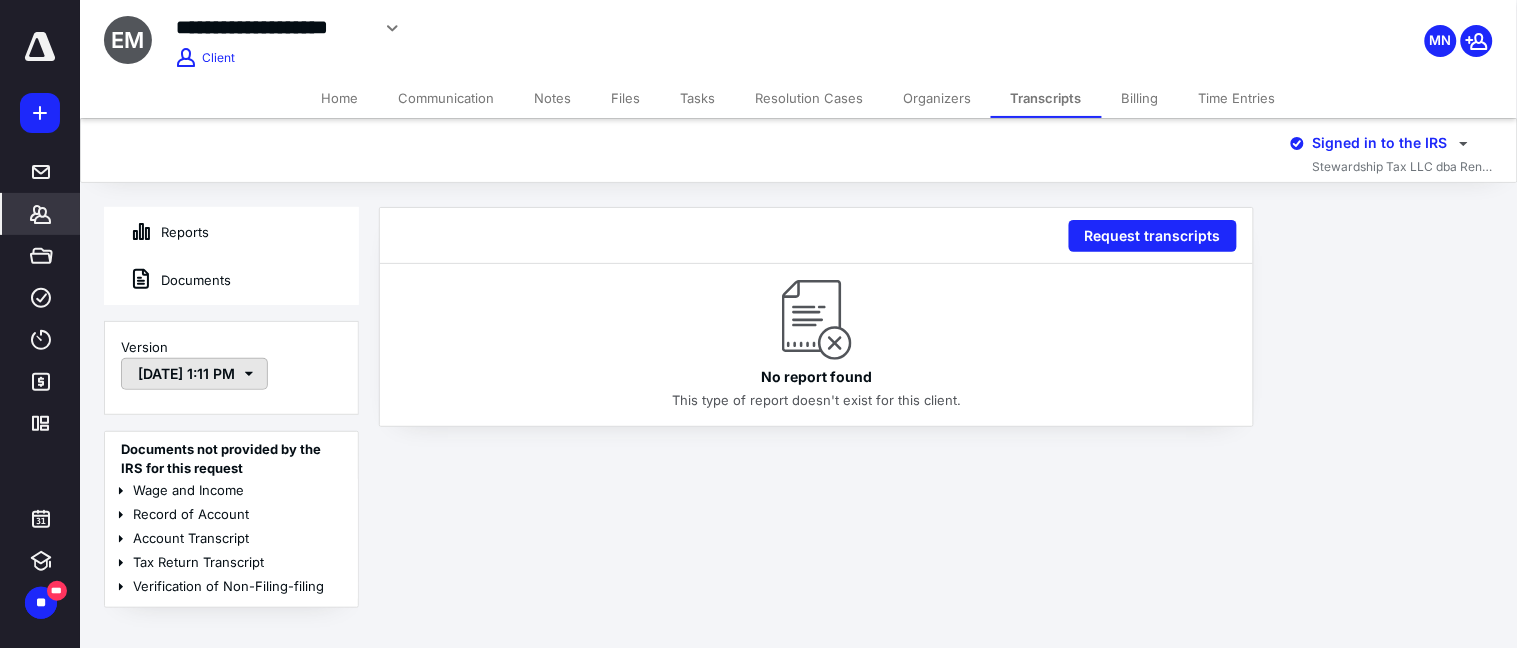 click on "Jul 10, 2025, 1:11 PM" at bounding box center [194, 374] 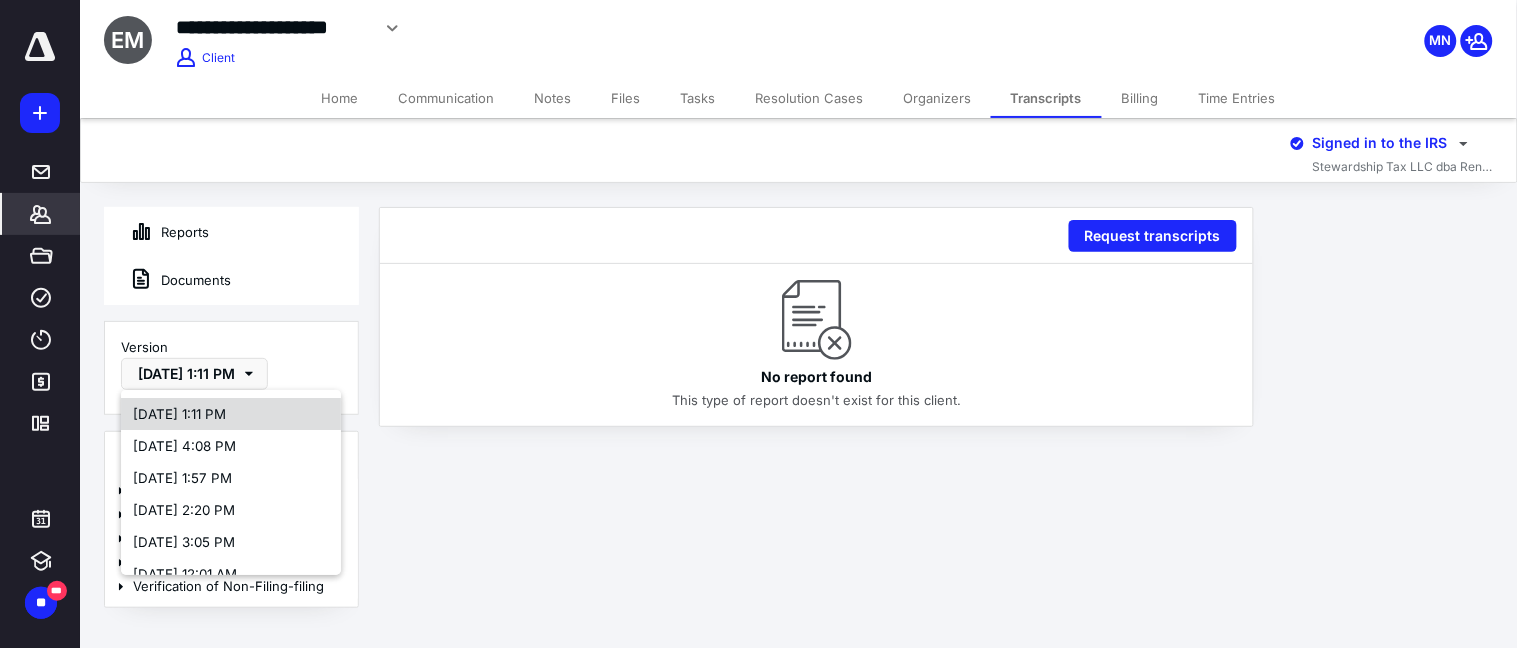 click on "Jul 10, 2025, 1:11 PM" at bounding box center [179, 414] 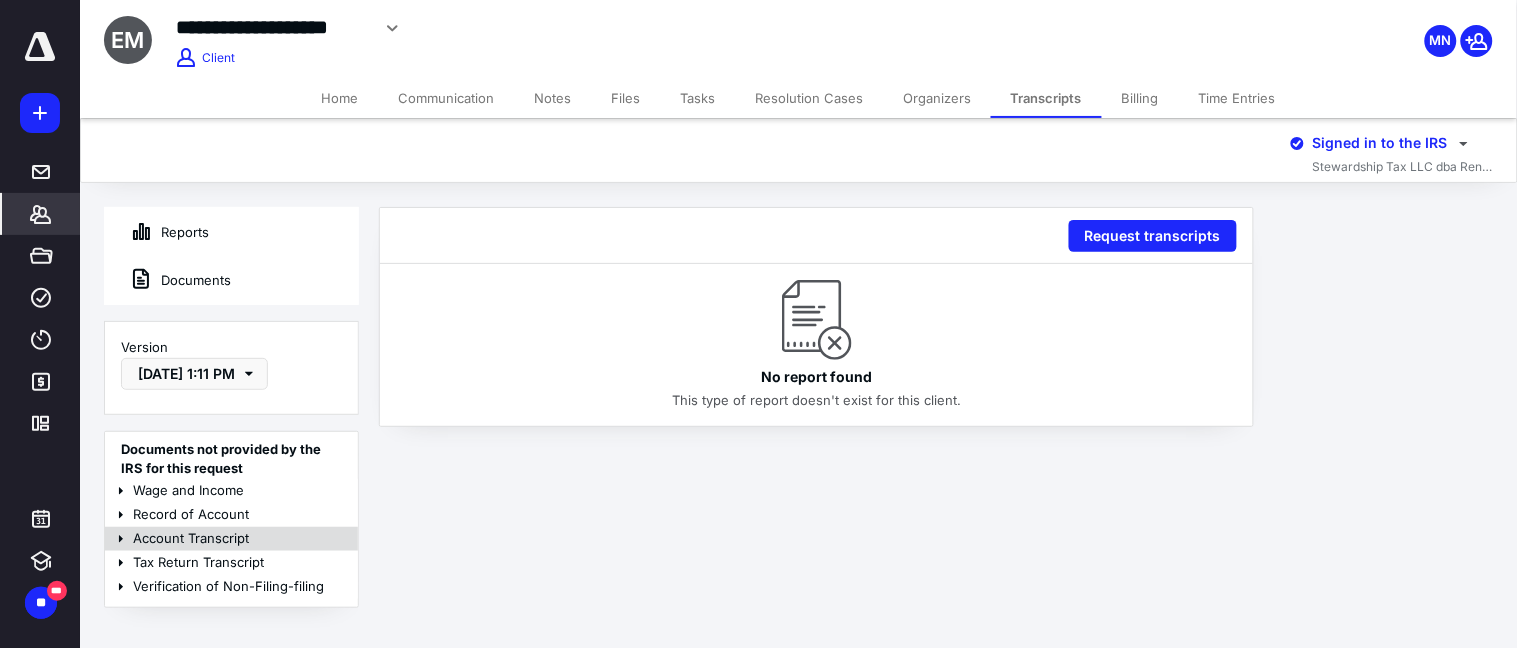 click on "Account Transcript" at bounding box center (231, 491) 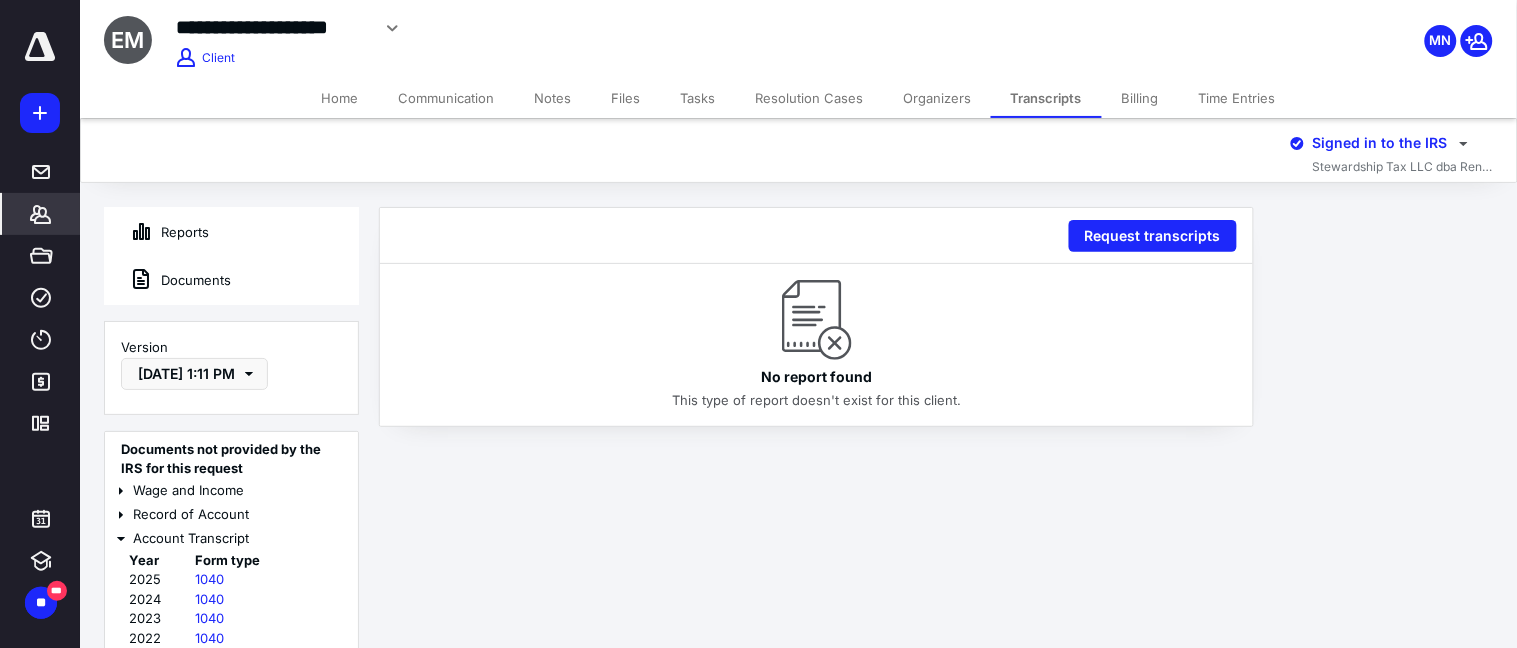 click on "1040" at bounding box center (272, 600) 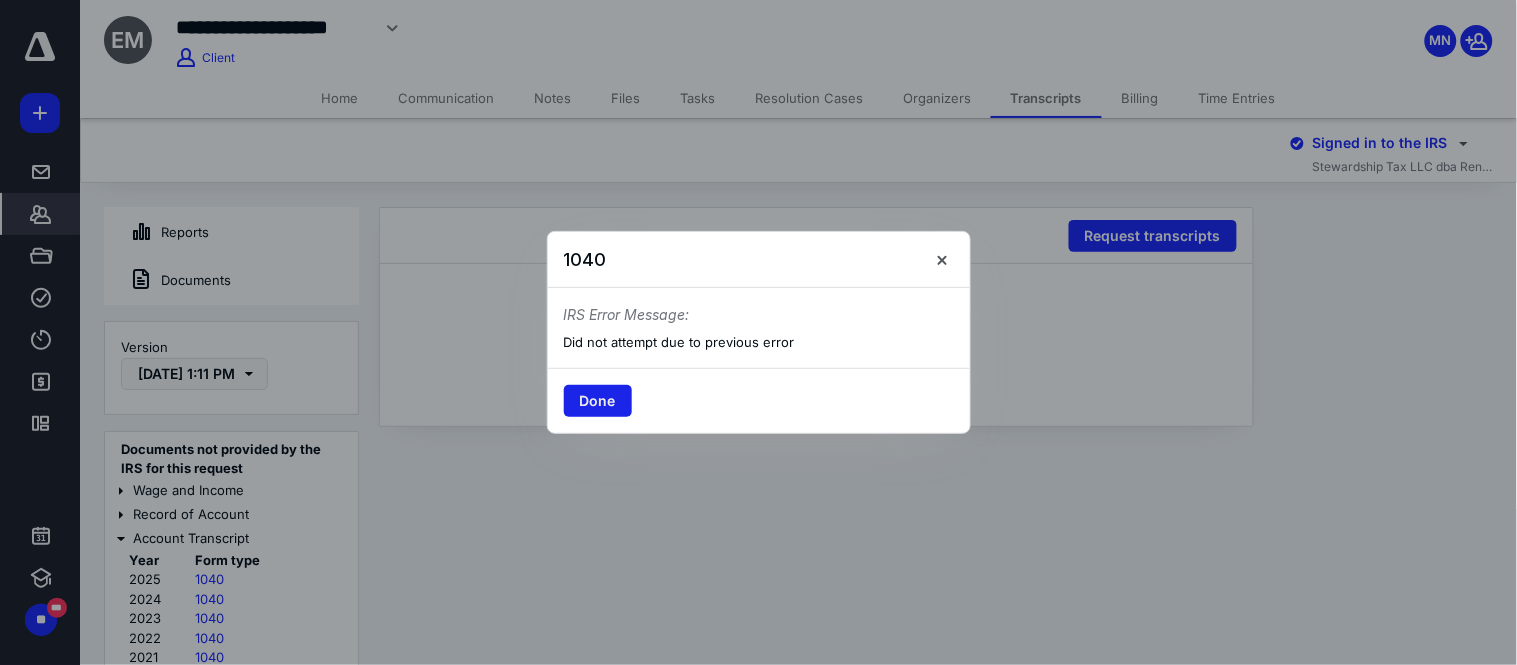 click on "Done" at bounding box center [598, 401] 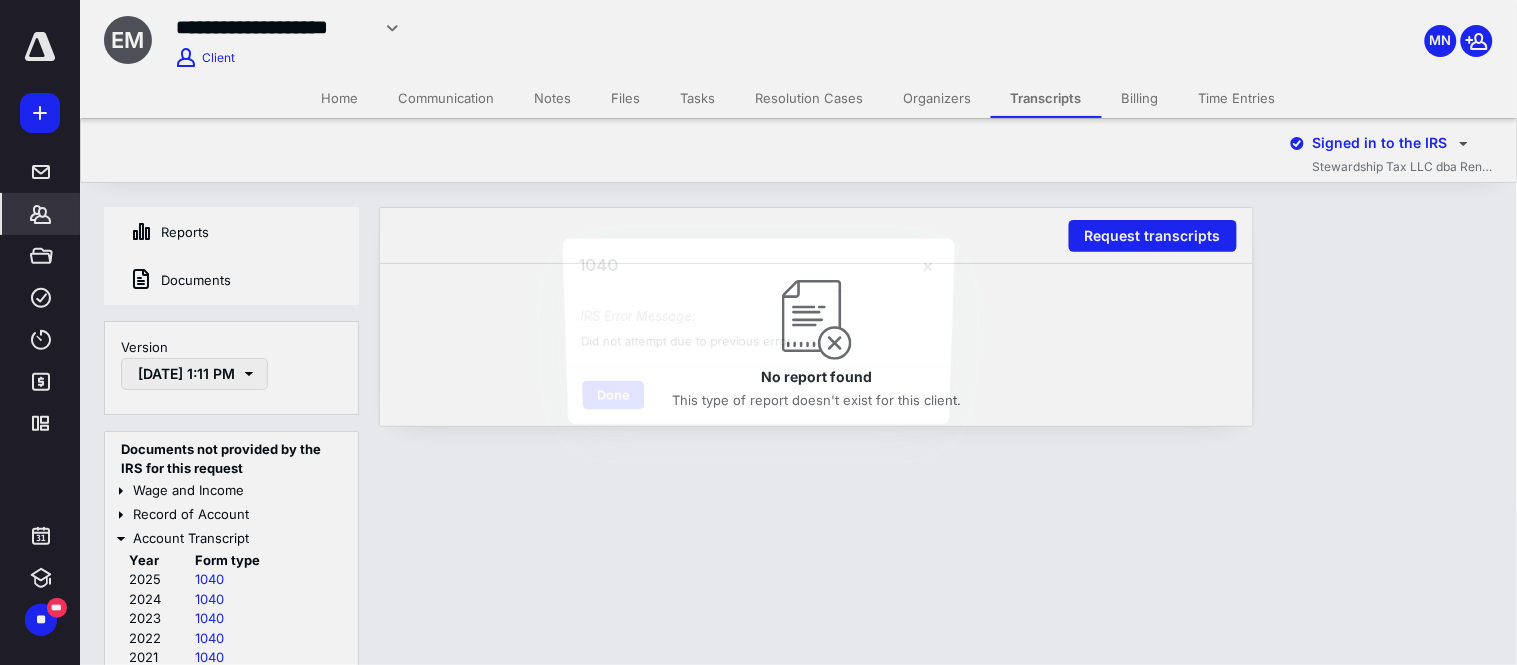 drag, startPoint x: 1157, startPoint y: 224, endPoint x: 636, endPoint y: 322, distance: 530.1368 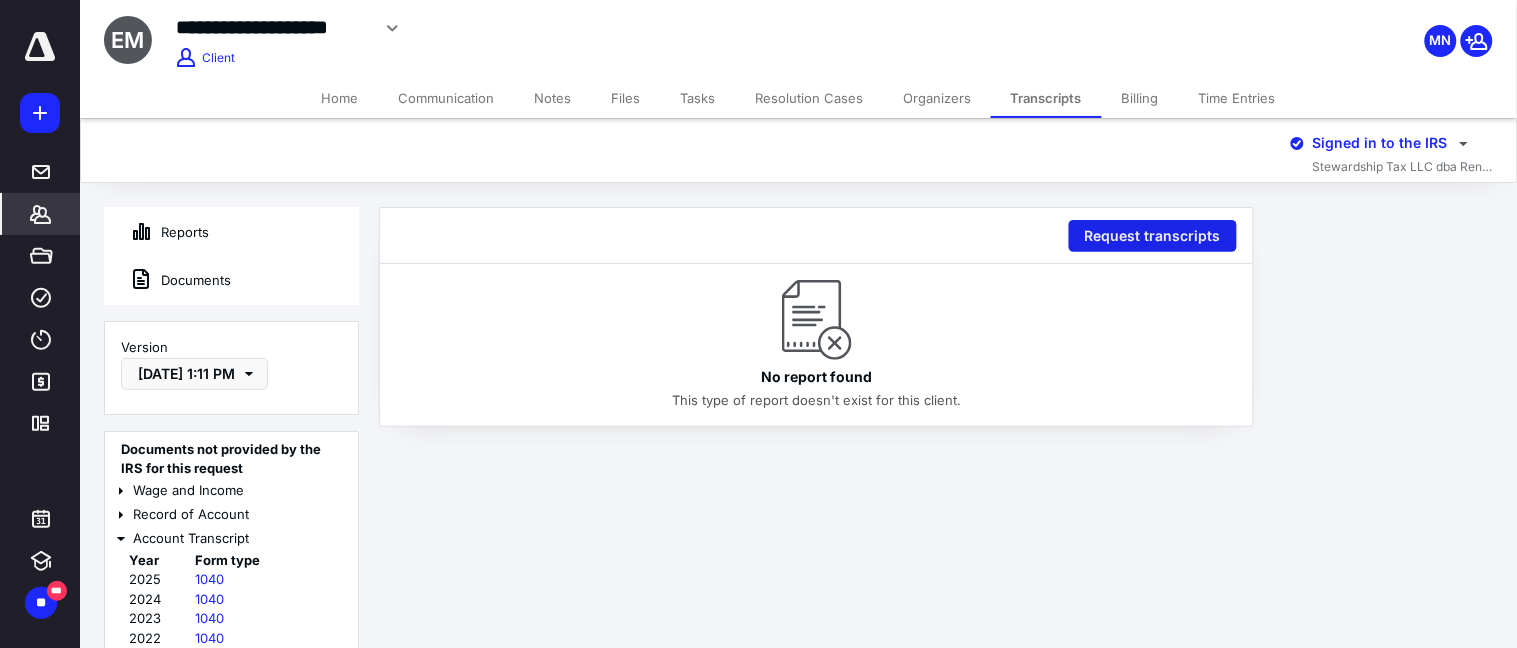 click on "Request transcripts" at bounding box center [1153, 236] 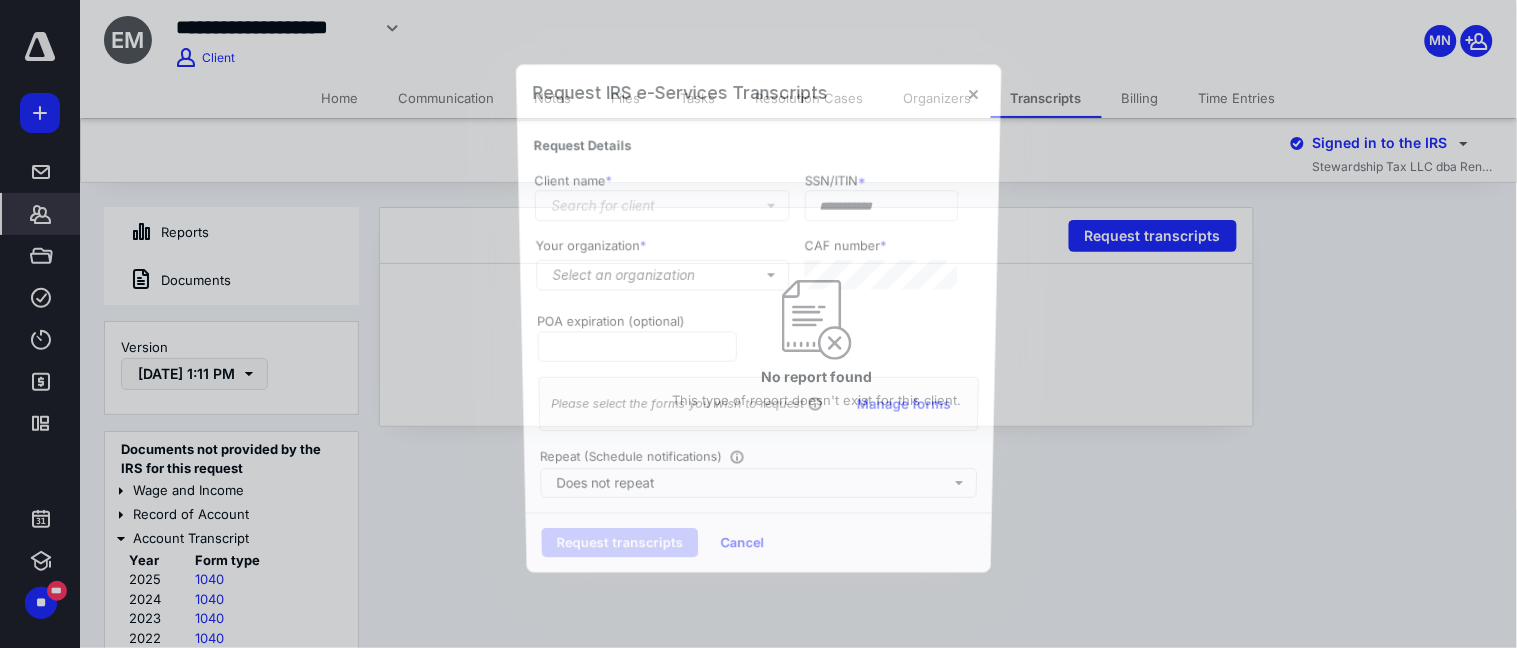 type on "**********" 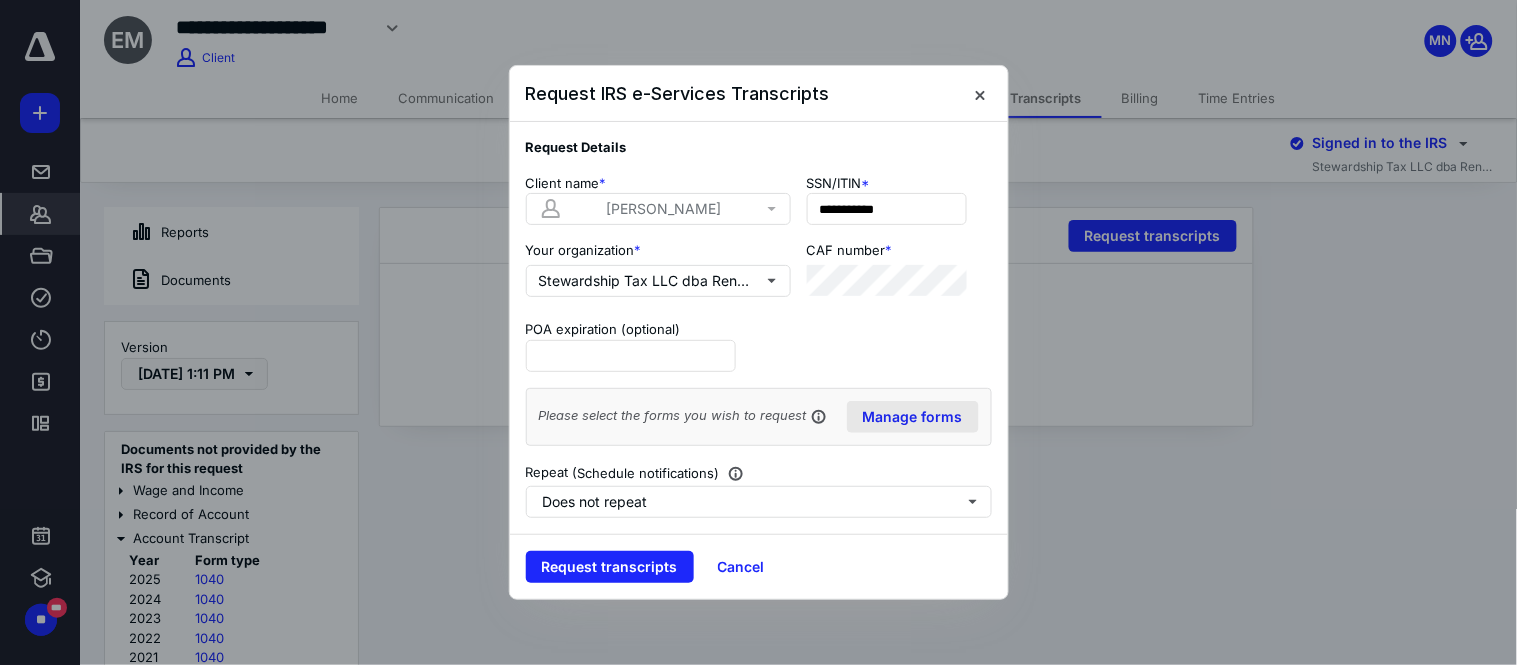 click on "Manage forms" at bounding box center (913, 417) 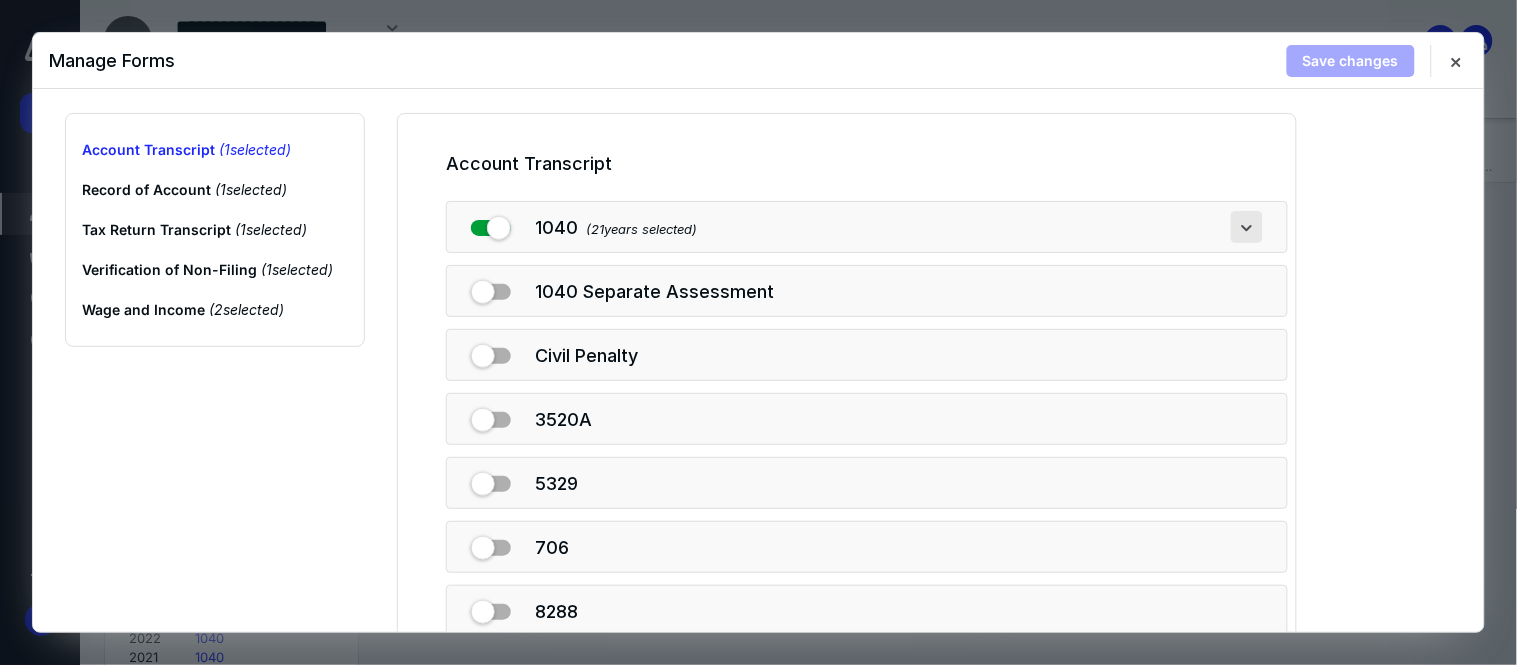 click at bounding box center [1247, 227] 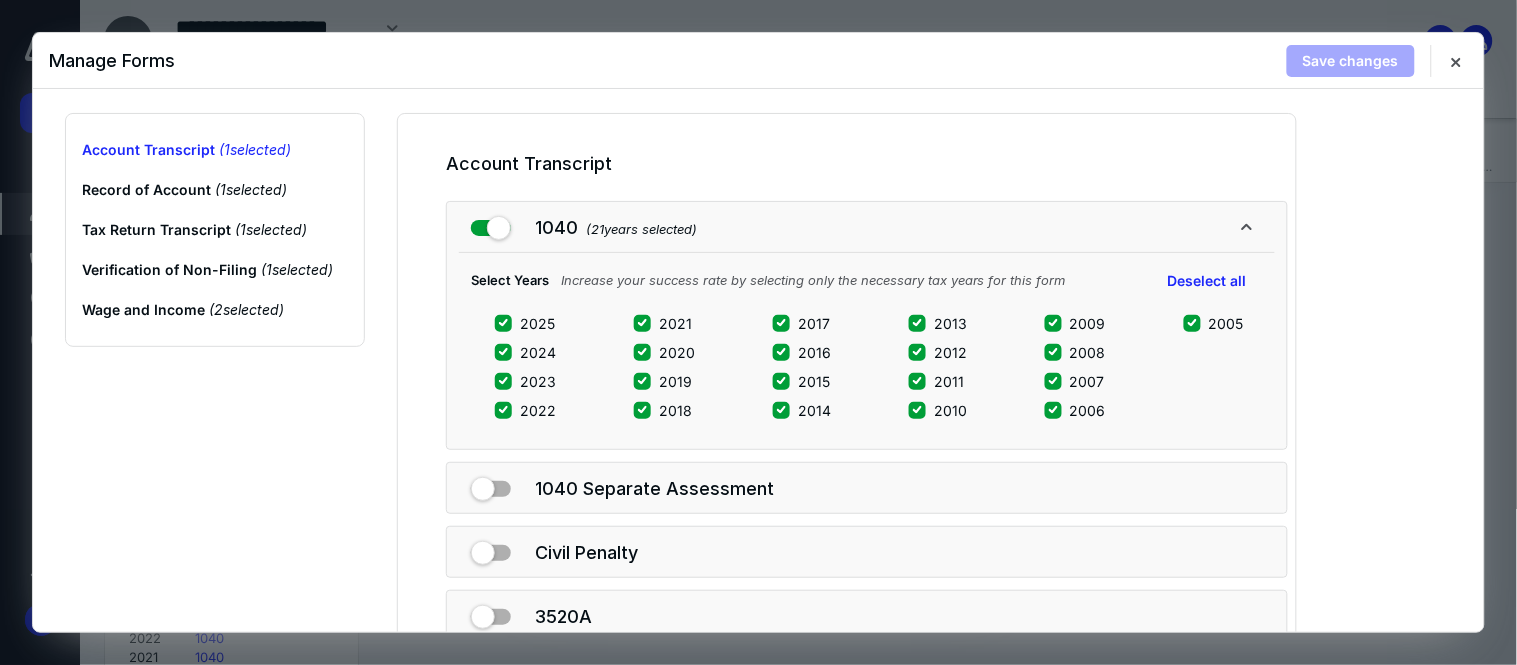 click on "2025" at bounding box center (537, 323) 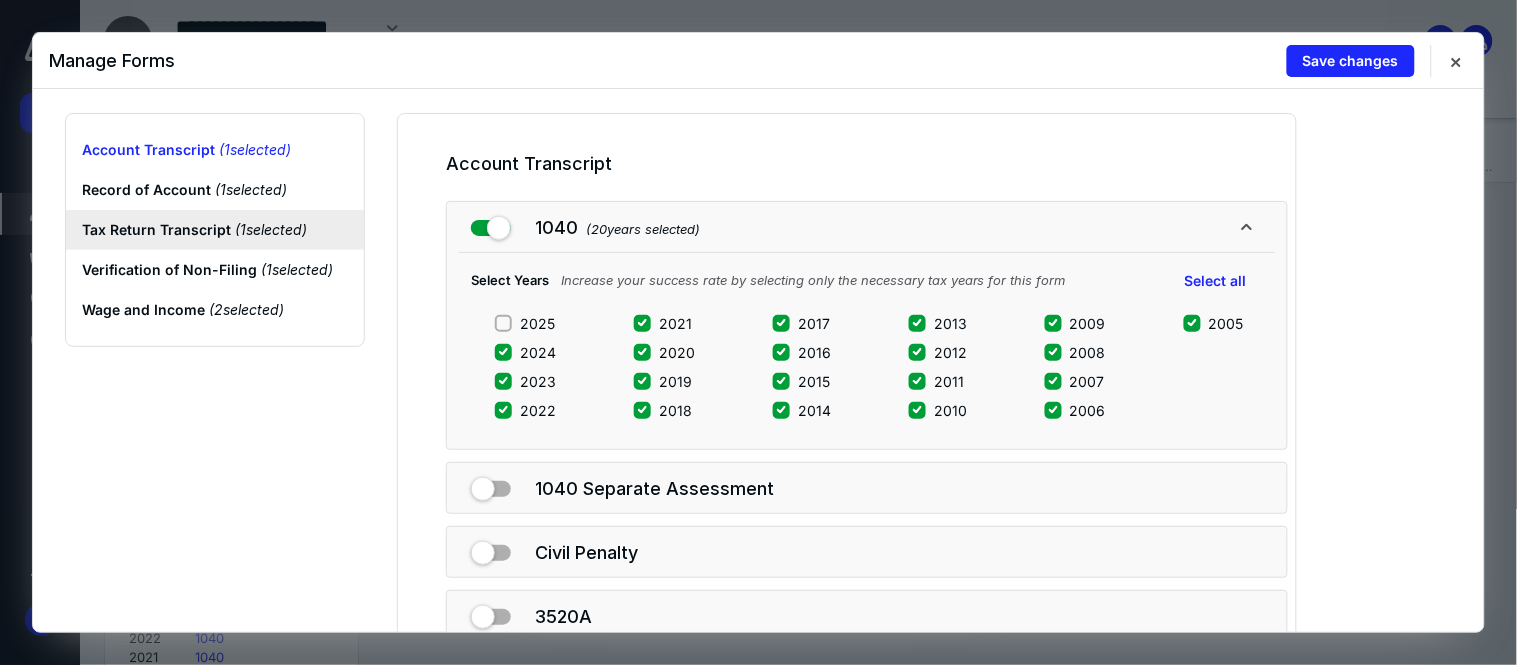 click on "Tax Return Transcript   ( 1  selected)" at bounding box center (215, 230) 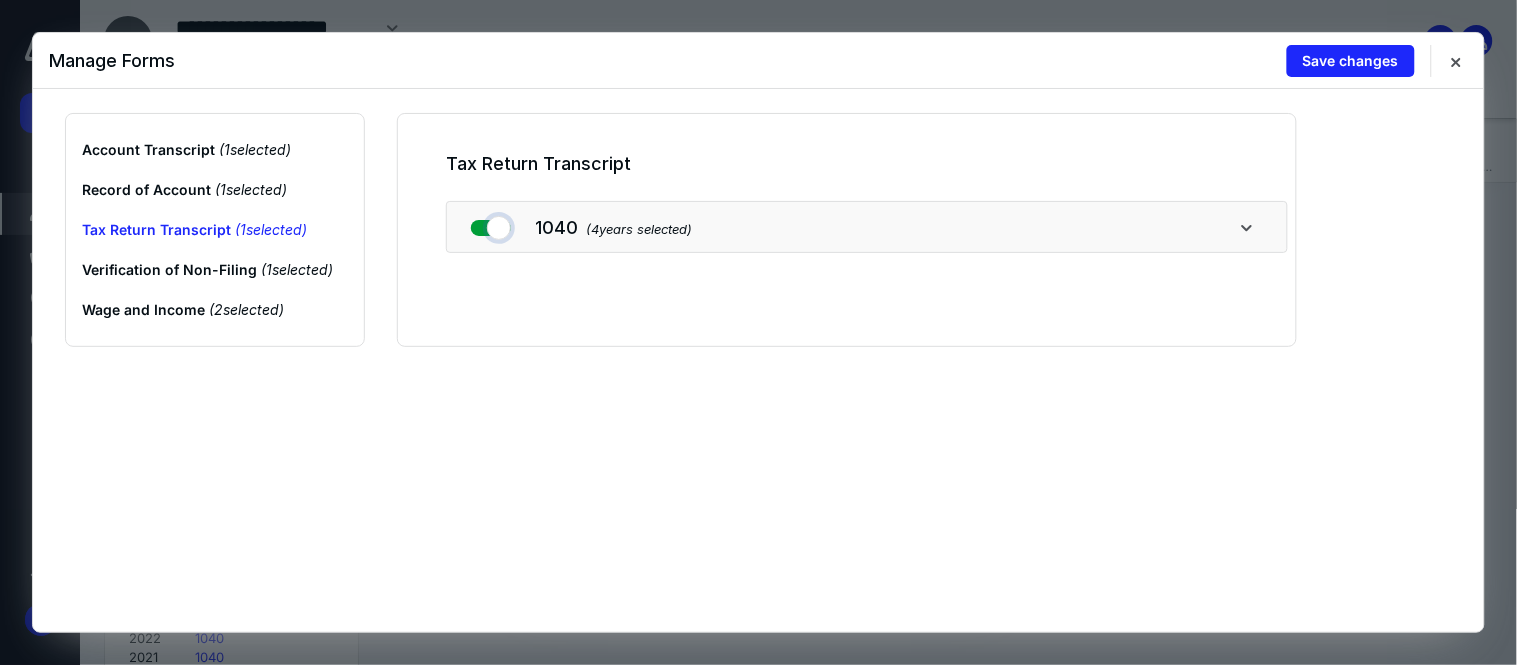 click at bounding box center (491, 224) 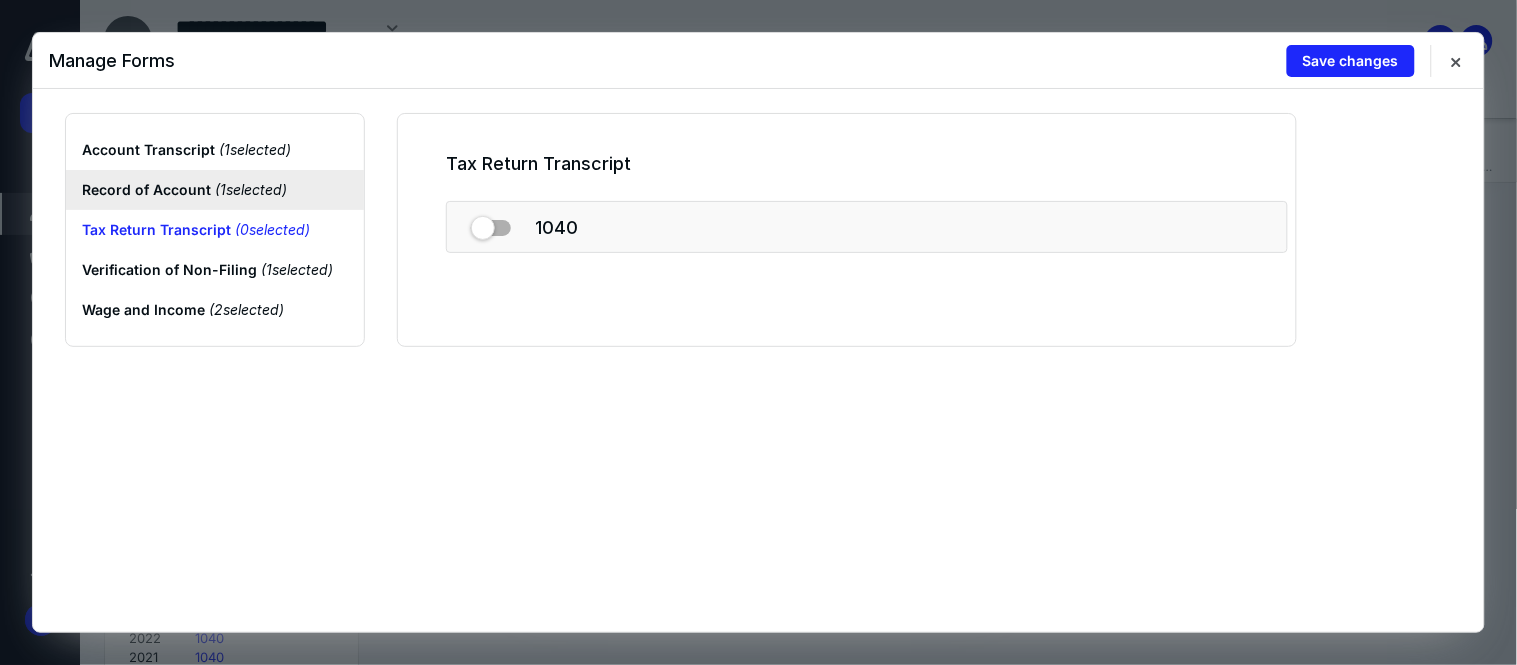 drag, startPoint x: 275, startPoint y: 194, endPoint x: 362, endPoint y: 206, distance: 87.823685 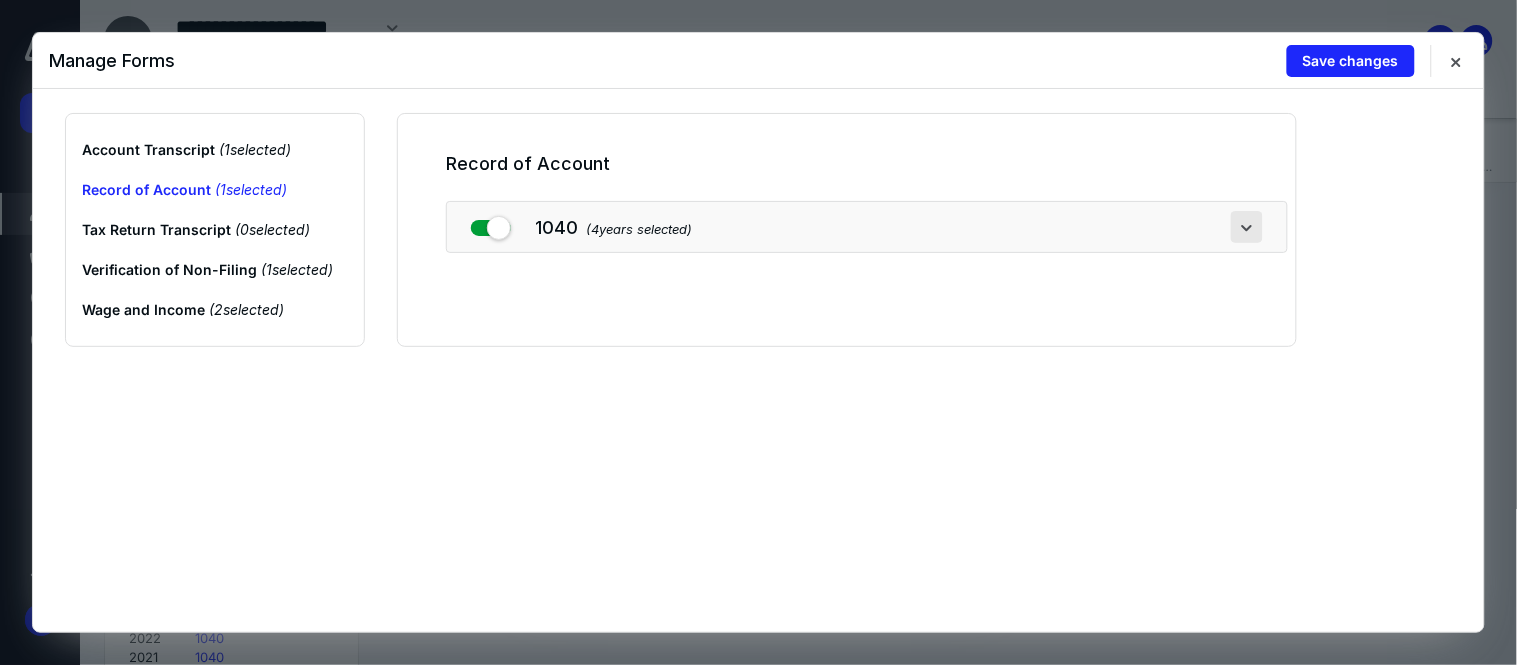 click at bounding box center (1247, 227) 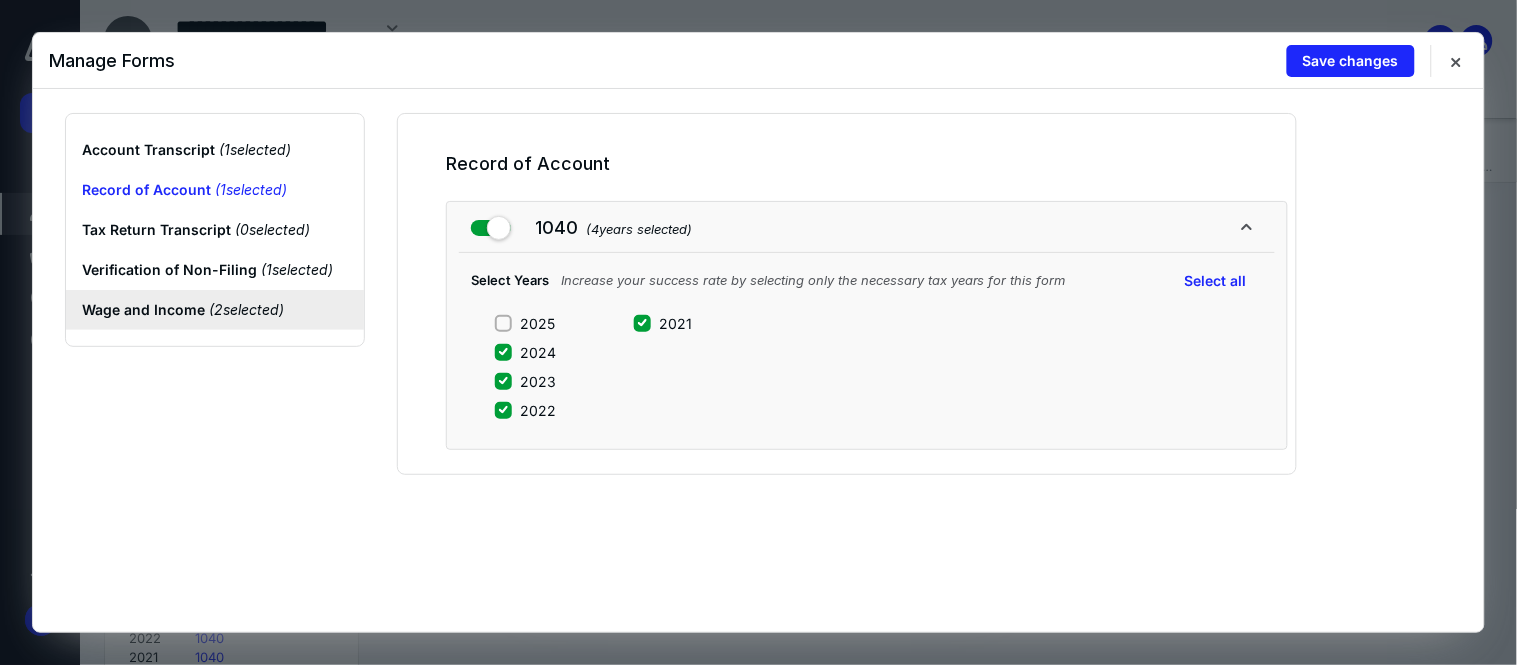 click on "Wage and Income   ( 2  selected)" at bounding box center [215, 310] 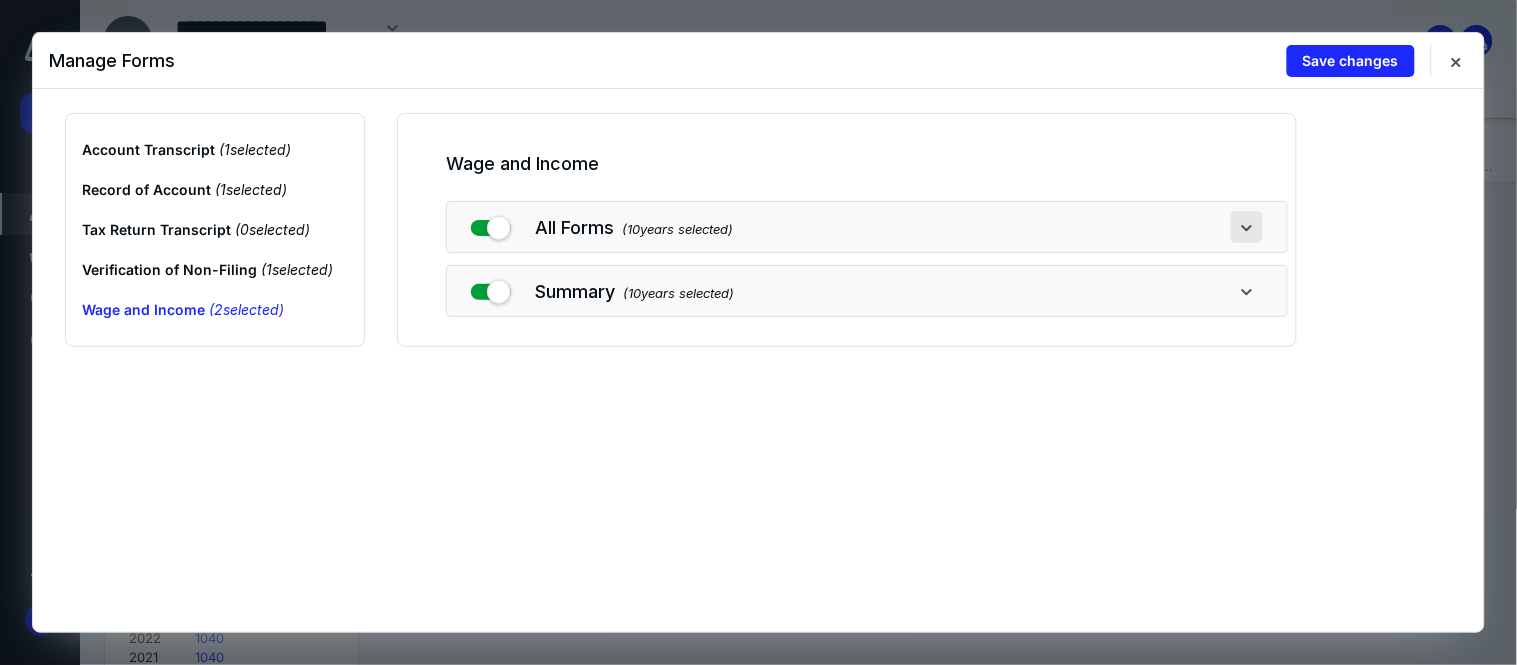 click at bounding box center (1247, 227) 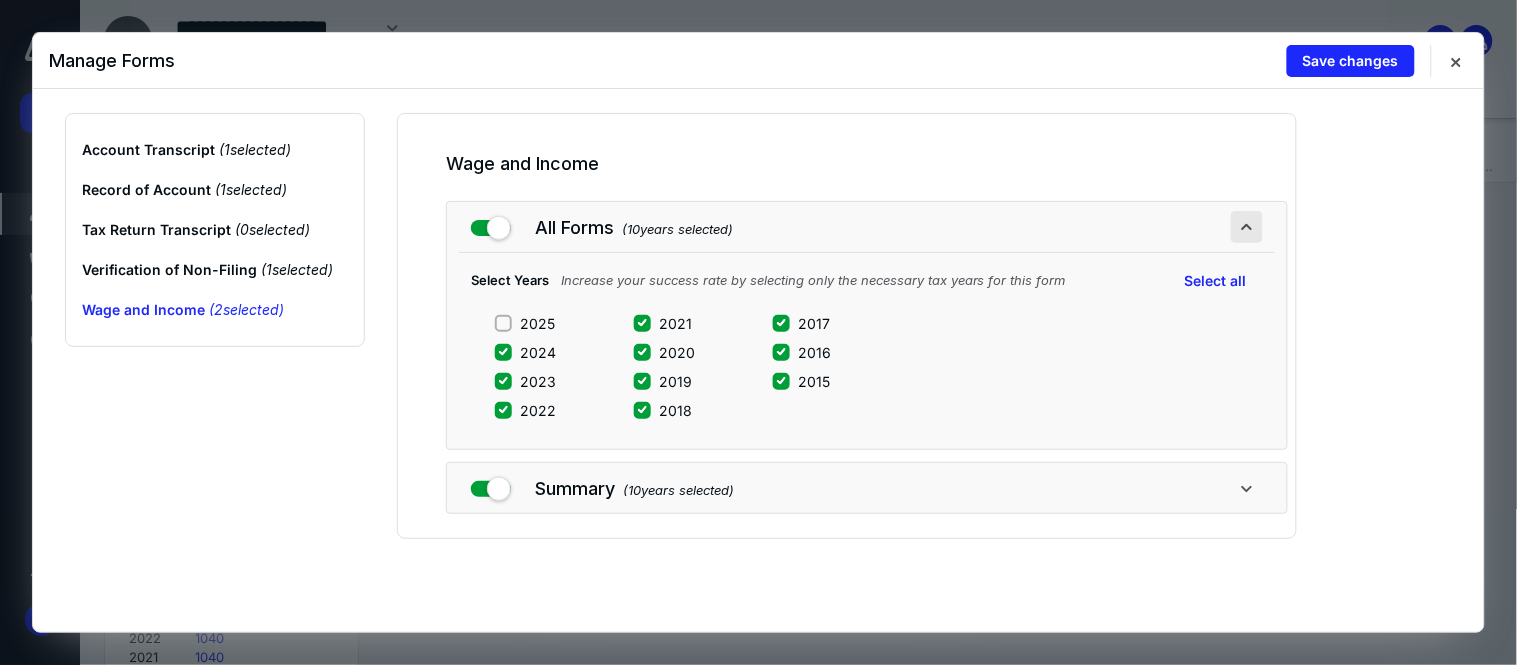 click at bounding box center [1247, 227] 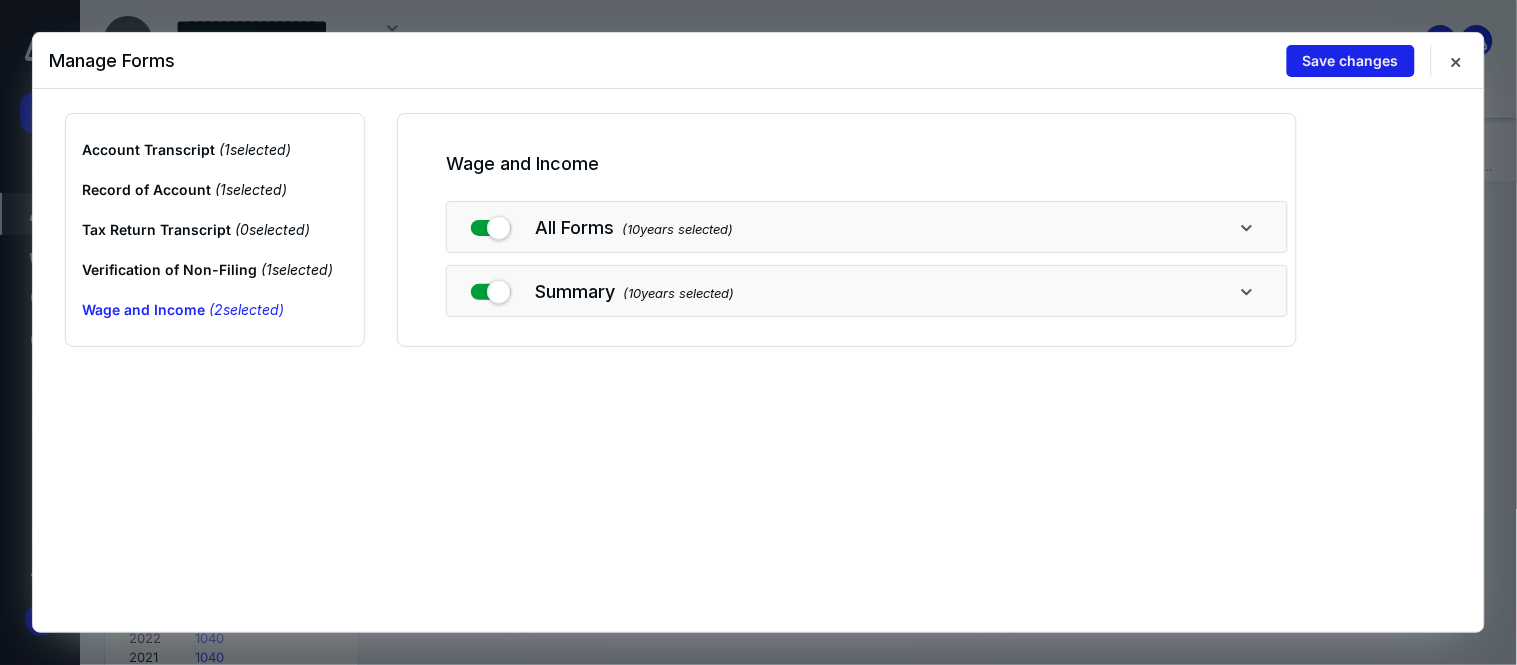 click on "Save changes" at bounding box center [1351, 61] 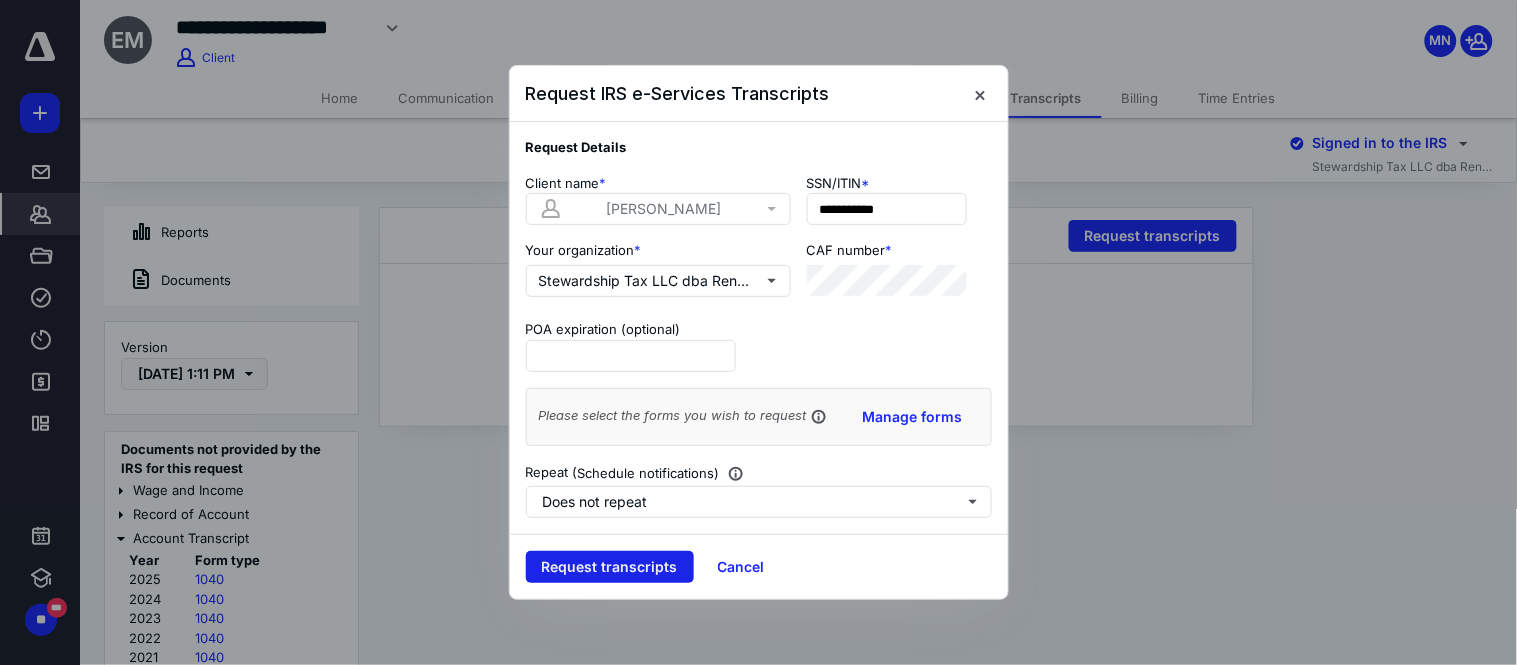 click on "Request transcripts" at bounding box center [610, 567] 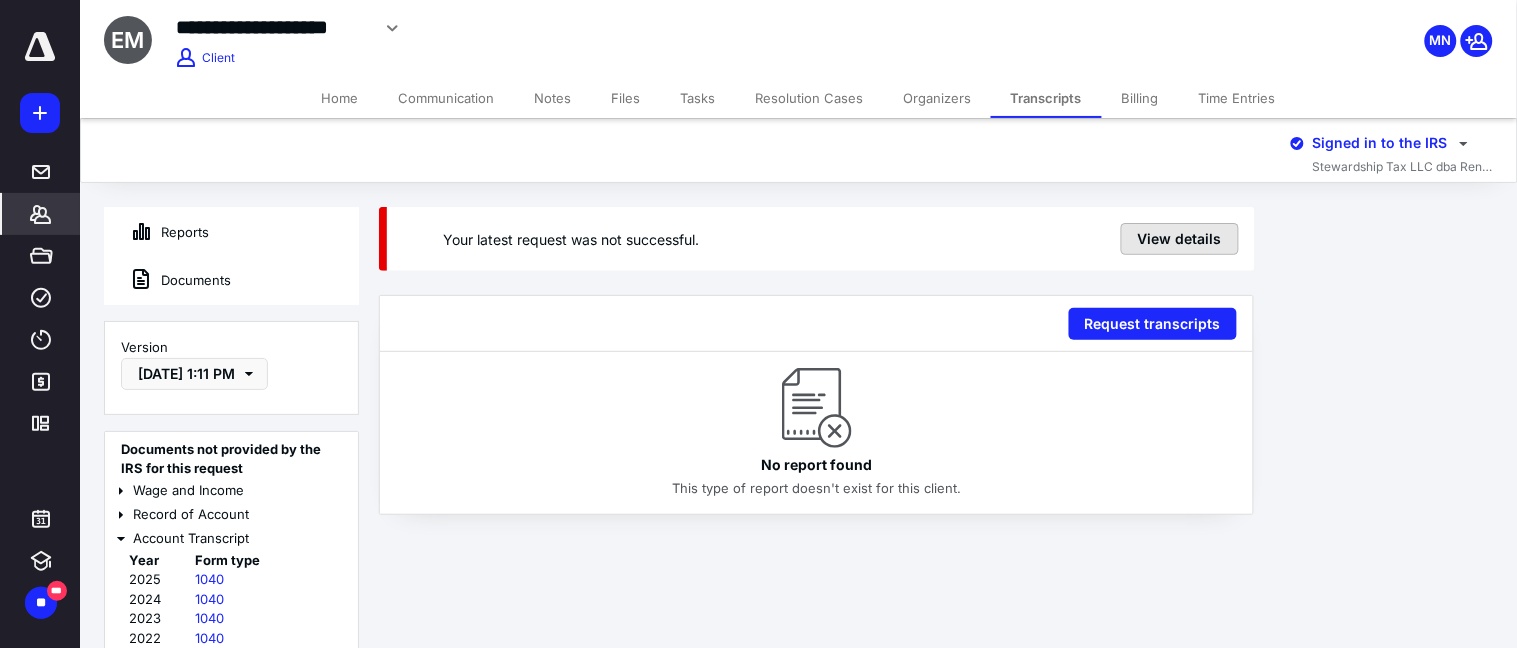 click on "View details" at bounding box center (1180, 239) 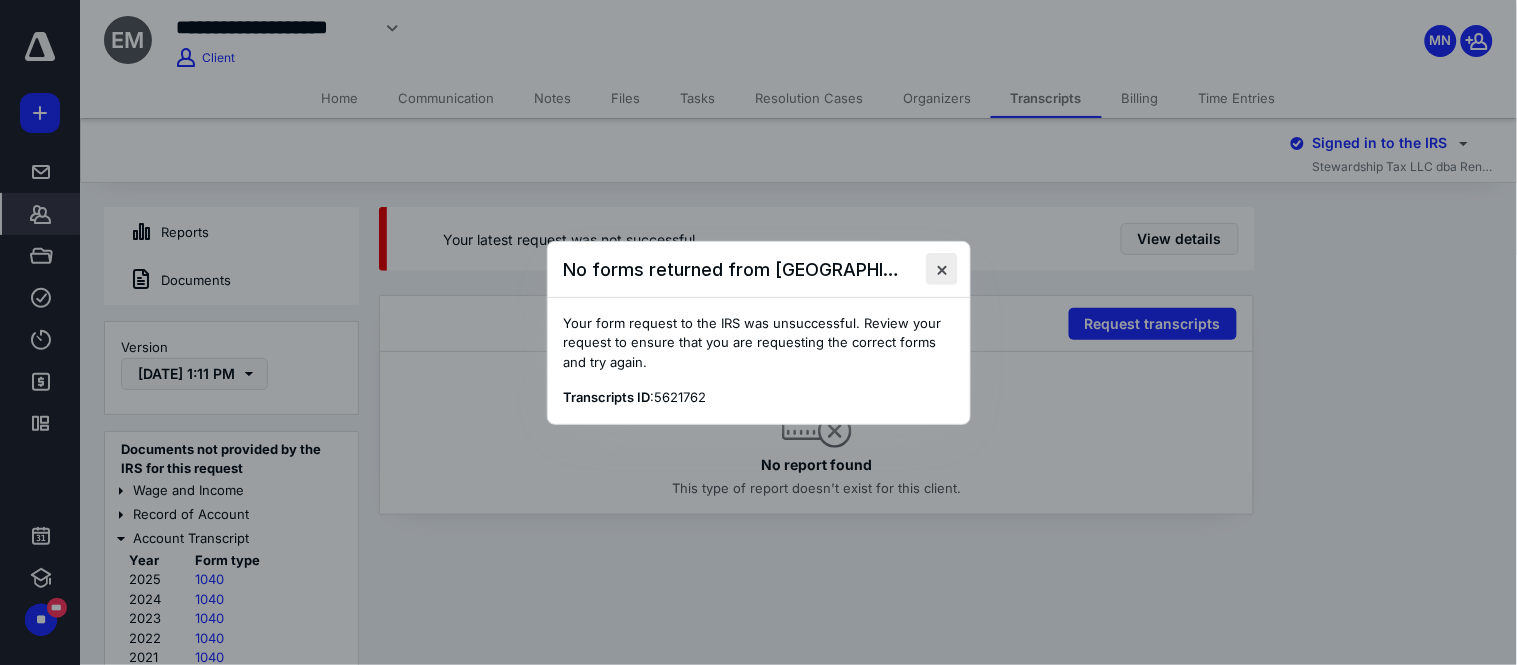 click at bounding box center [942, 269] 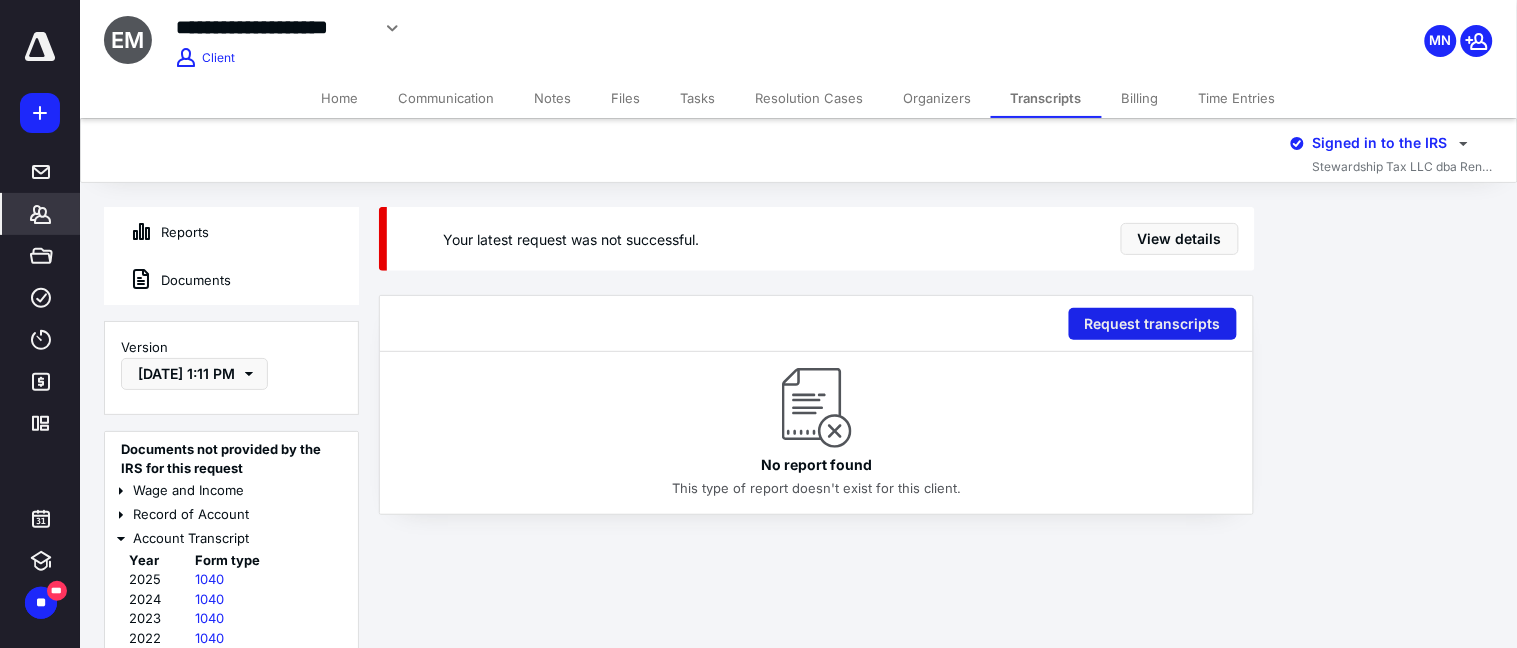click on "Request transcripts" at bounding box center [1153, 324] 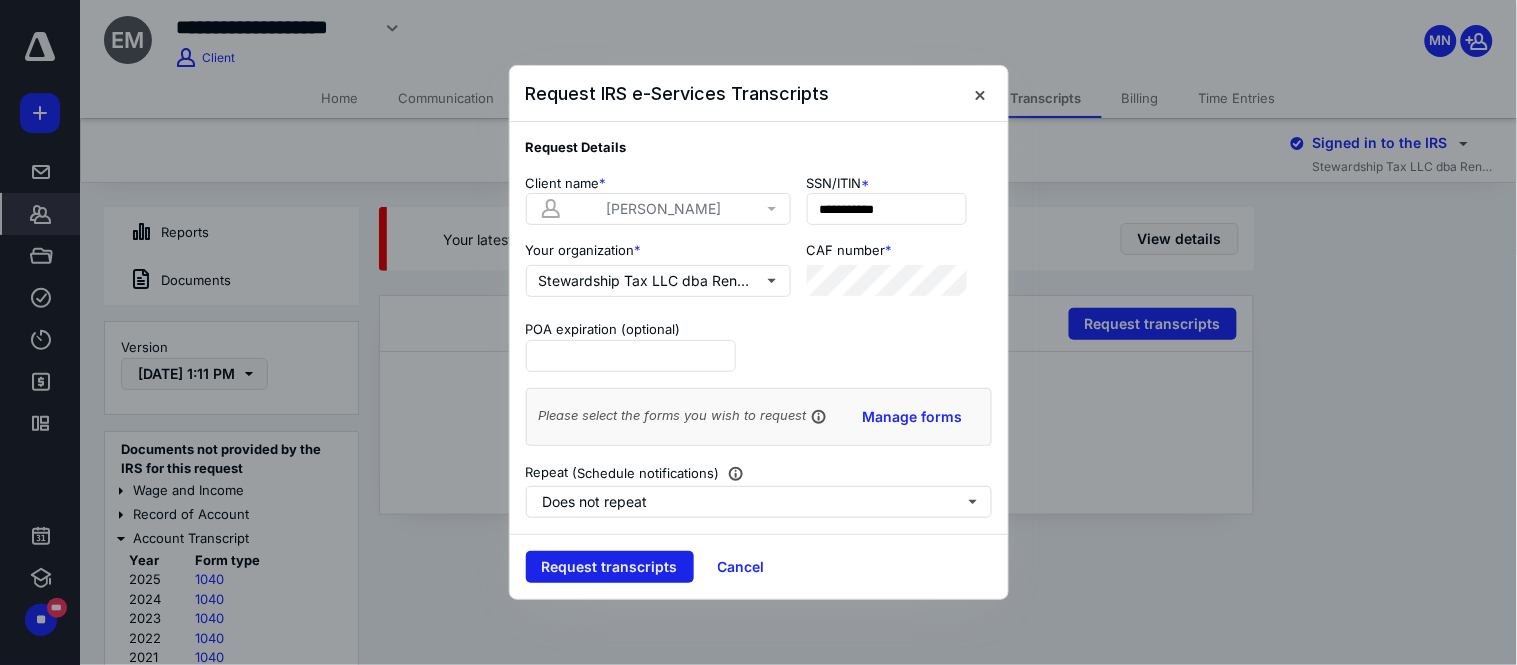 click on "Request transcripts" at bounding box center [610, 567] 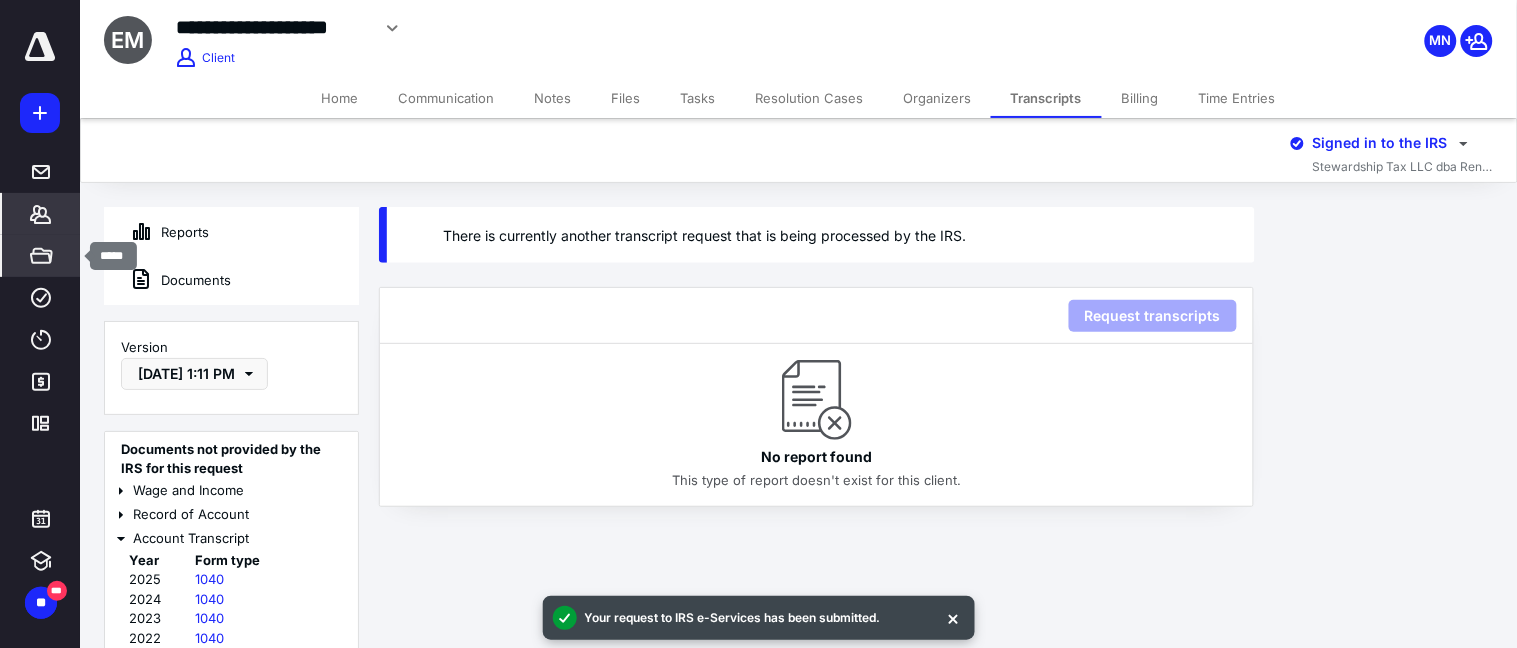 click 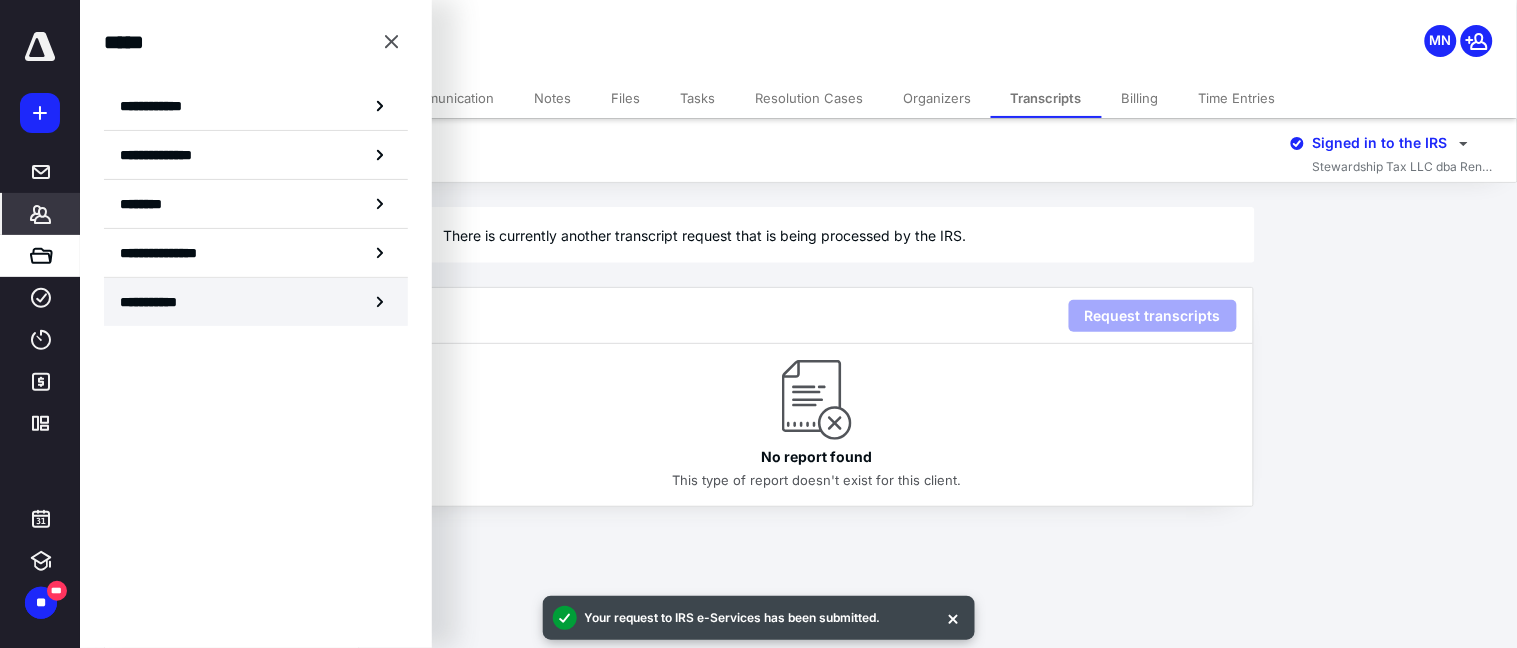 click on "**********" at bounding box center (158, 302) 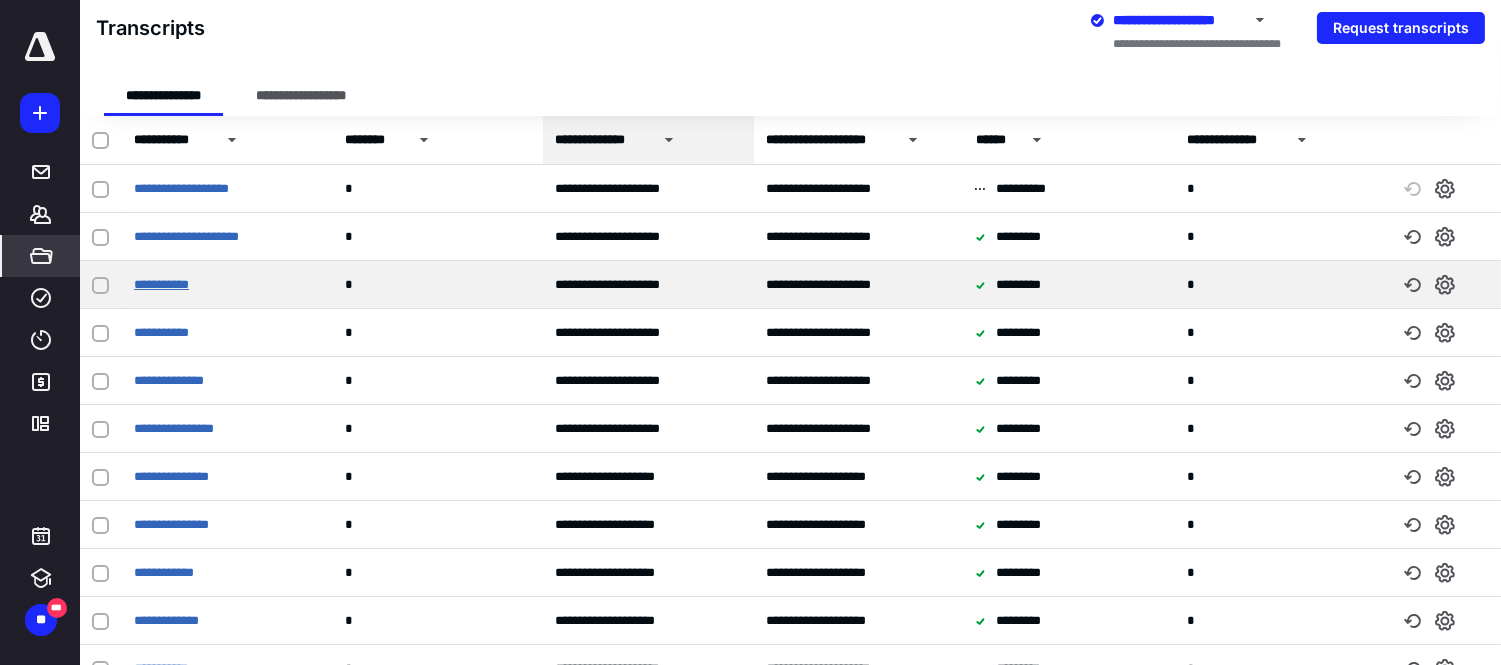 click on "**********" at bounding box center (161, 284) 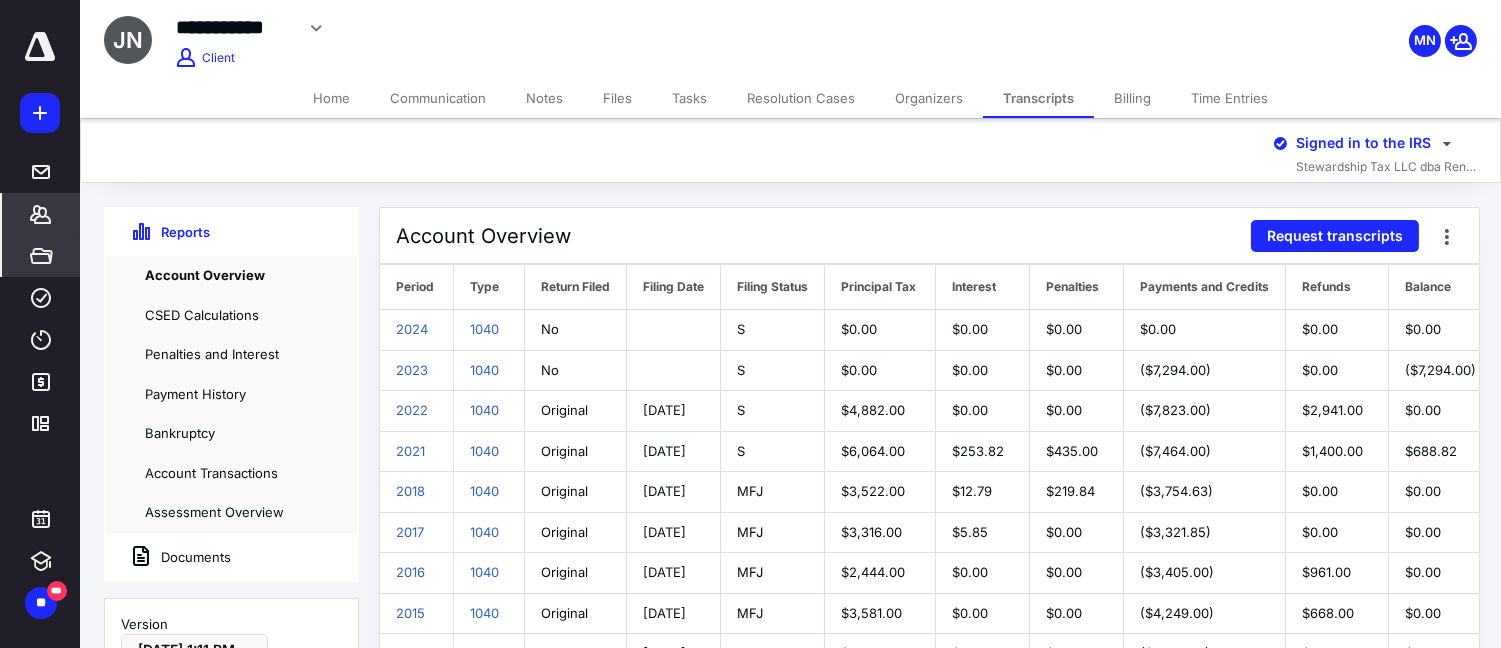 click on "*****" at bounding box center (41, 256) 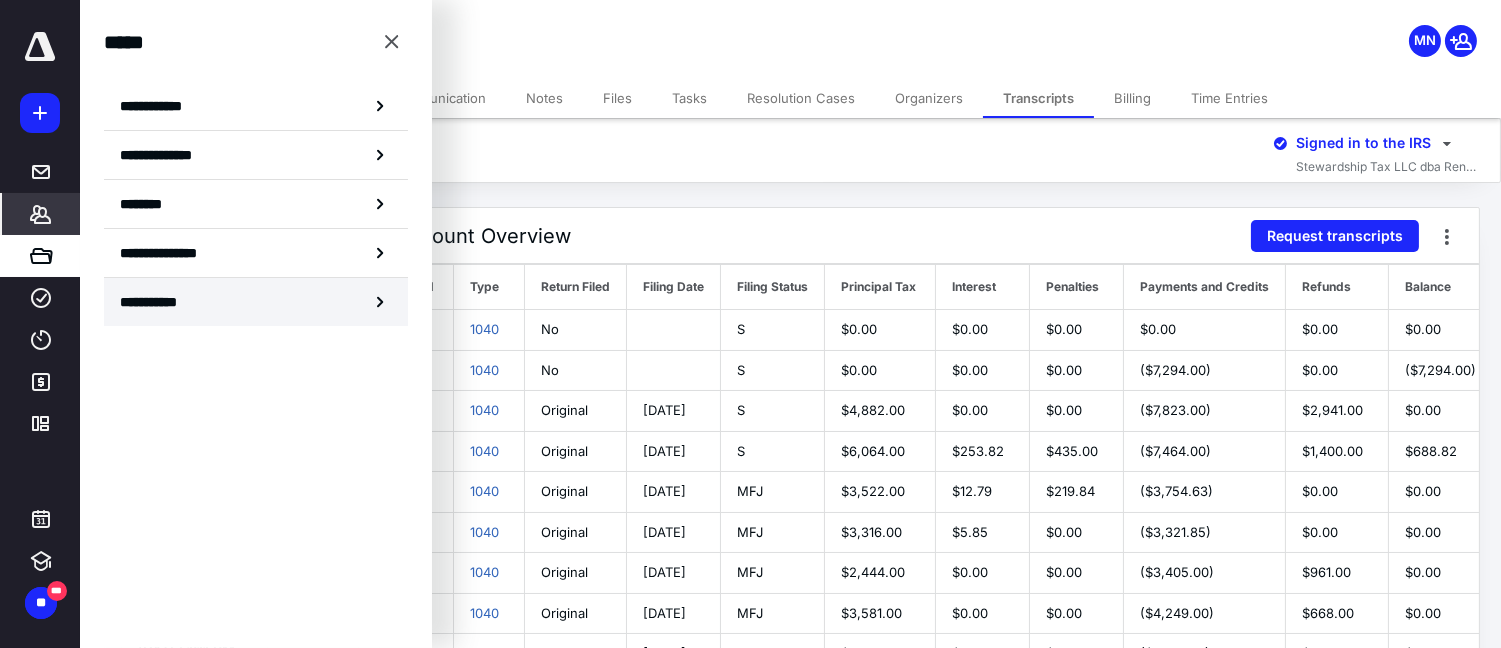 click on "**********" at bounding box center [158, 302] 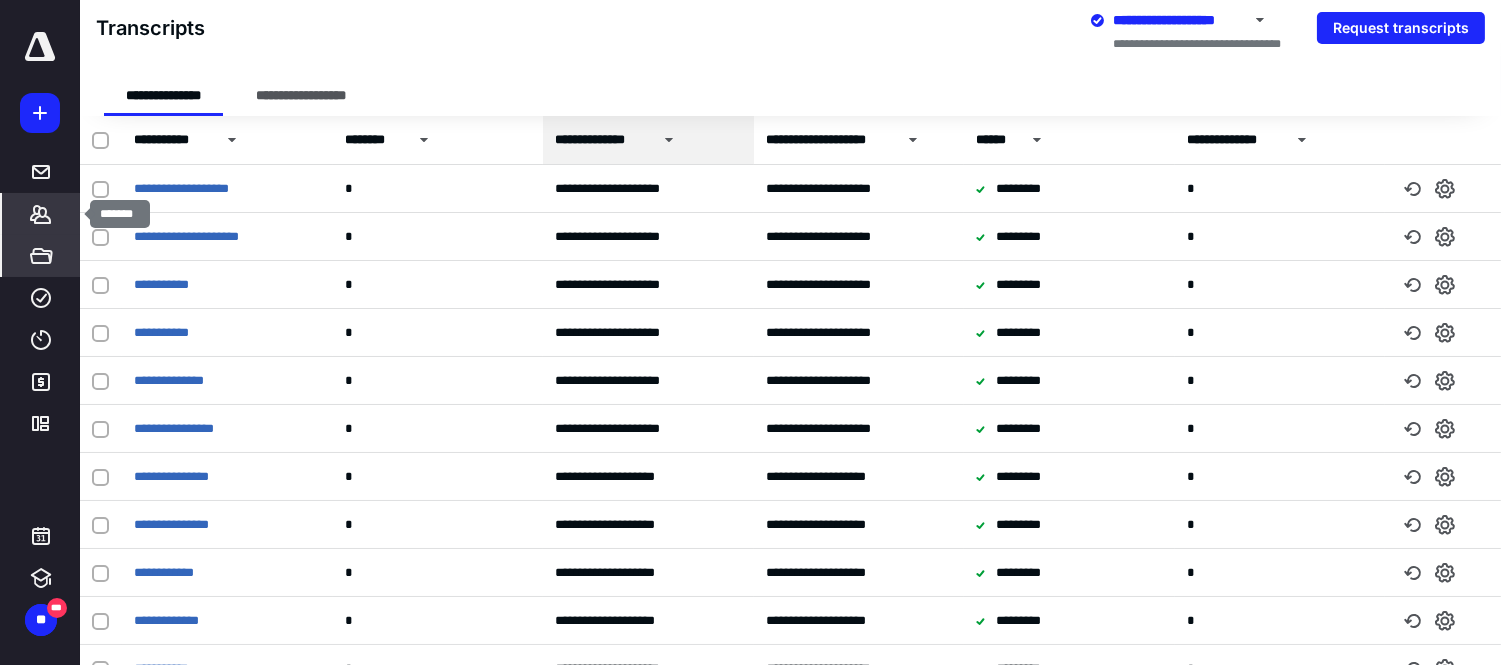 click 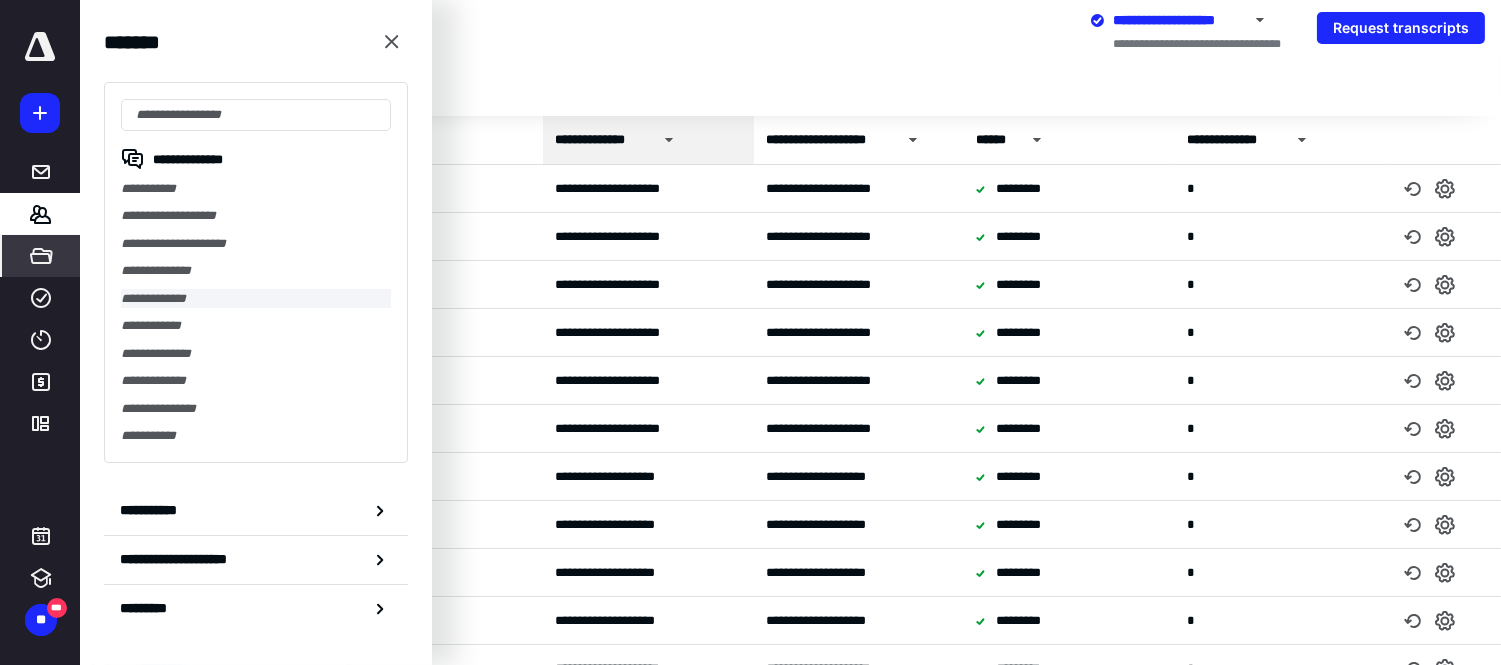 click on "**********" at bounding box center (256, 298) 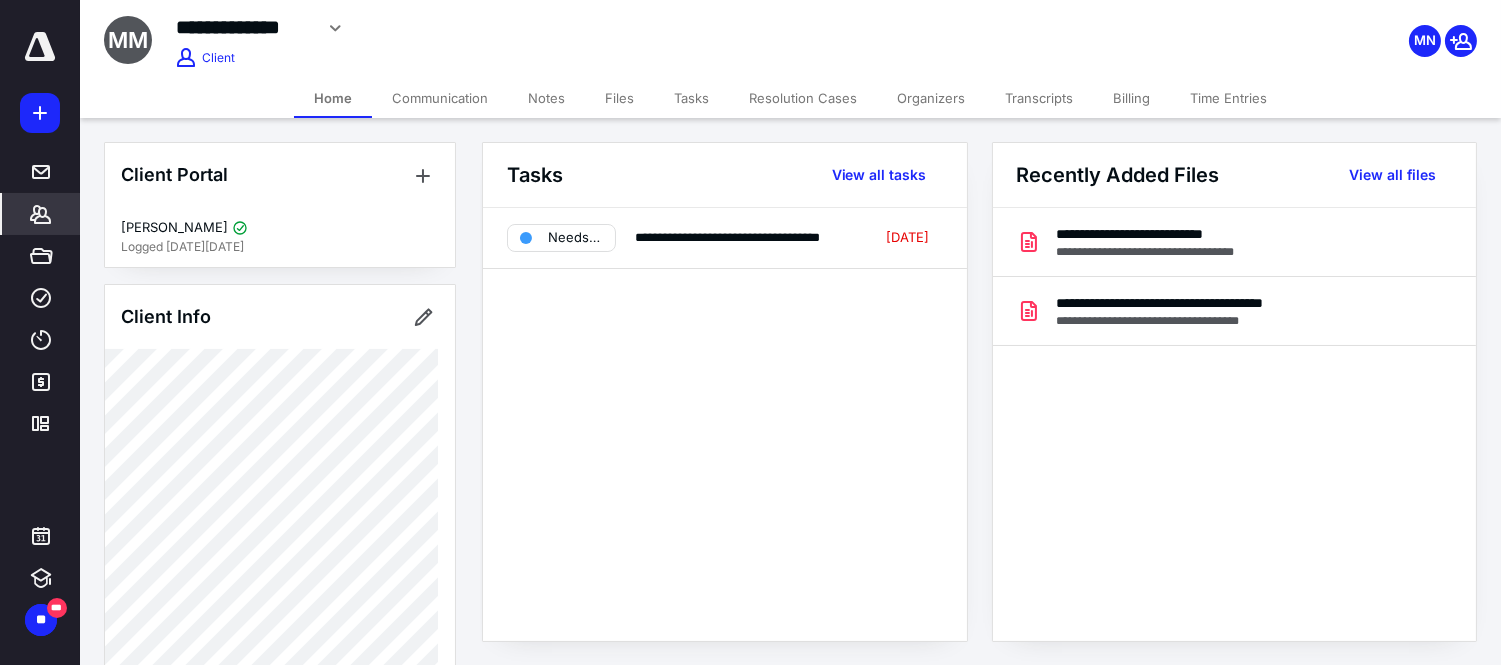 click on "Resolution Cases" at bounding box center (803, 98) 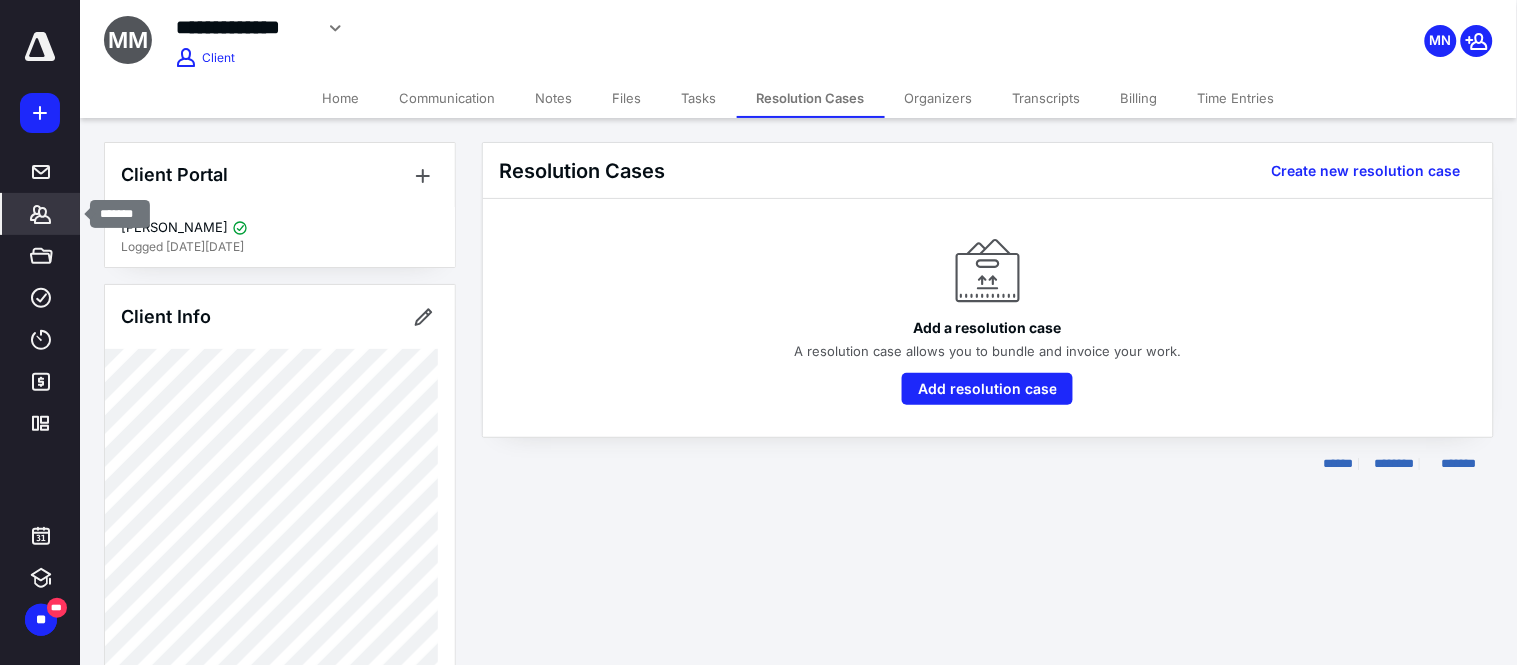 click on "*******" at bounding box center (41, 214) 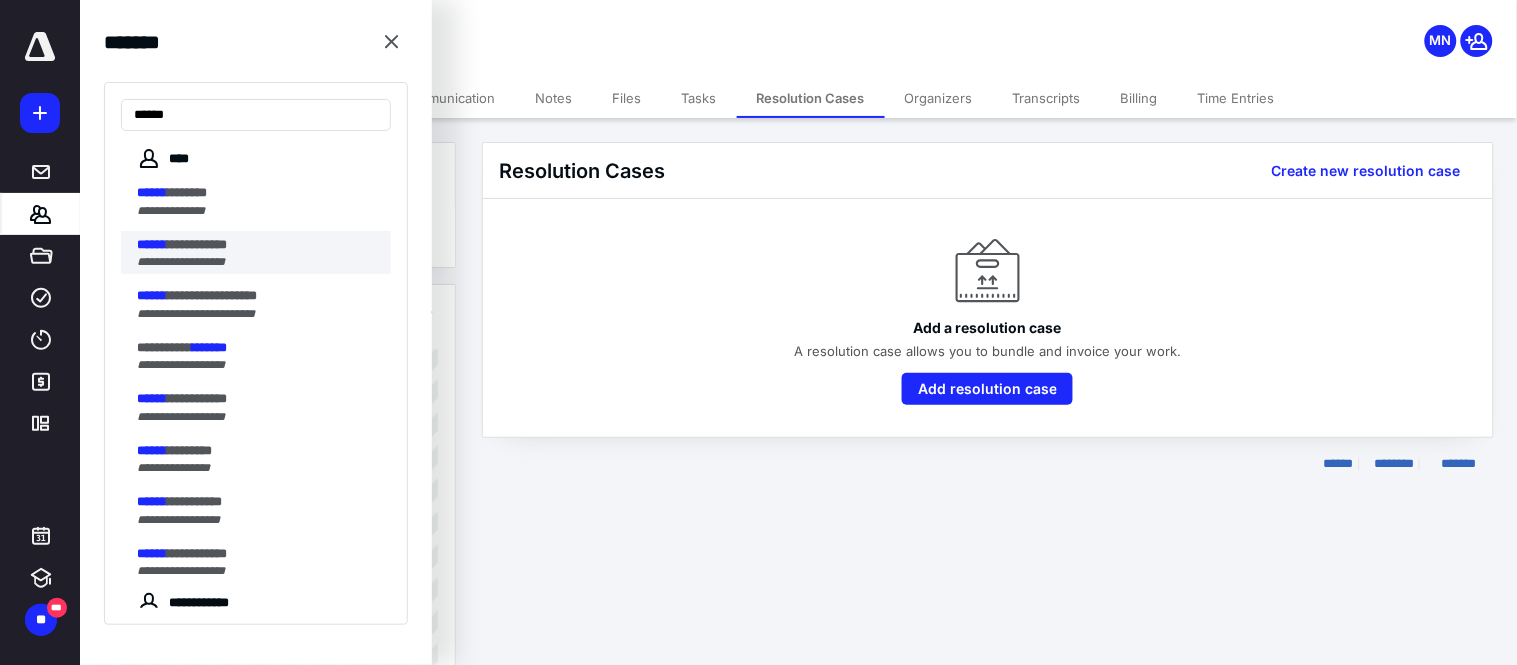 type on "******" 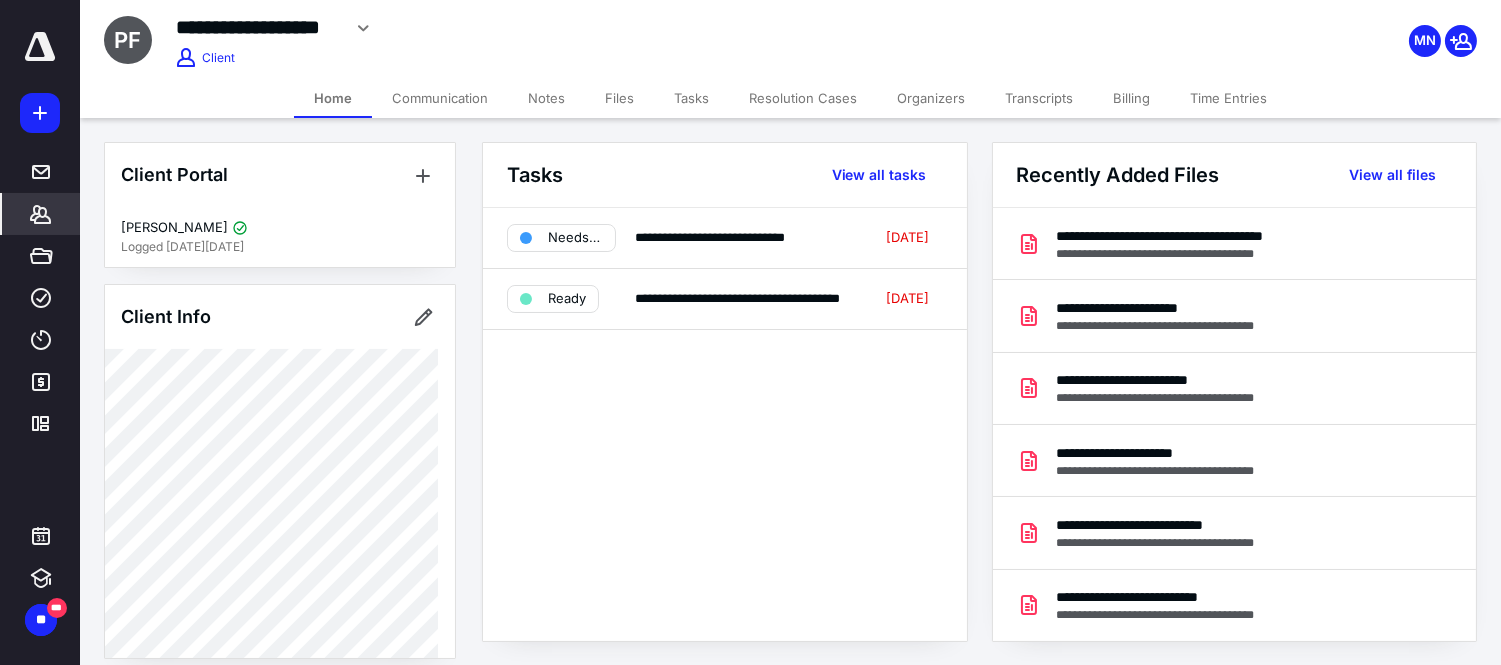 click on "Resolution Cases" at bounding box center [803, 98] 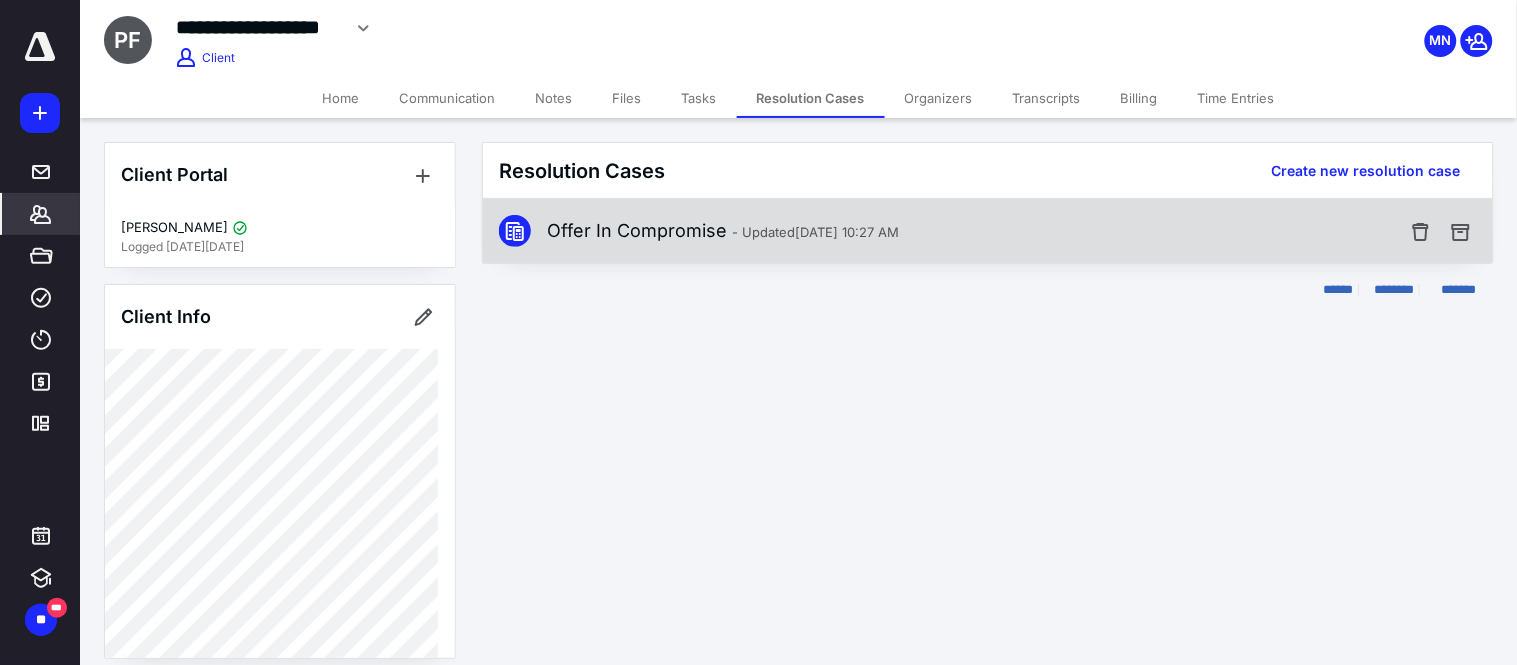 click on "Offer In Compromise   - Updated  May 3, 2024 10:27 AM" at bounding box center [723, 231] 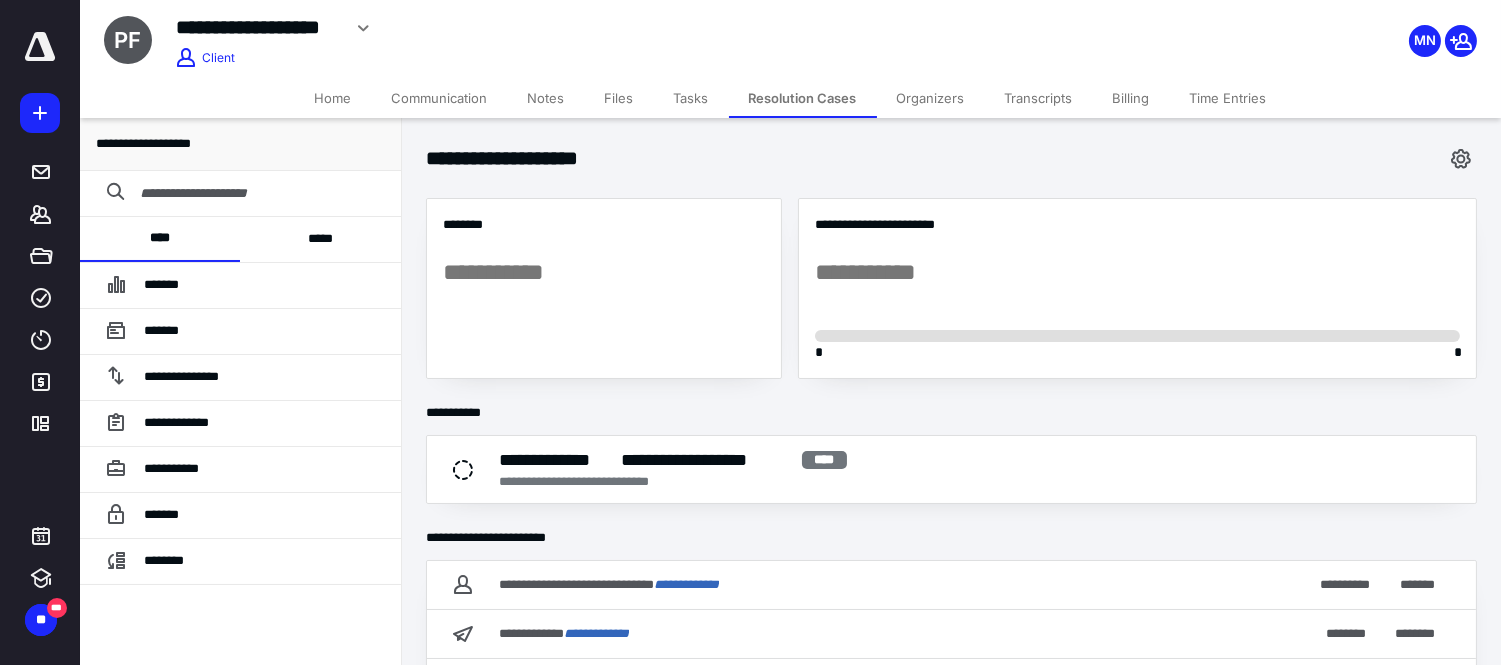 click on "*****" at bounding box center [321, 239] 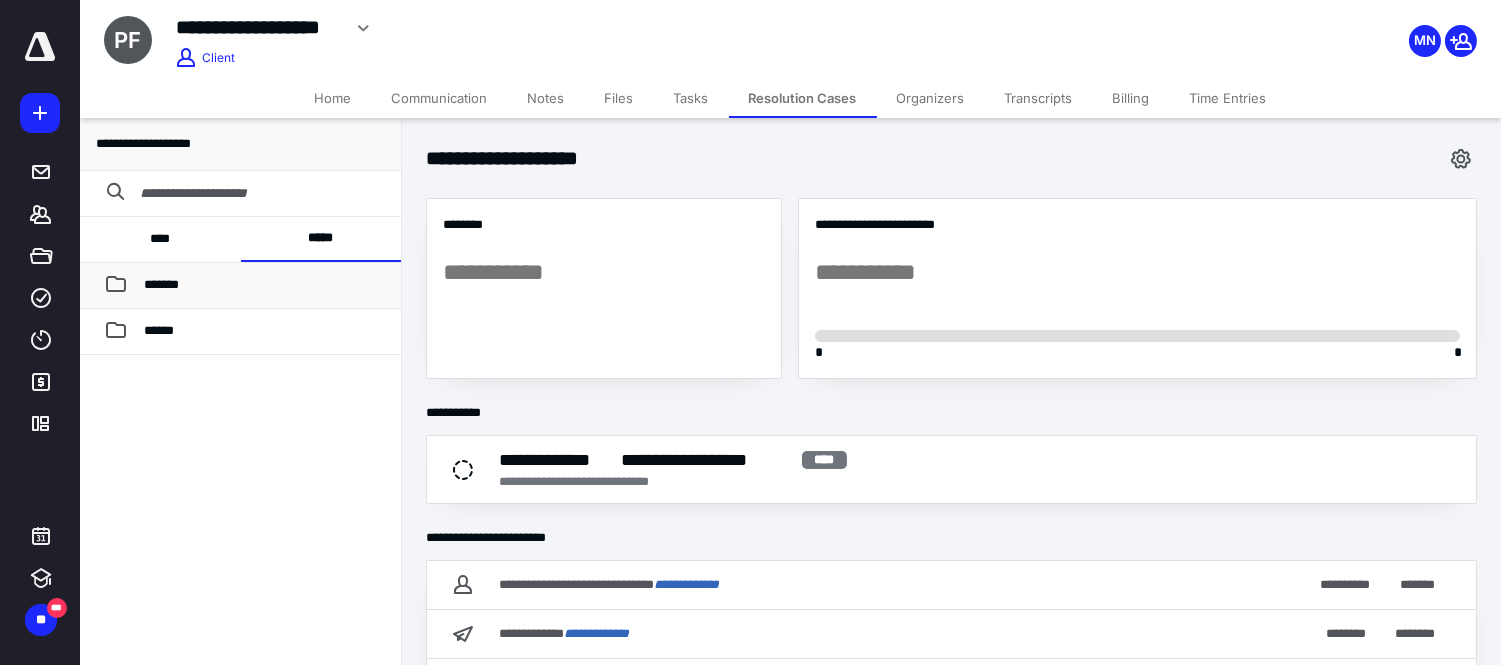 click on "*******" at bounding box center [264, 285] 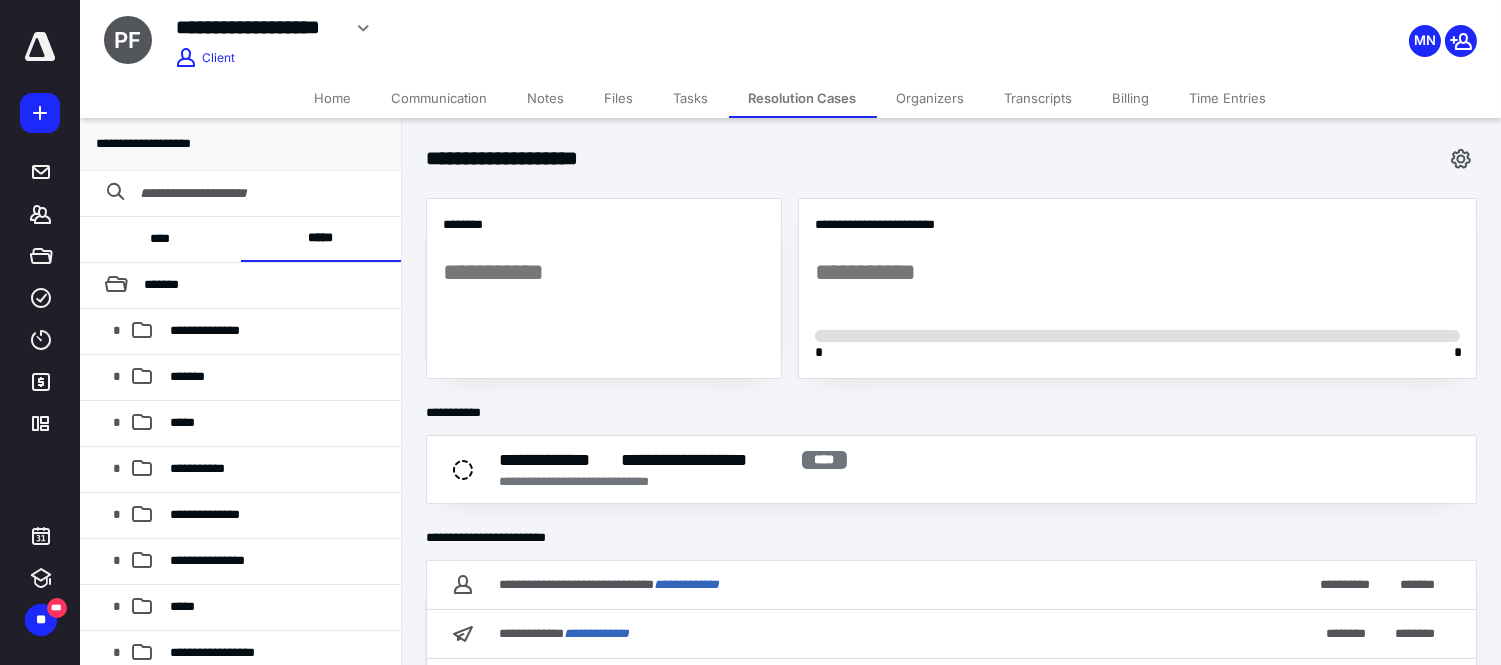 scroll, scrollTop: 35, scrollLeft: 0, axis: vertical 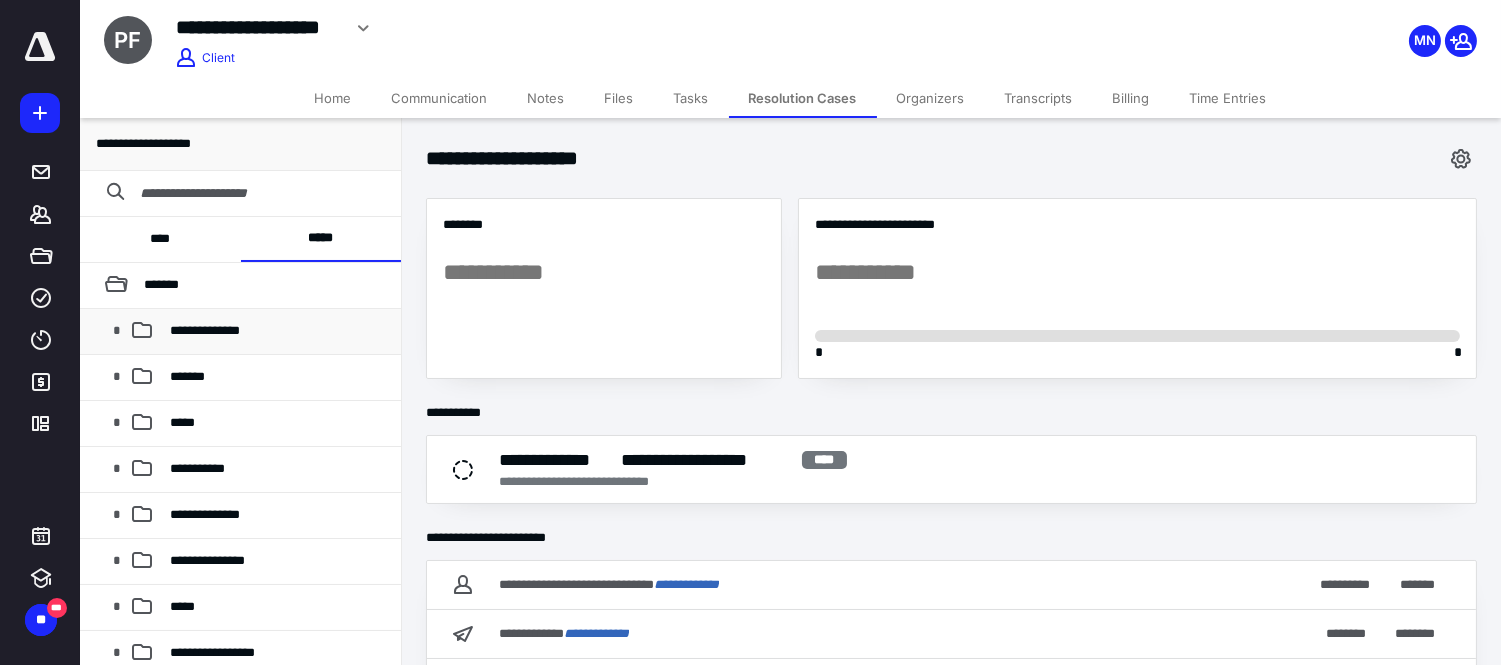 click on "**********" at bounding box center [277, 331] 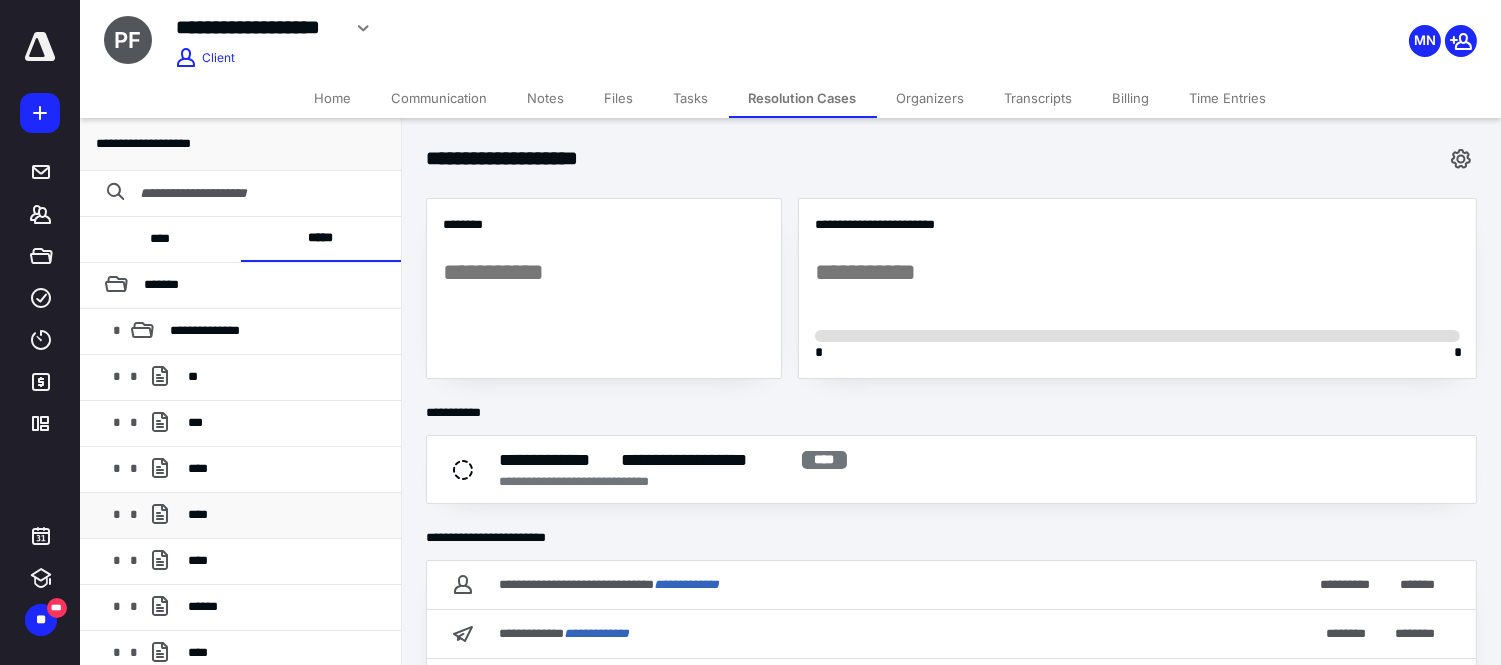 click on "****" at bounding box center (286, 515) 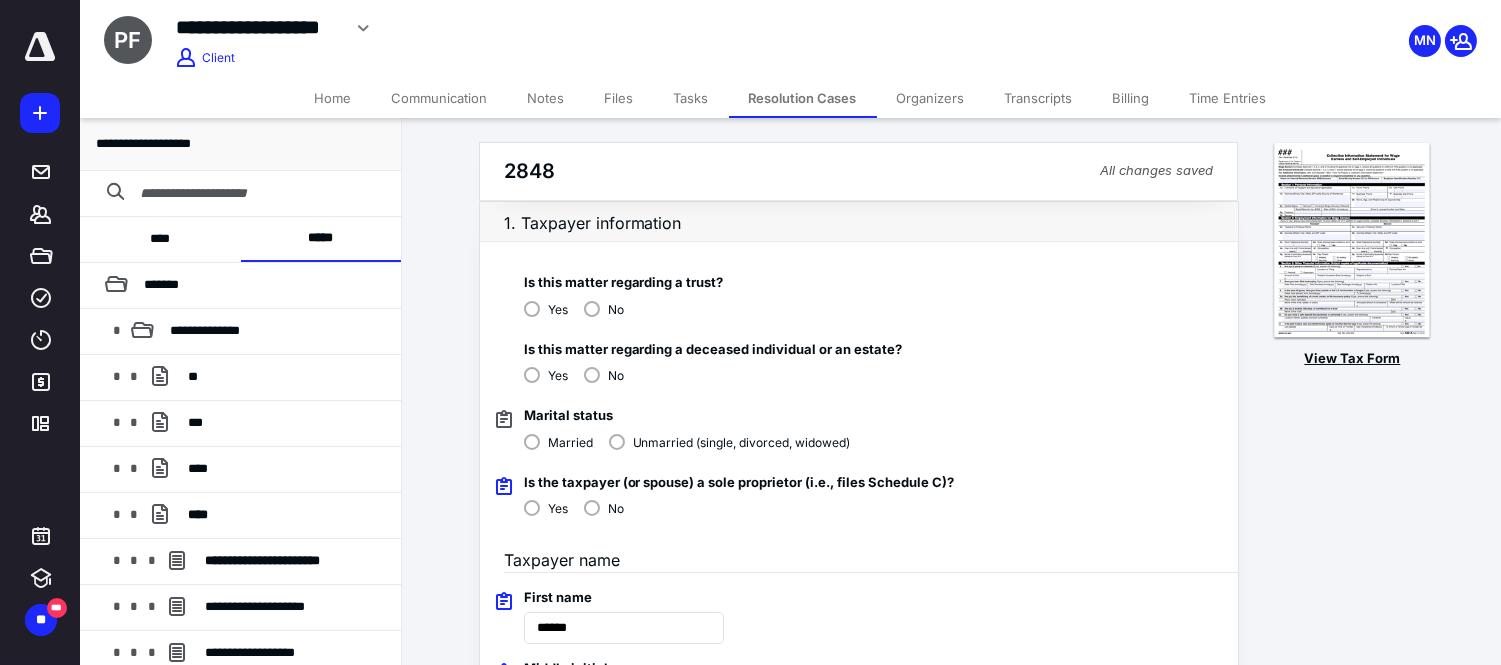 click on "View Tax Form" at bounding box center [1352, 359] 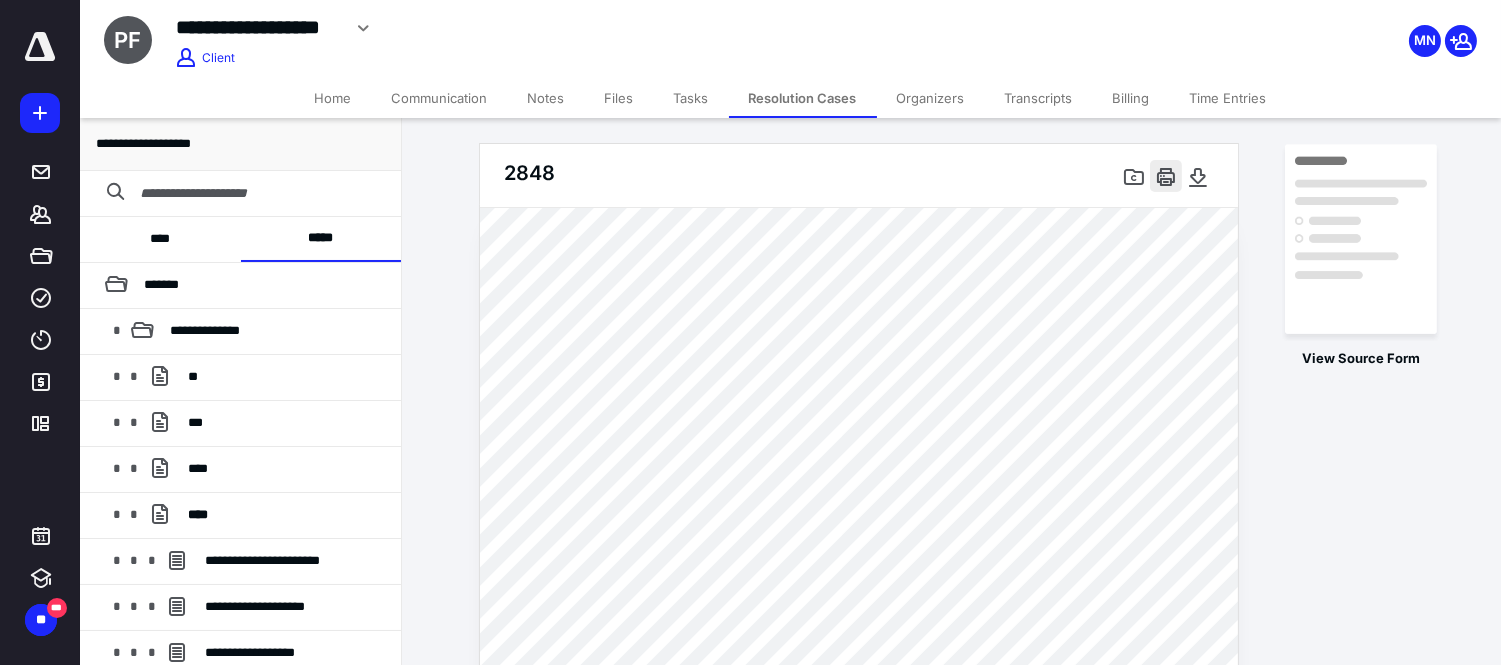 click at bounding box center (1166, 176) 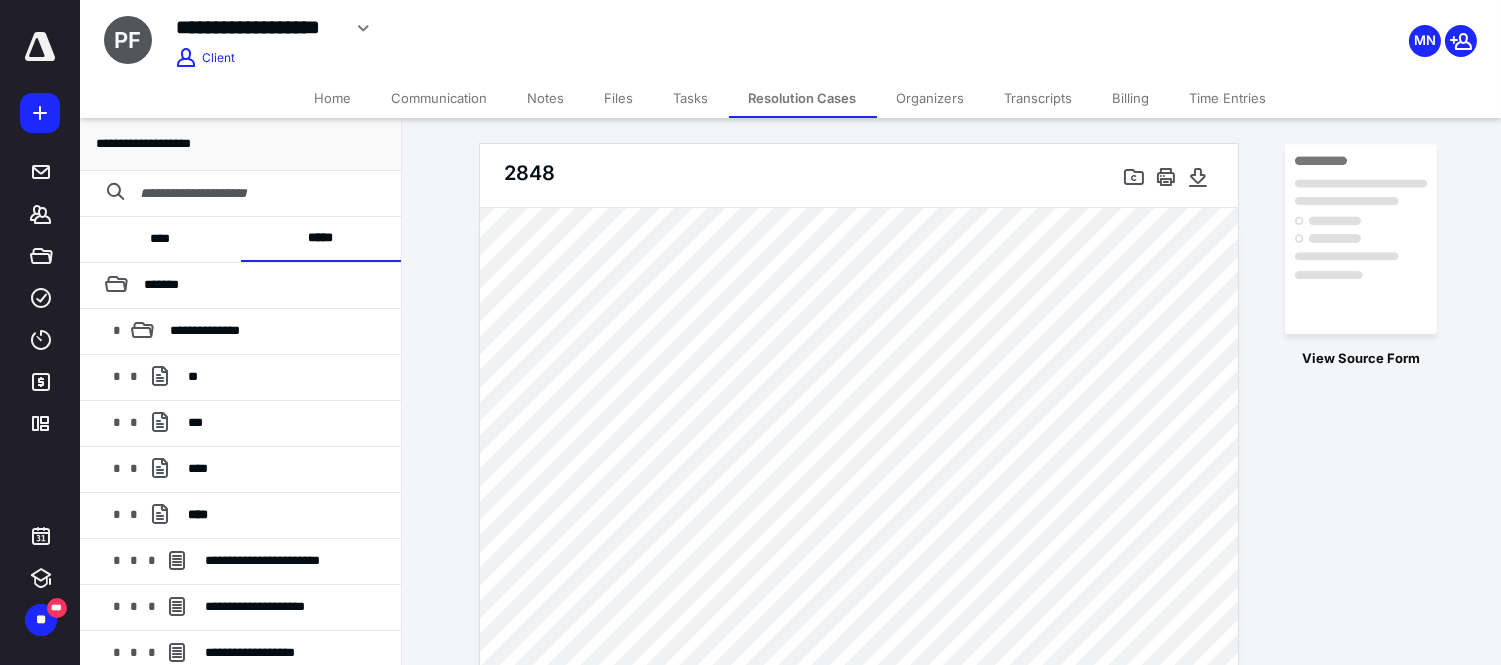 click on "MN" at bounding box center (1253, 28) 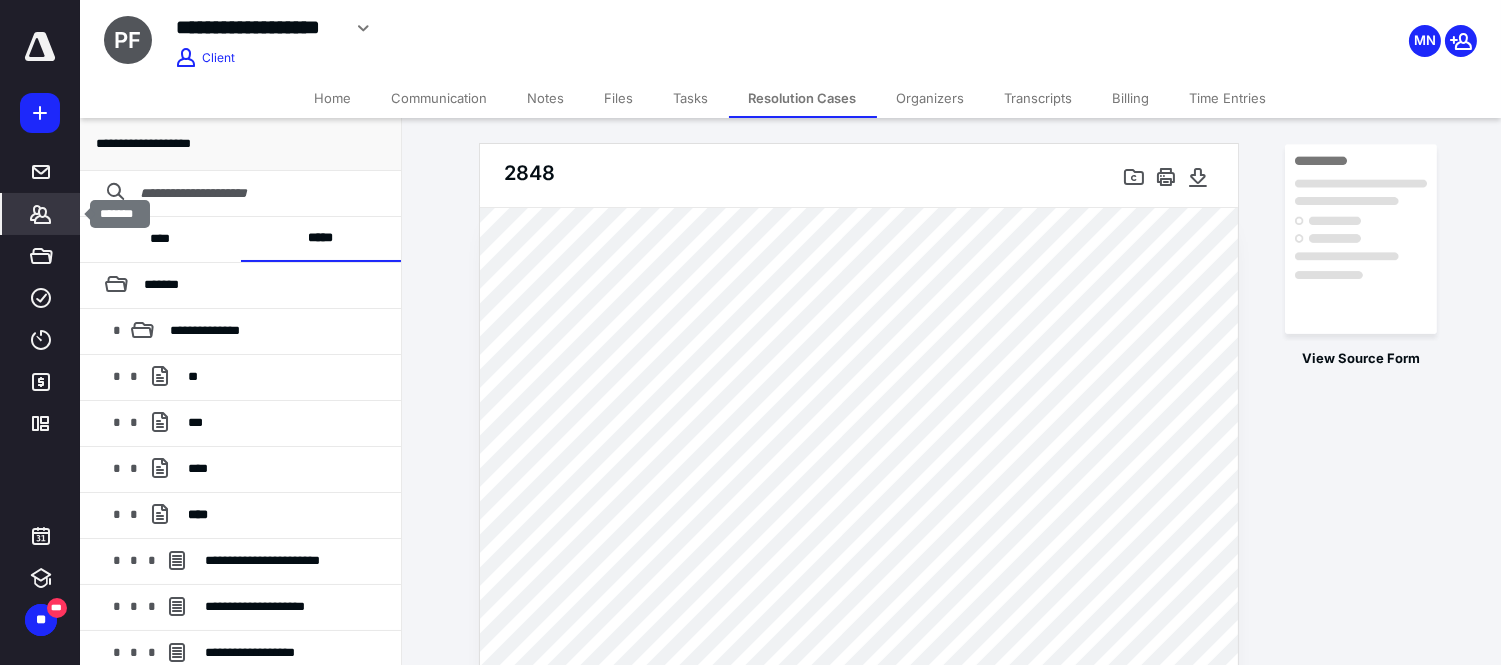click 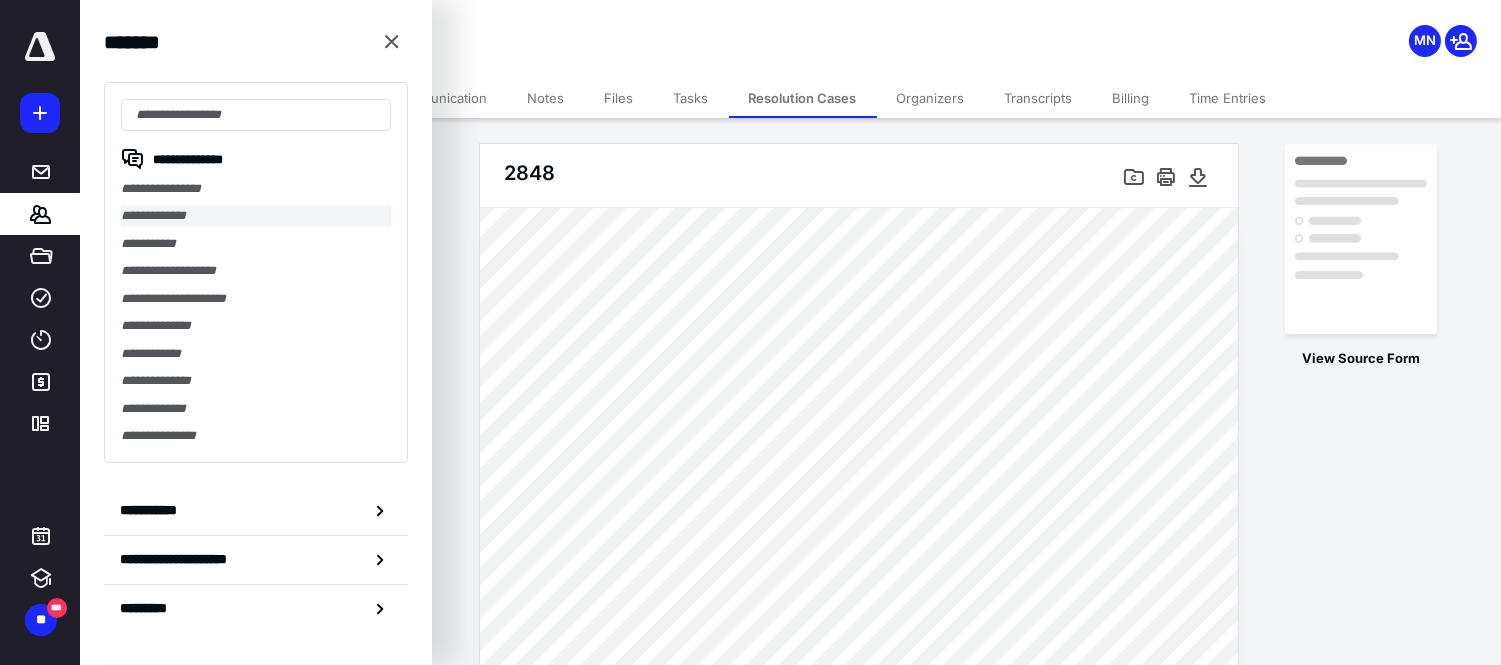 click on "**********" at bounding box center (256, 215) 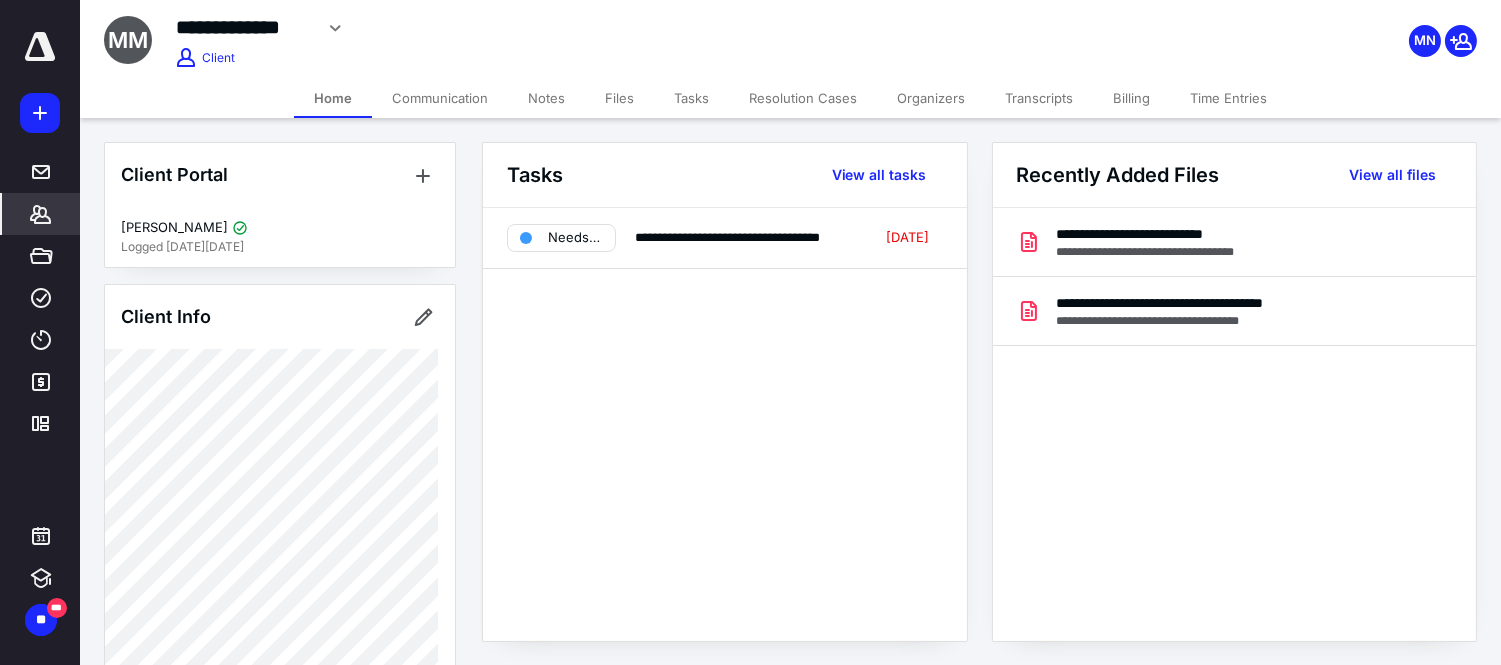 click on "Transcripts" at bounding box center (1039, 98) 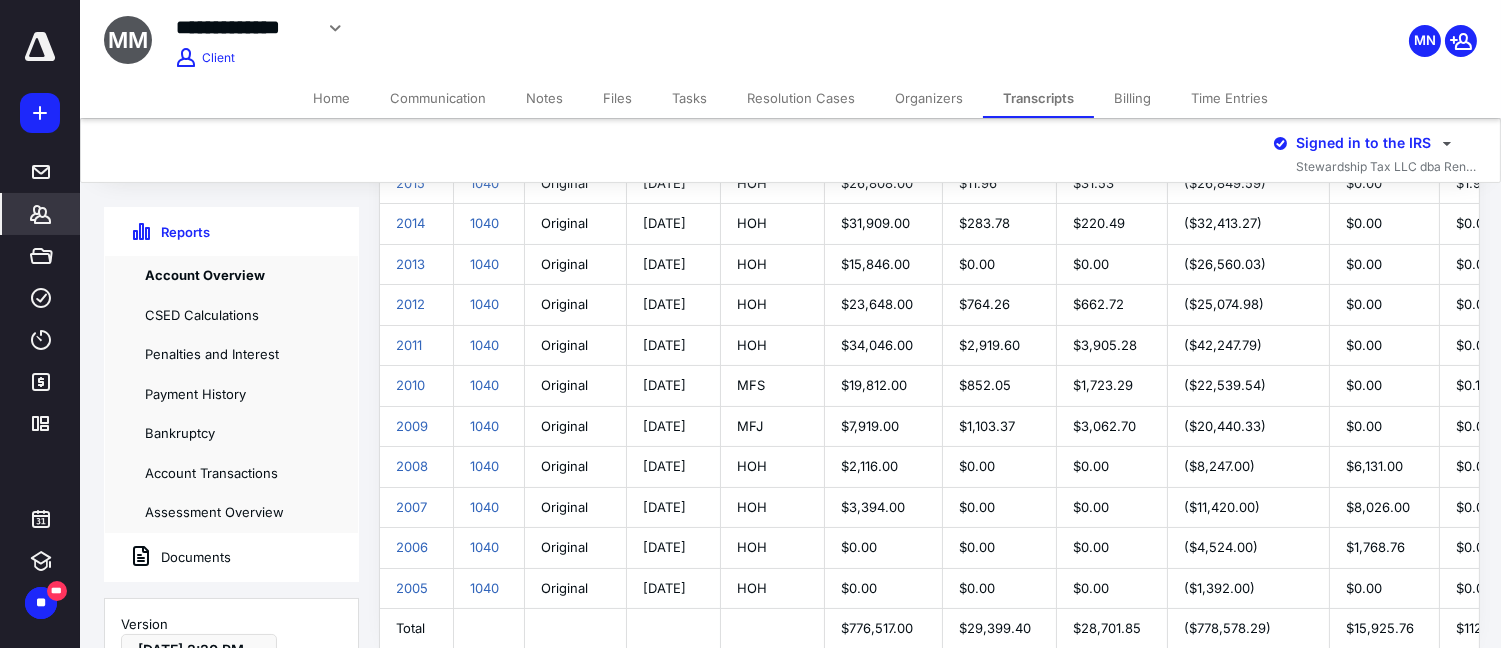 scroll, scrollTop: 555, scrollLeft: 0, axis: vertical 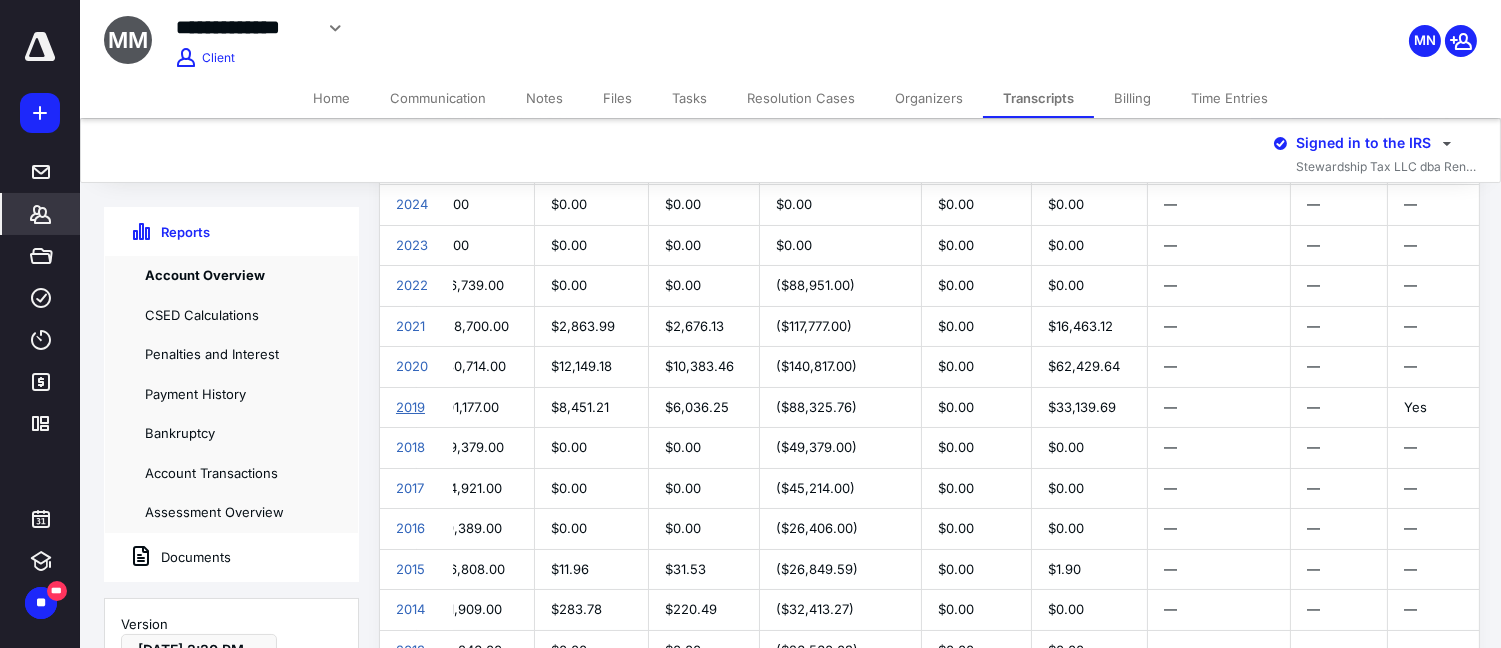 click on "2019" at bounding box center (410, 407) 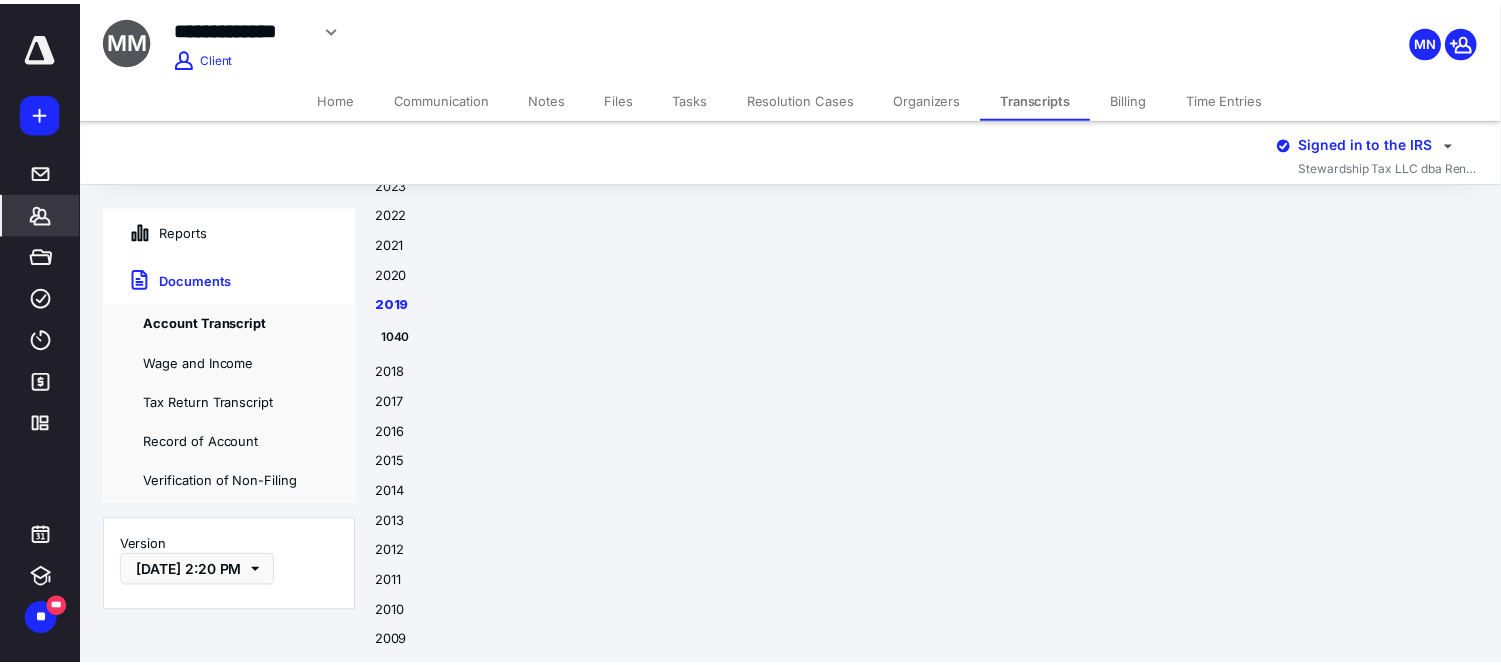 scroll, scrollTop: 10983, scrollLeft: 0, axis: vertical 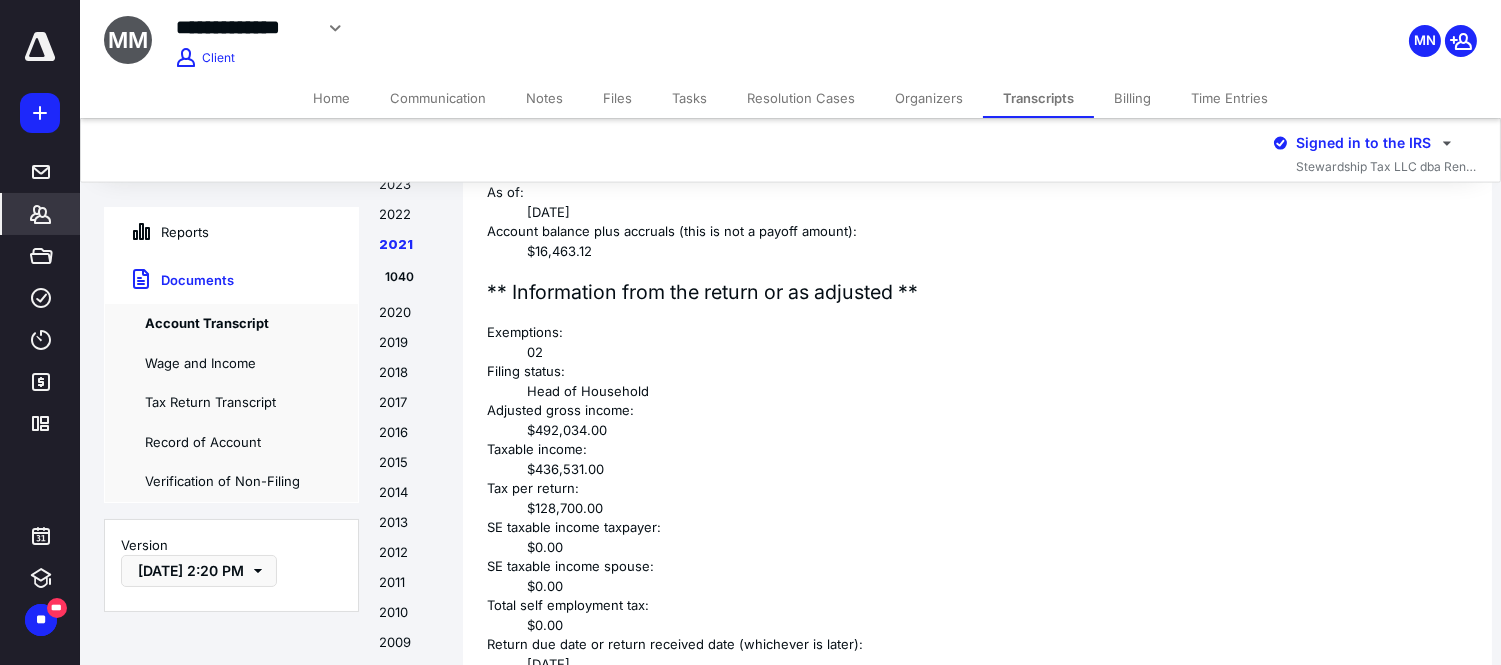 click on "Notes" at bounding box center (544, 98) 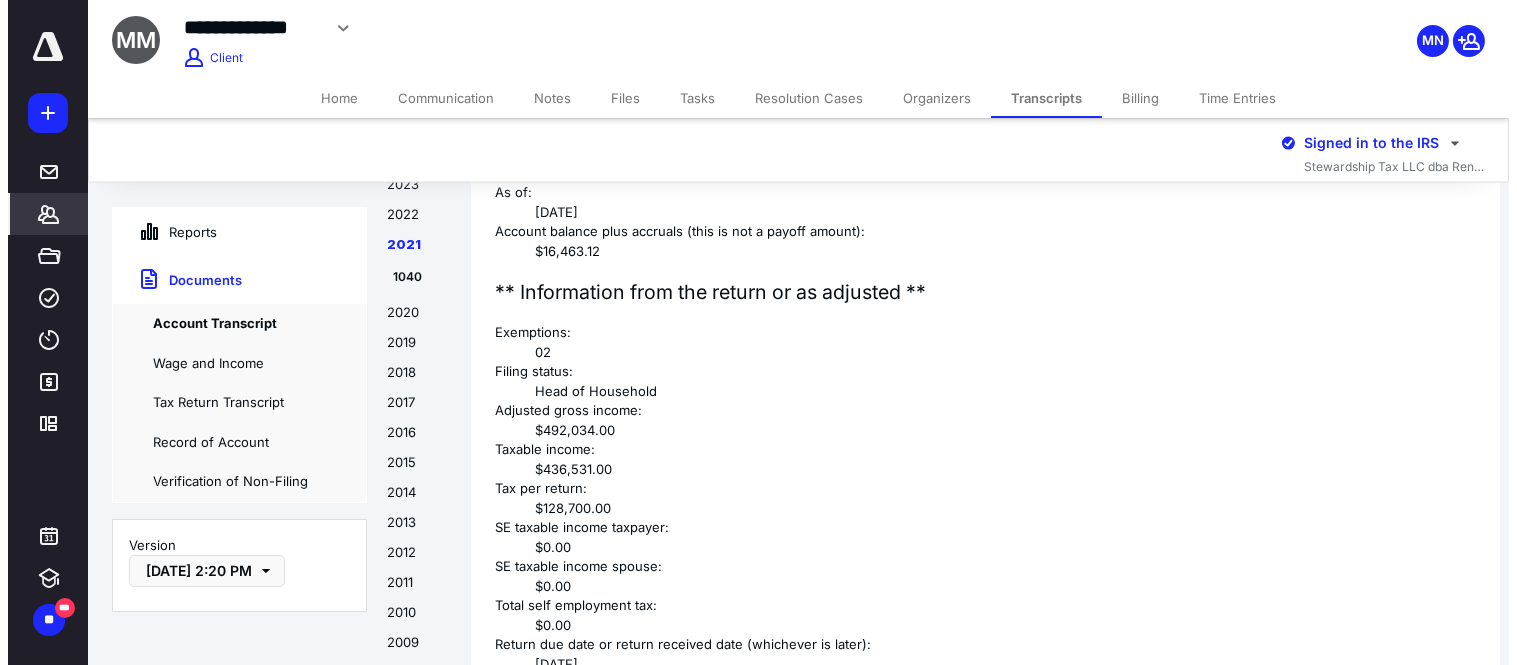 scroll, scrollTop: 0, scrollLeft: 0, axis: both 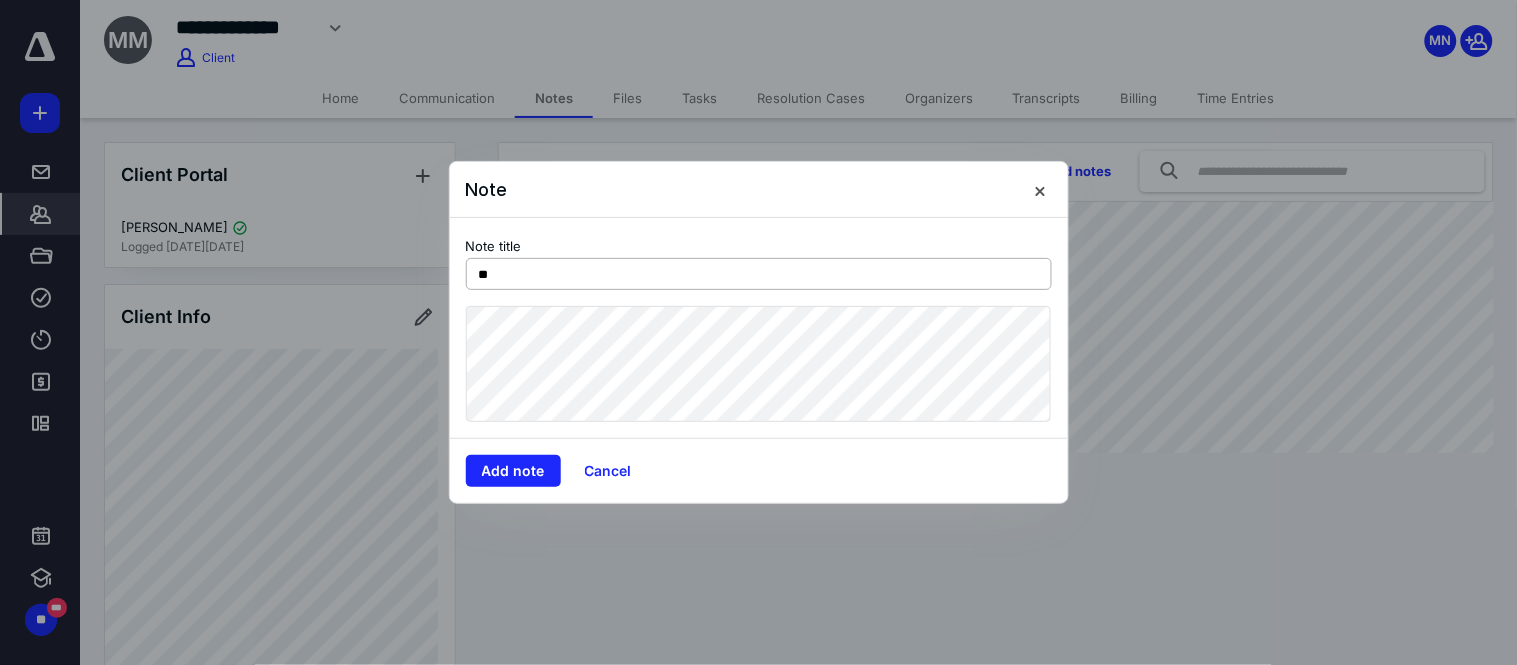 type on "**" 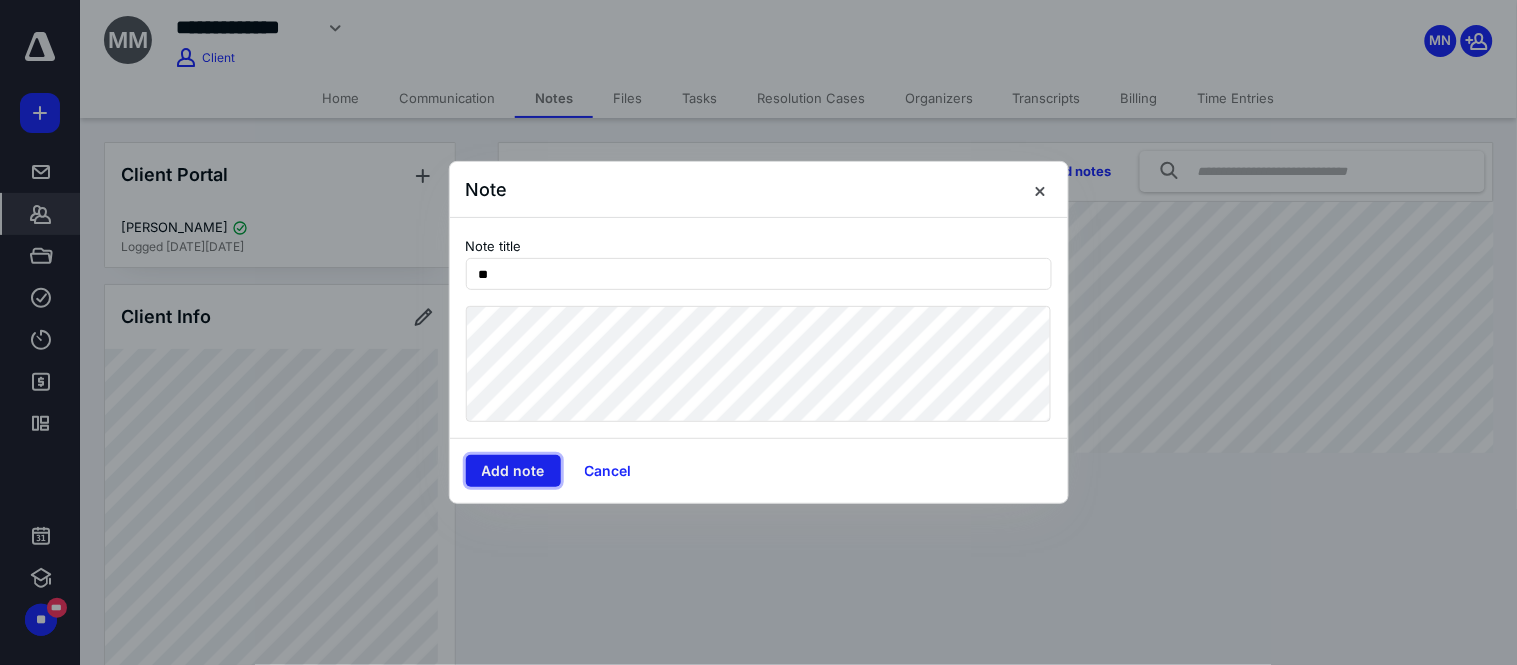 click on "Add note" at bounding box center (513, 471) 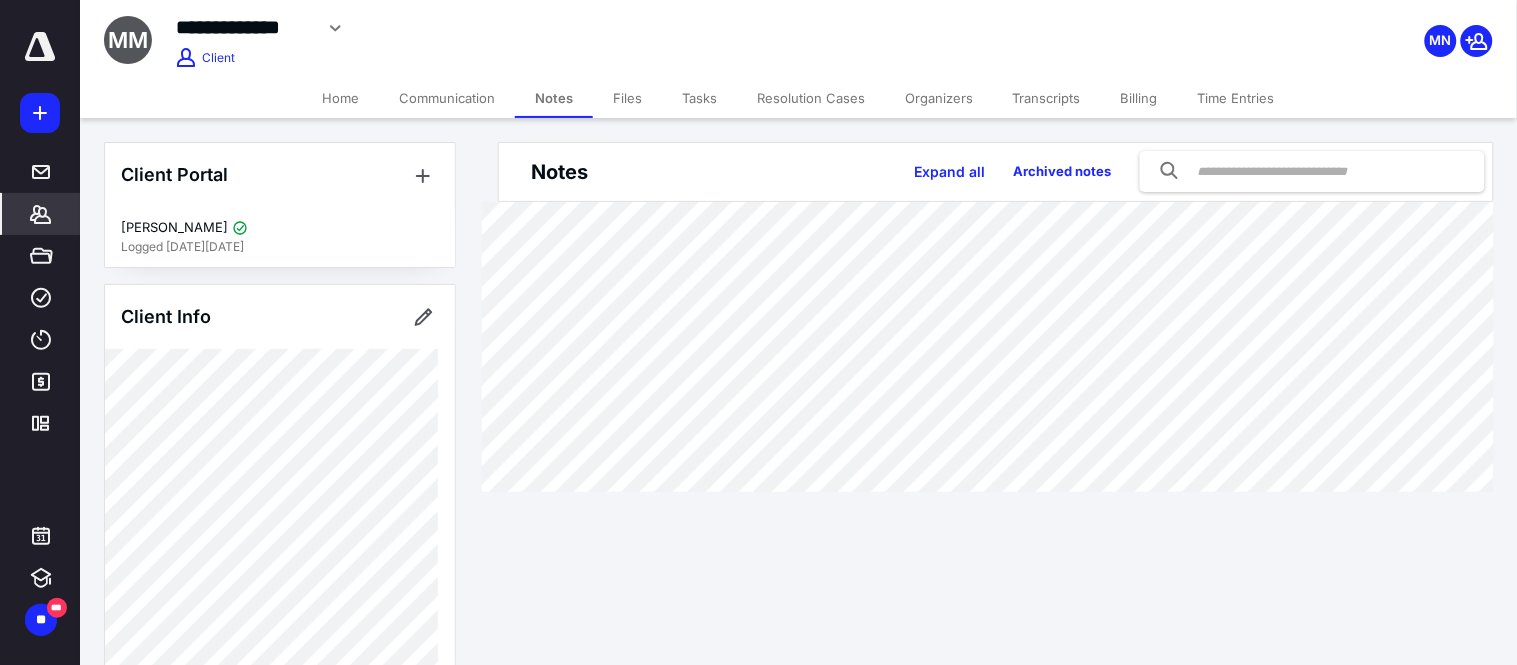 click on "Notes Expand all Archived notes" at bounding box center (999, 317) 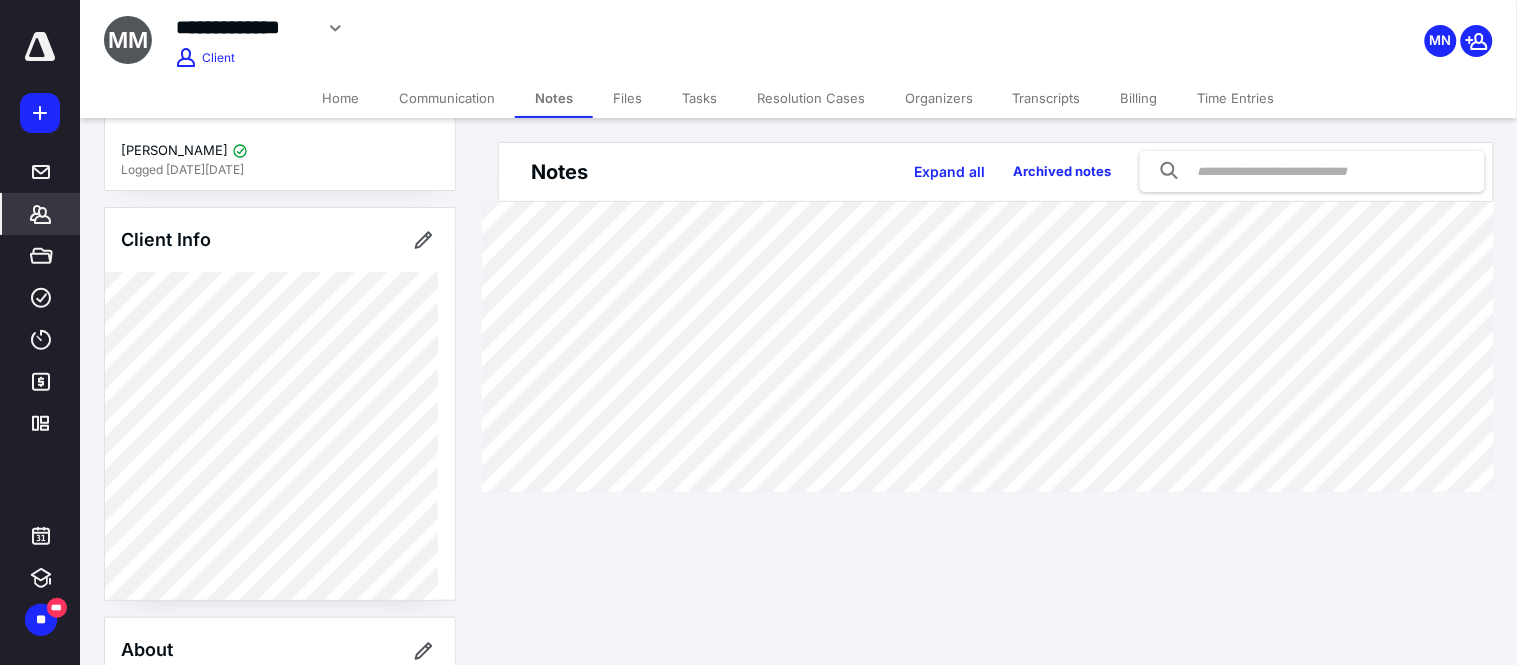 scroll, scrollTop: 94, scrollLeft: 0, axis: vertical 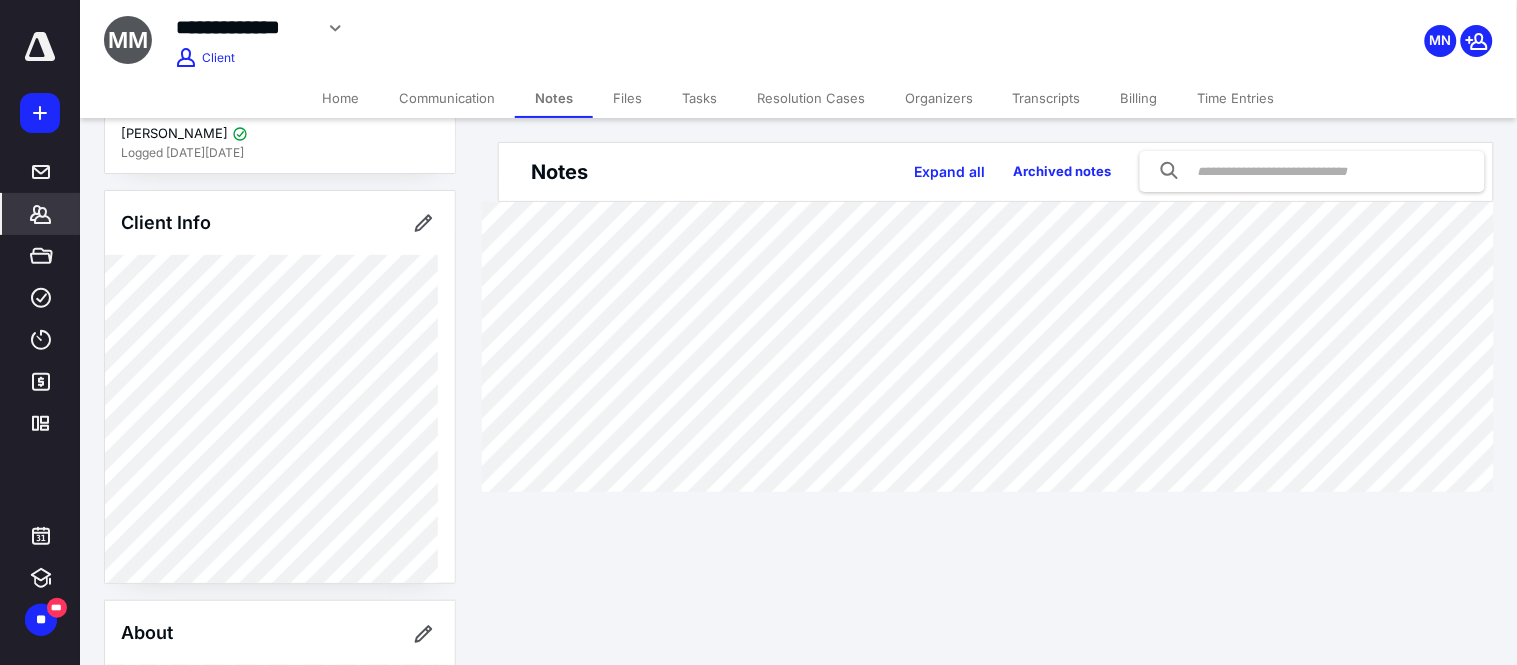 click on "Client Portal Malita Mayers Logged in 2 months ago Client Info About Spouse Dependents Important clients Tags Manage all tags" at bounding box center (280, 655) 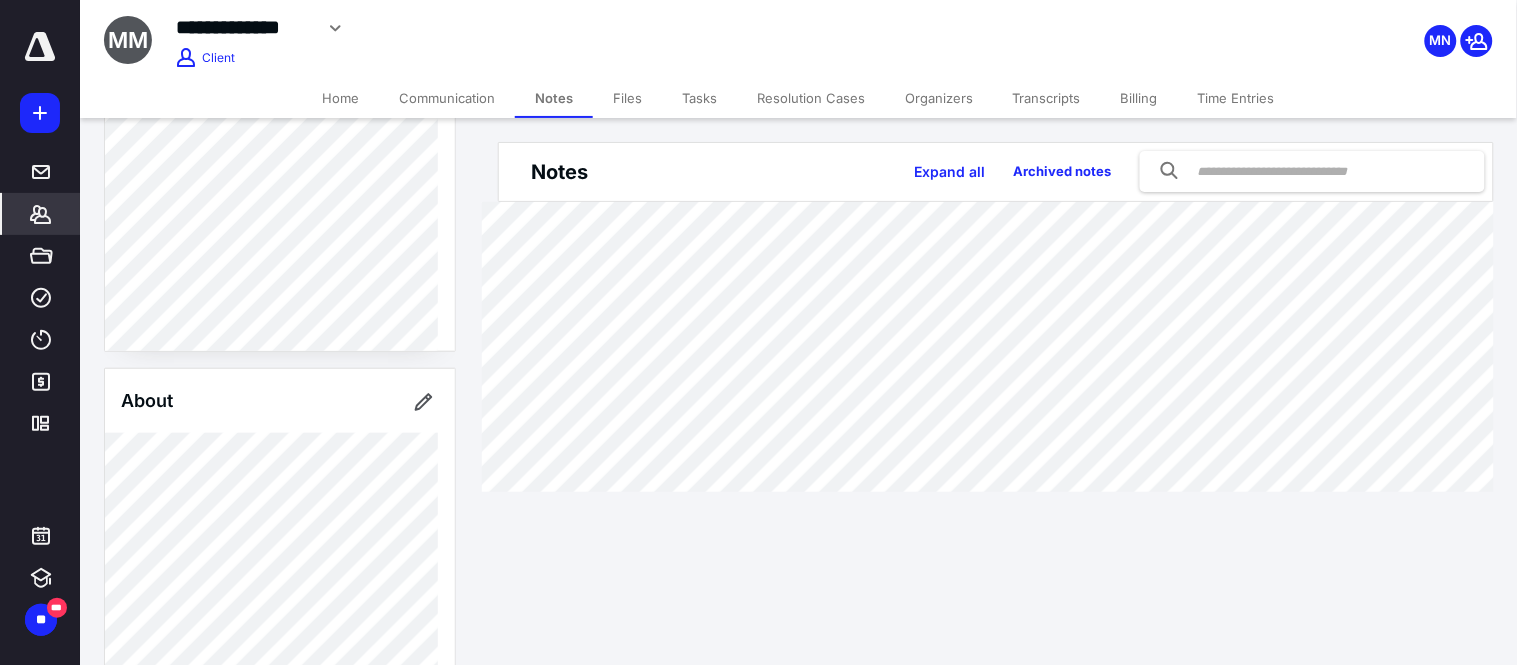 scroll, scrollTop: 336, scrollLeft: 0, axis: vertical 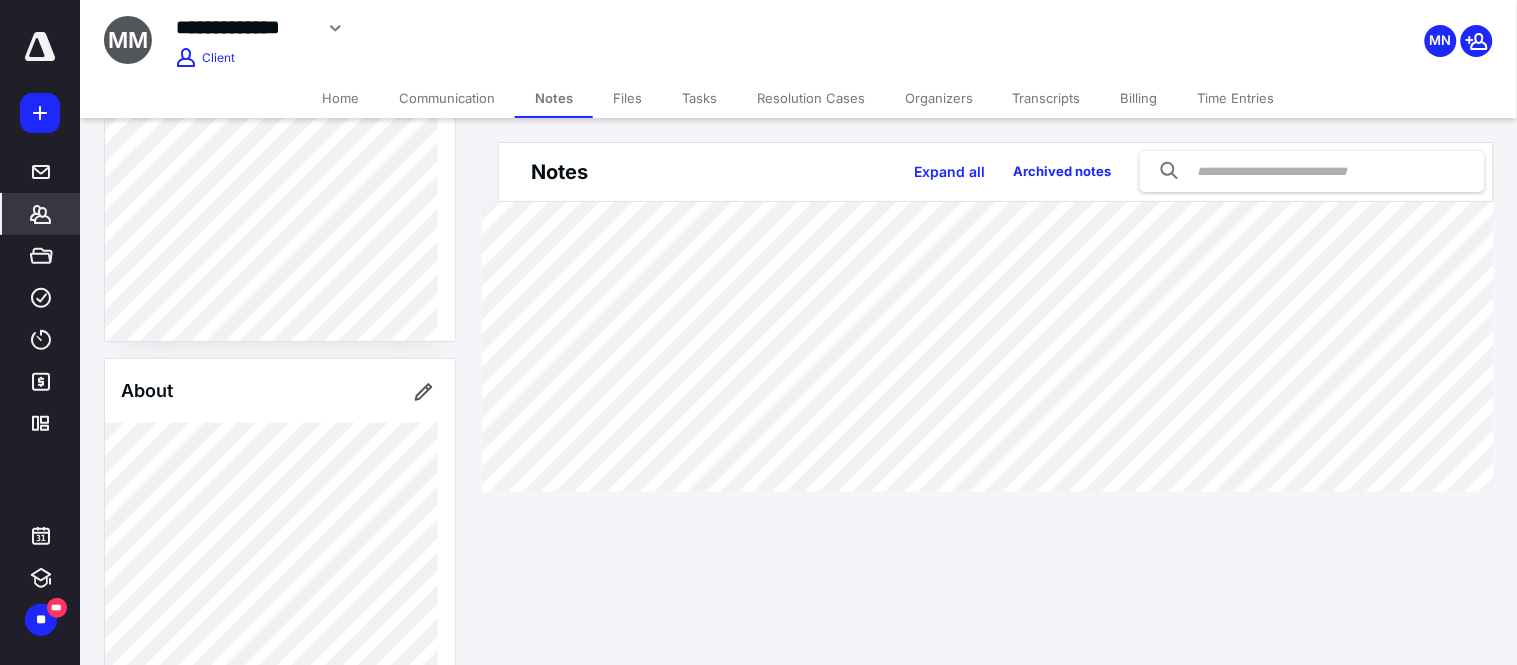click on "Notes Expand all Archived notes" at bounding box center [999, 317] 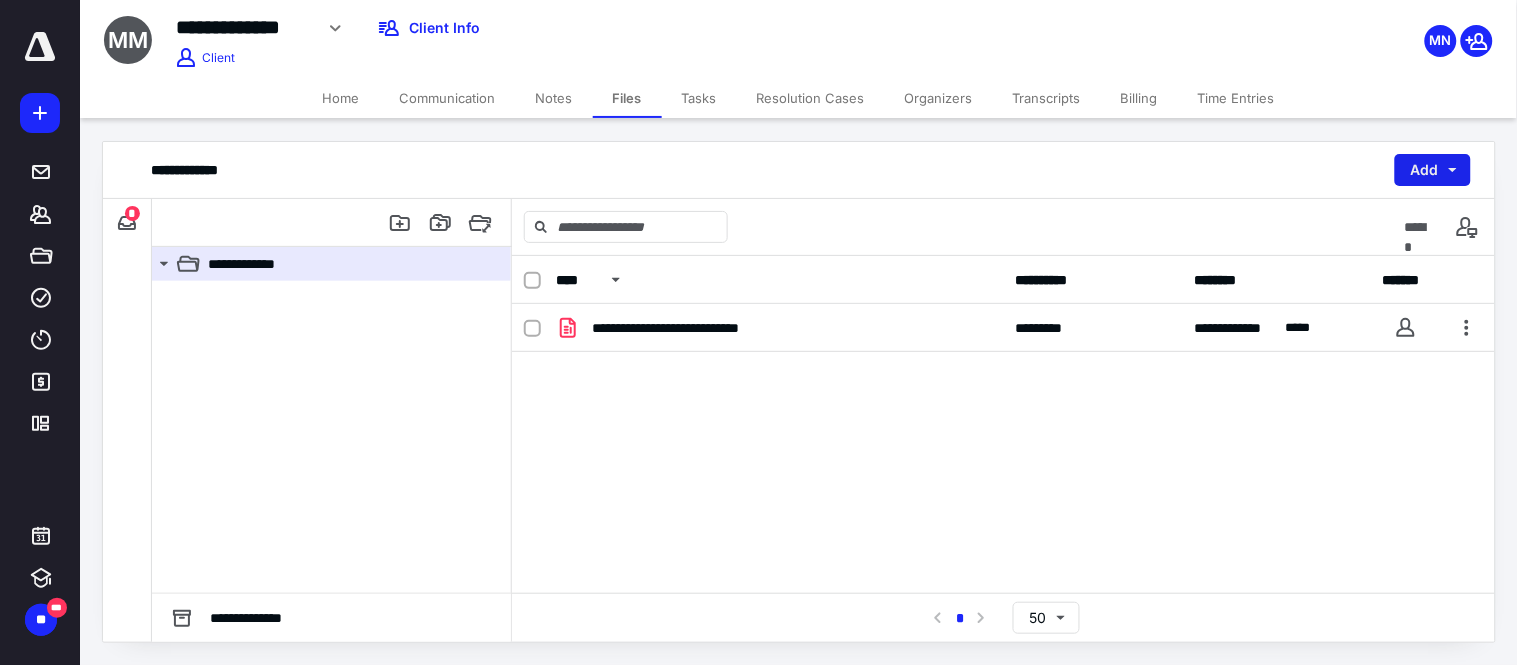 click on "Add" at bounding box center [1433, 170] 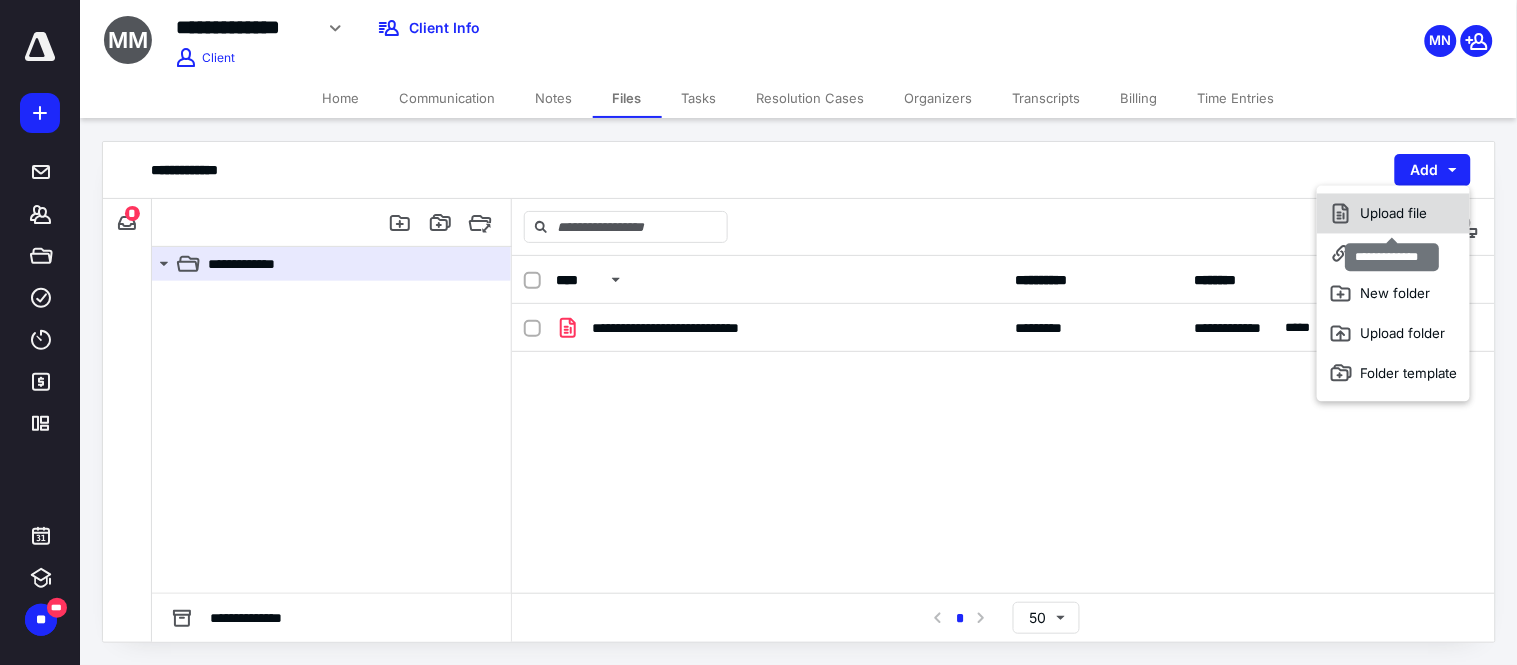 click on "Upload file" at bounding box center [1393, 214] 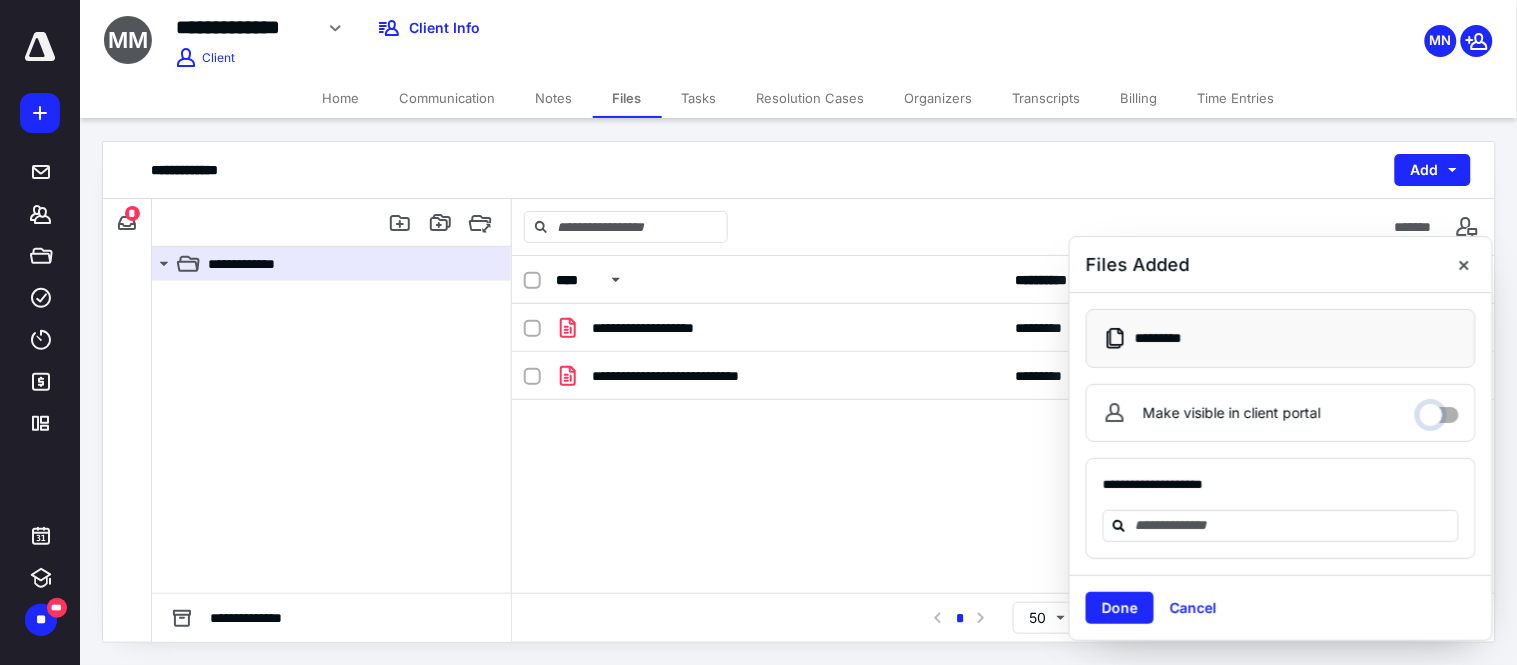 click on "Make visible in client portal" at bounding box center (1439, 410) 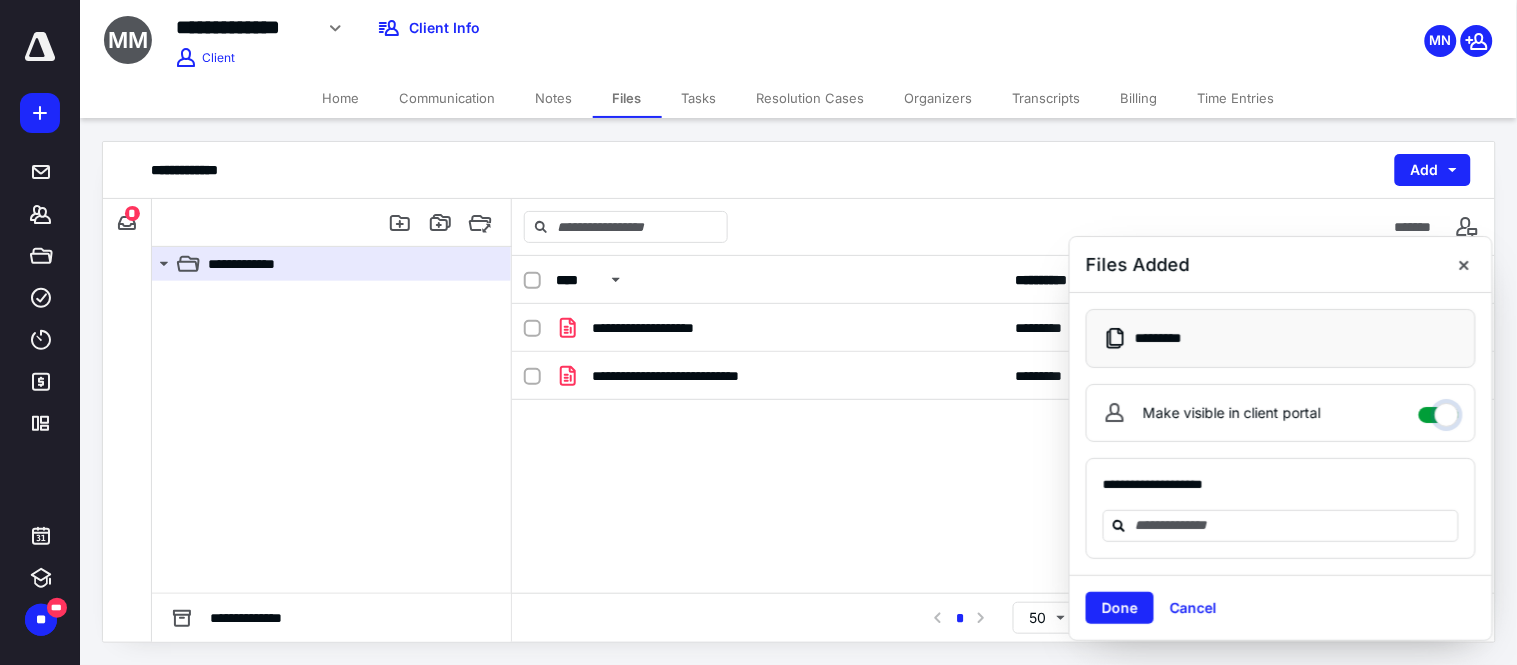 checkbox on "****" 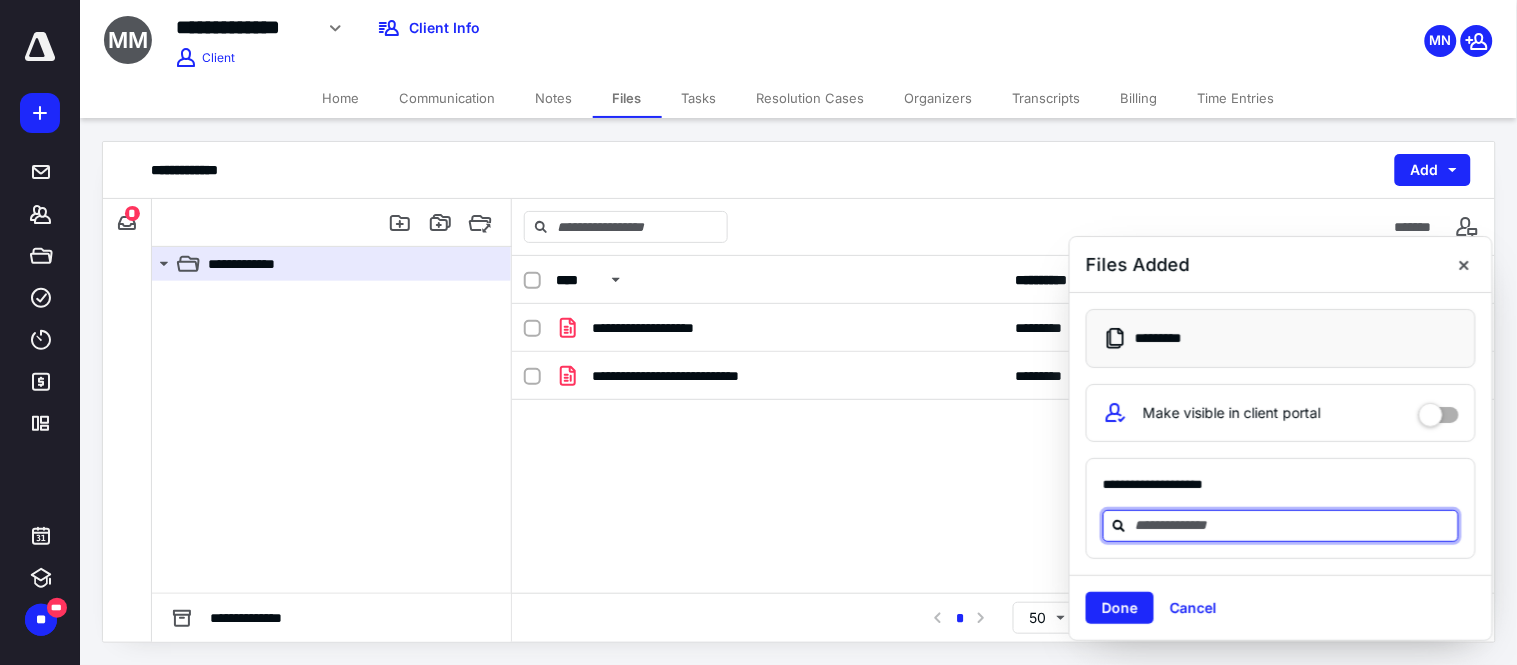 click at bounding box center [1293, 525] 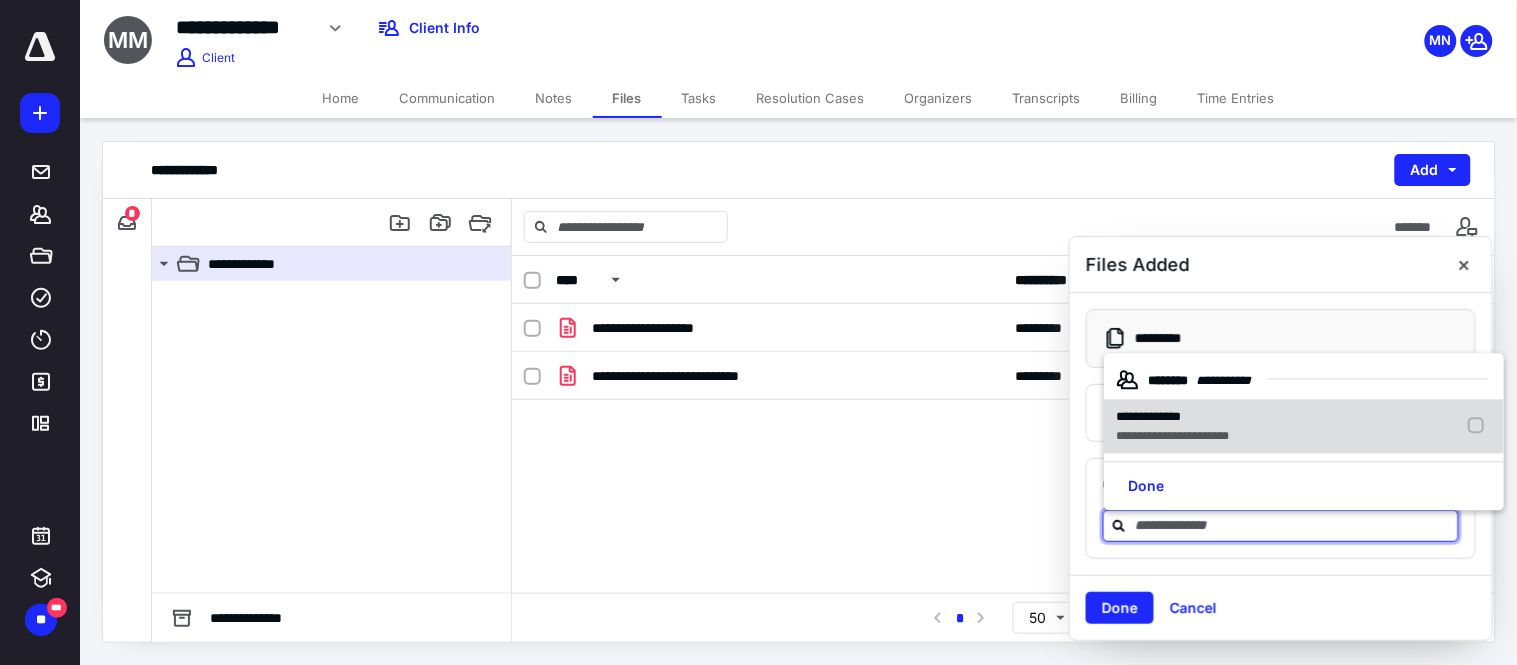 click on "**********" at bounding box center (1172, 436) 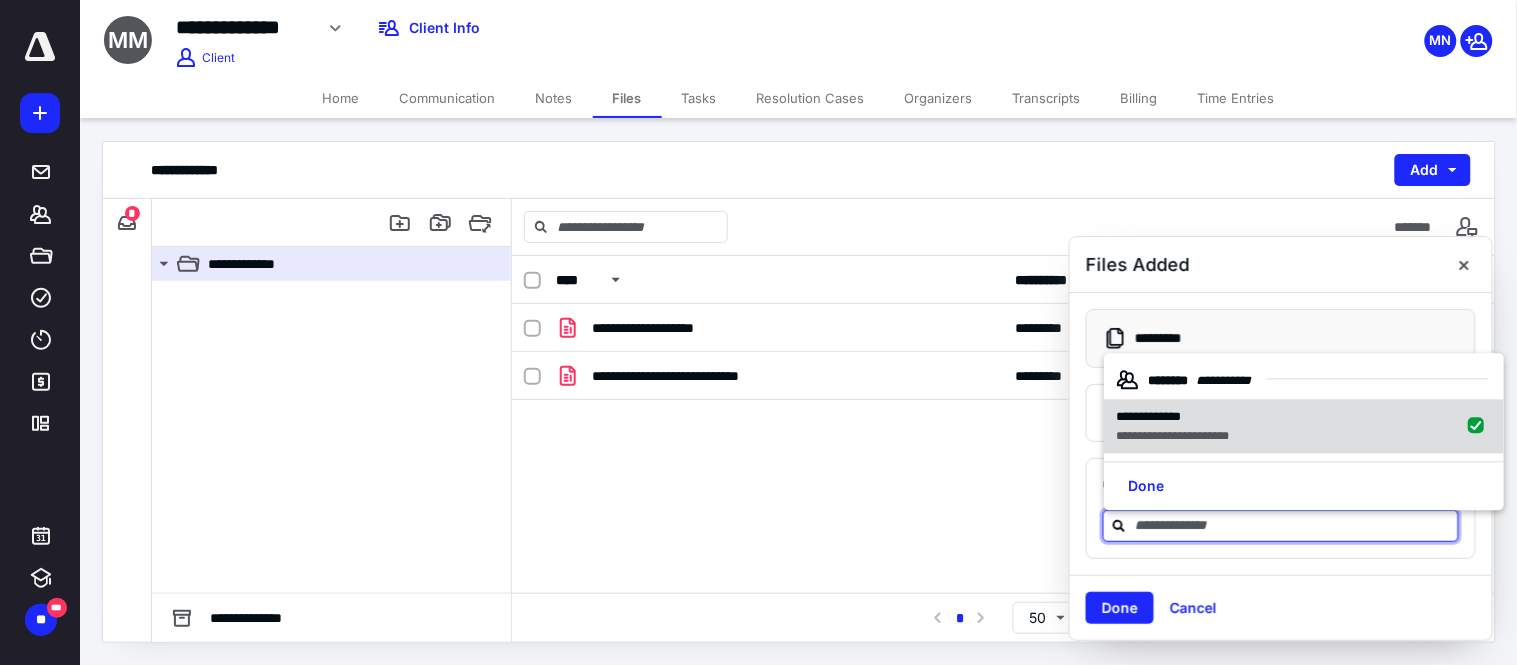 checkbox on "true" 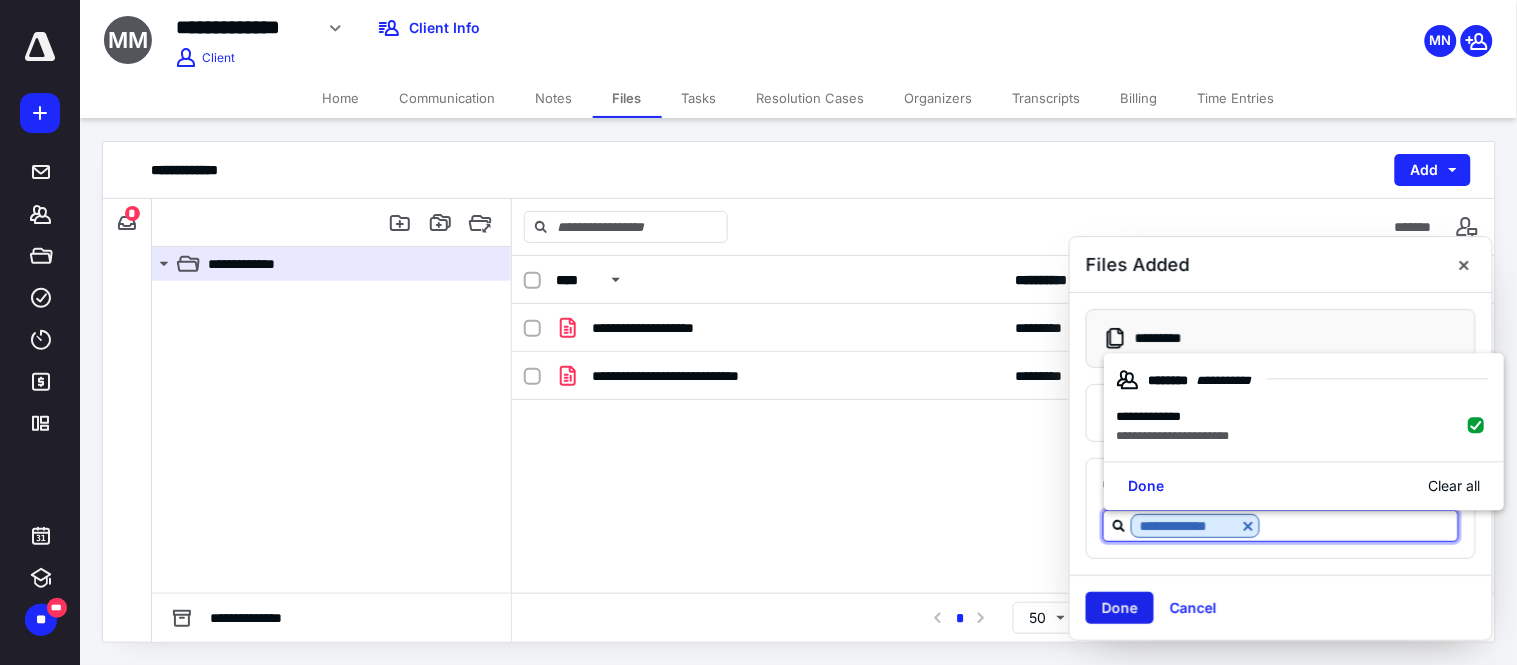 click on "Done" at bounding box center [1120, 608] 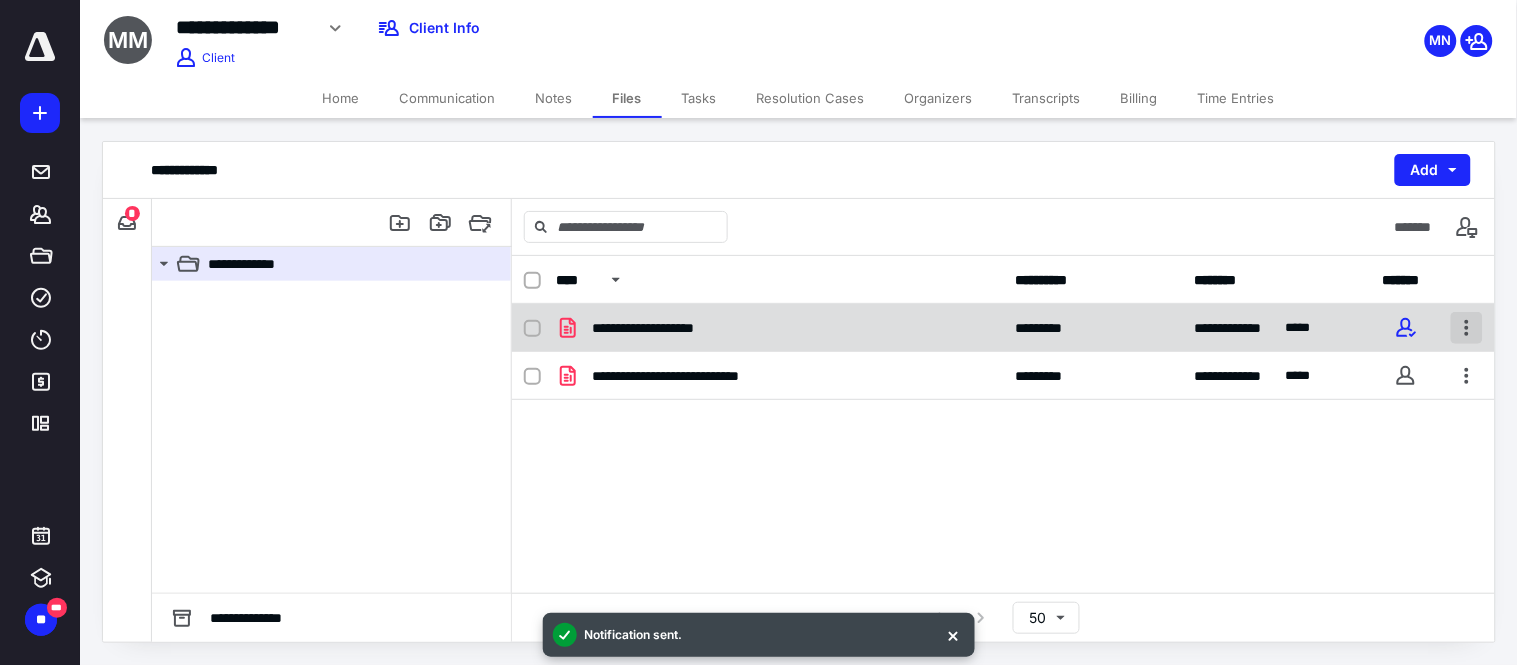 click at bounding box center [1467, 328] 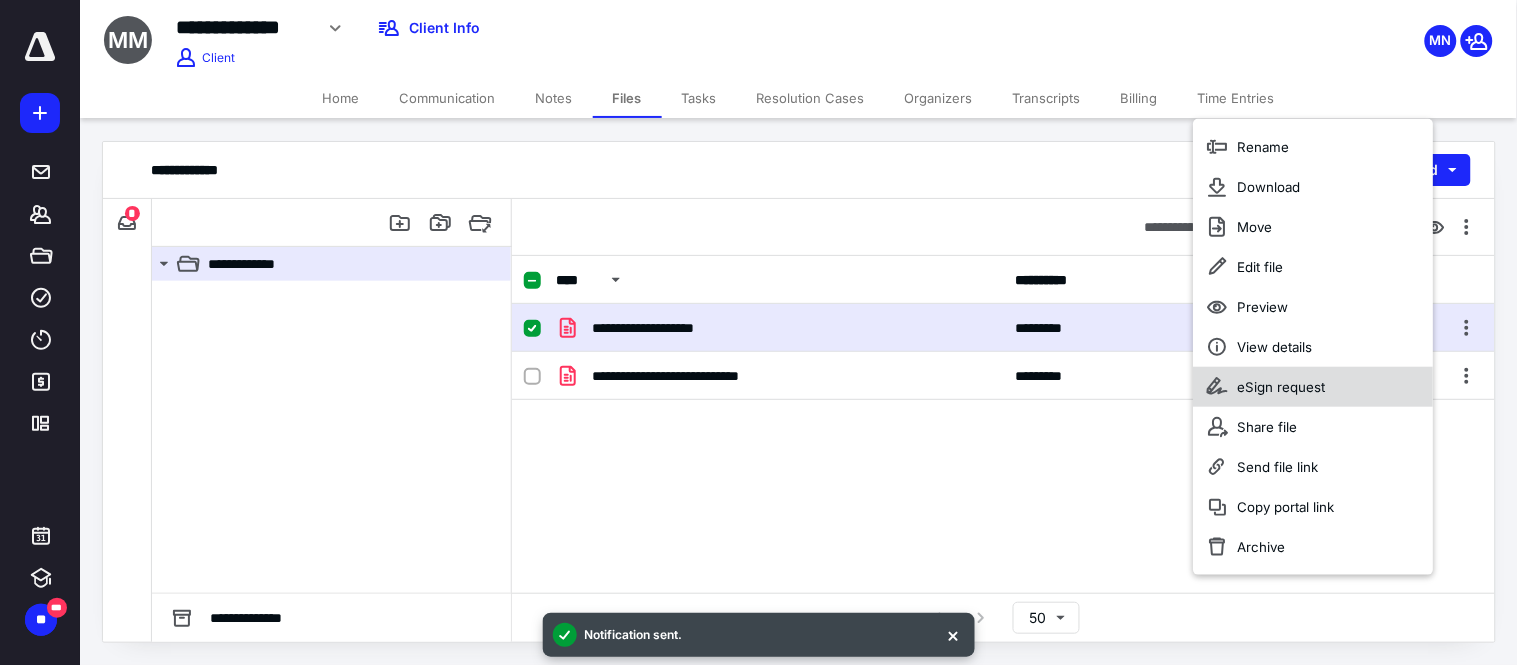 click on "eSign request" at bounding box center (1281, 387) 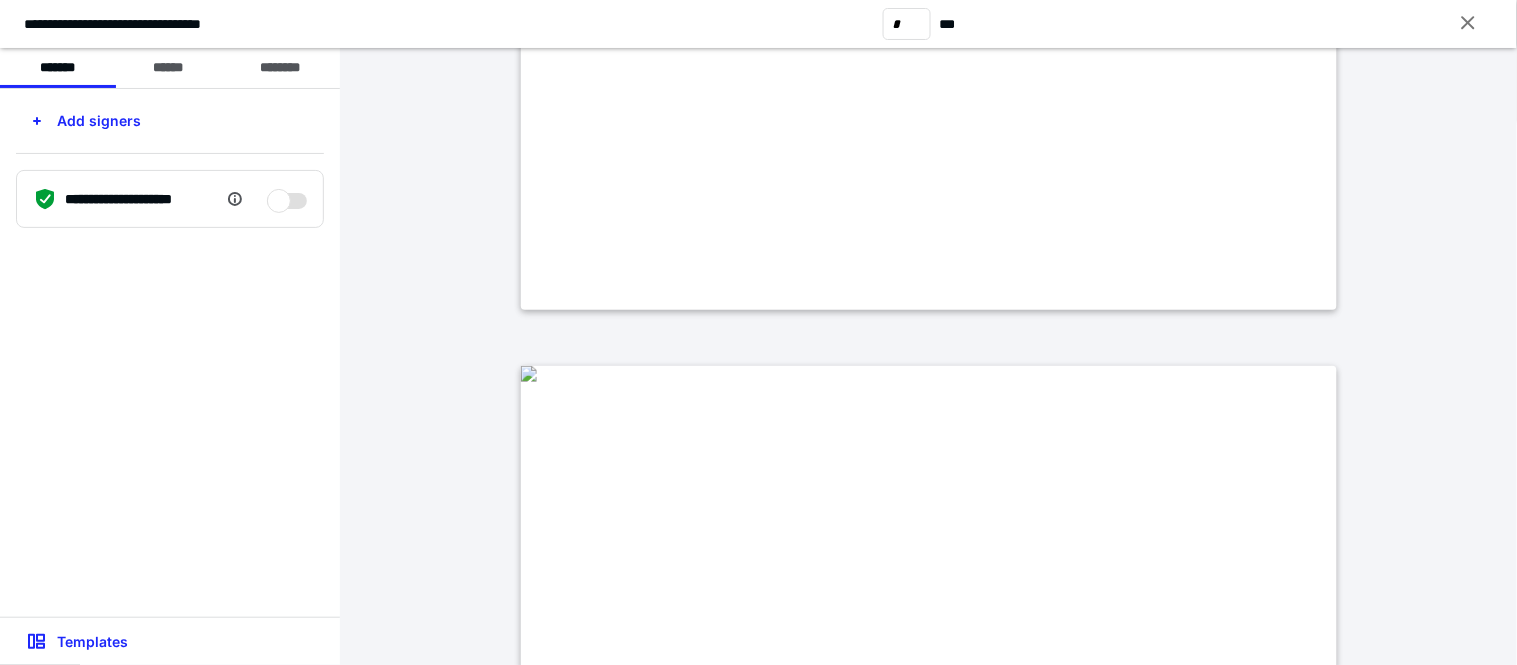 type on "*" 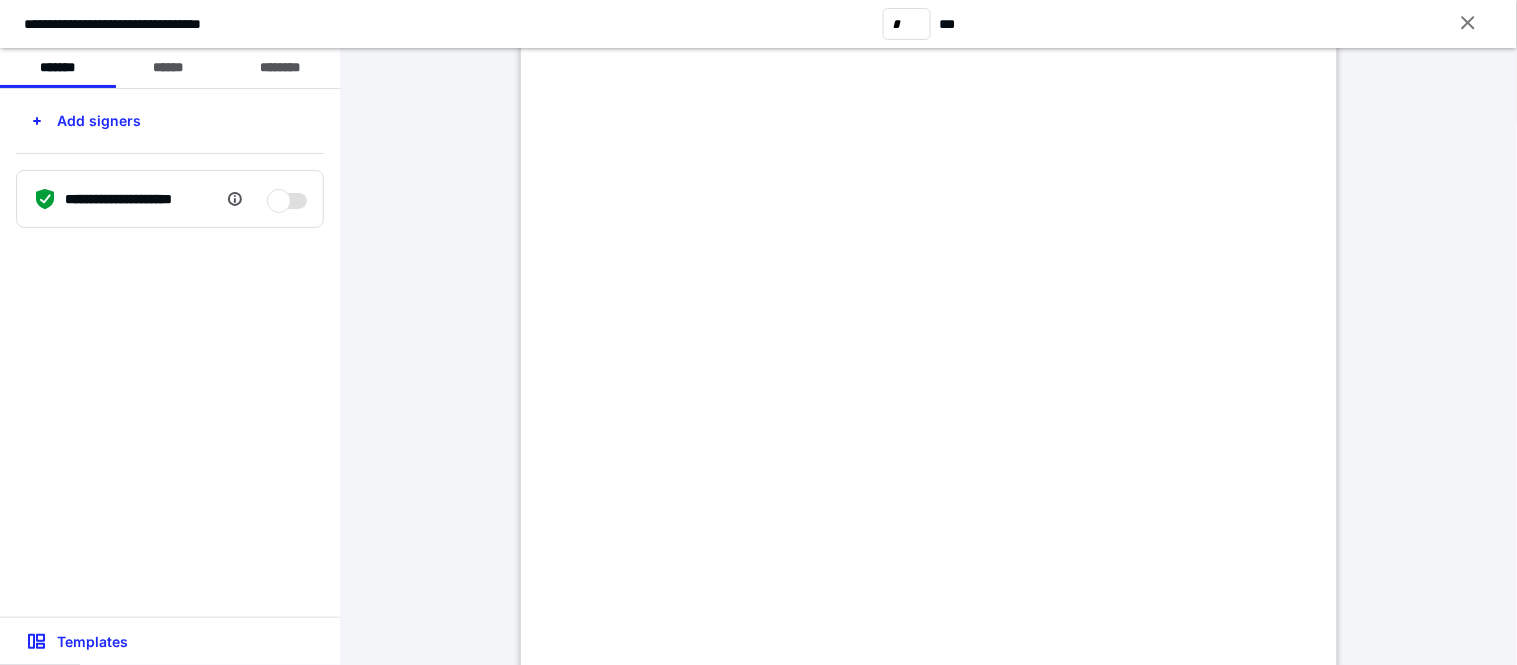 scroll, scrollTop: 1241, scrollLeft: 0, axis: vertical 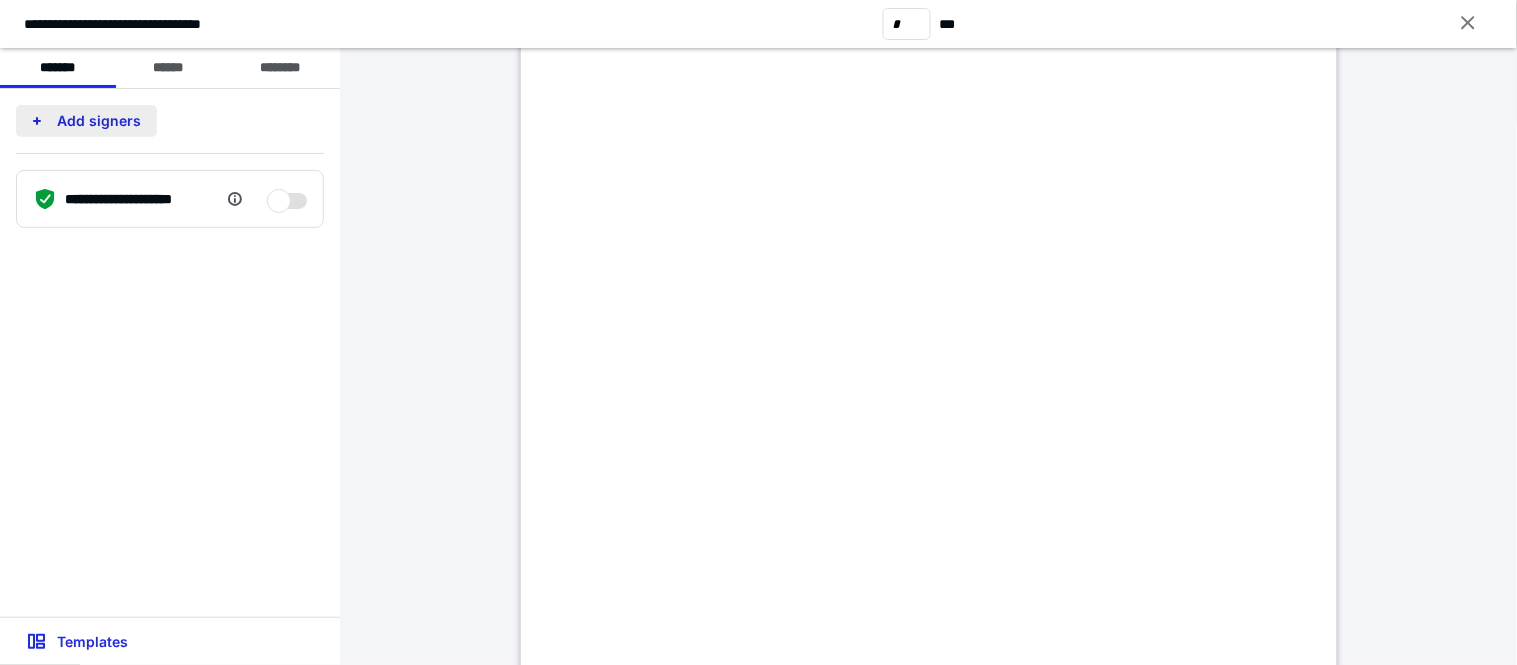 click on "Add signers" at bounding box center (86, 121) 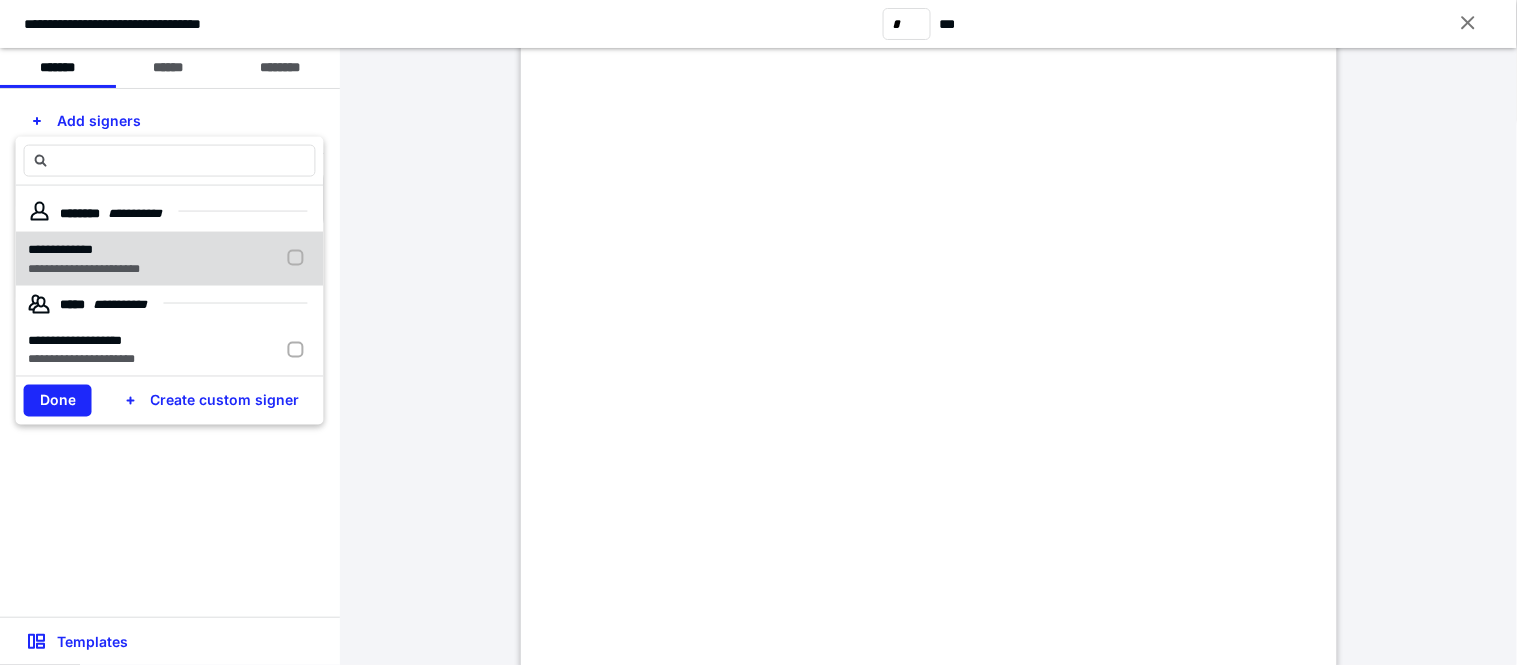 click at bounding box center [300, 258] 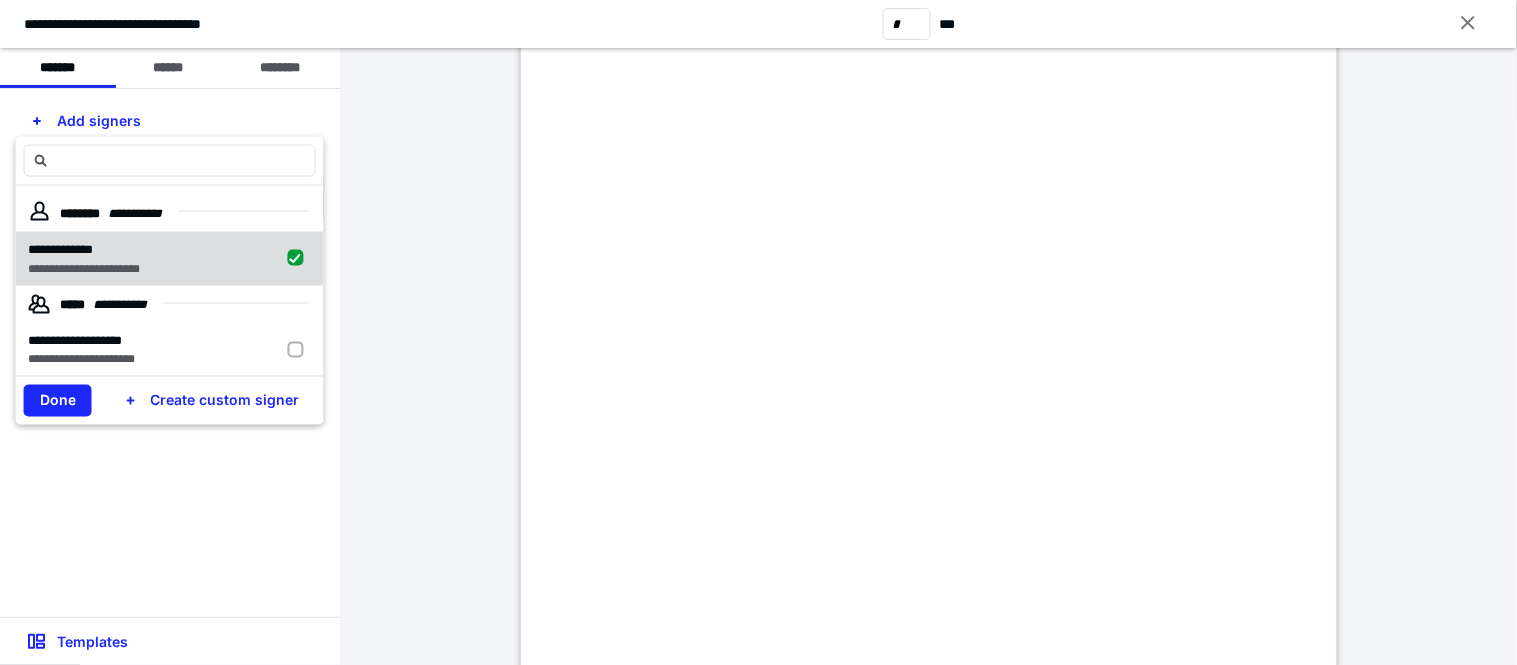 checkbox on "true" 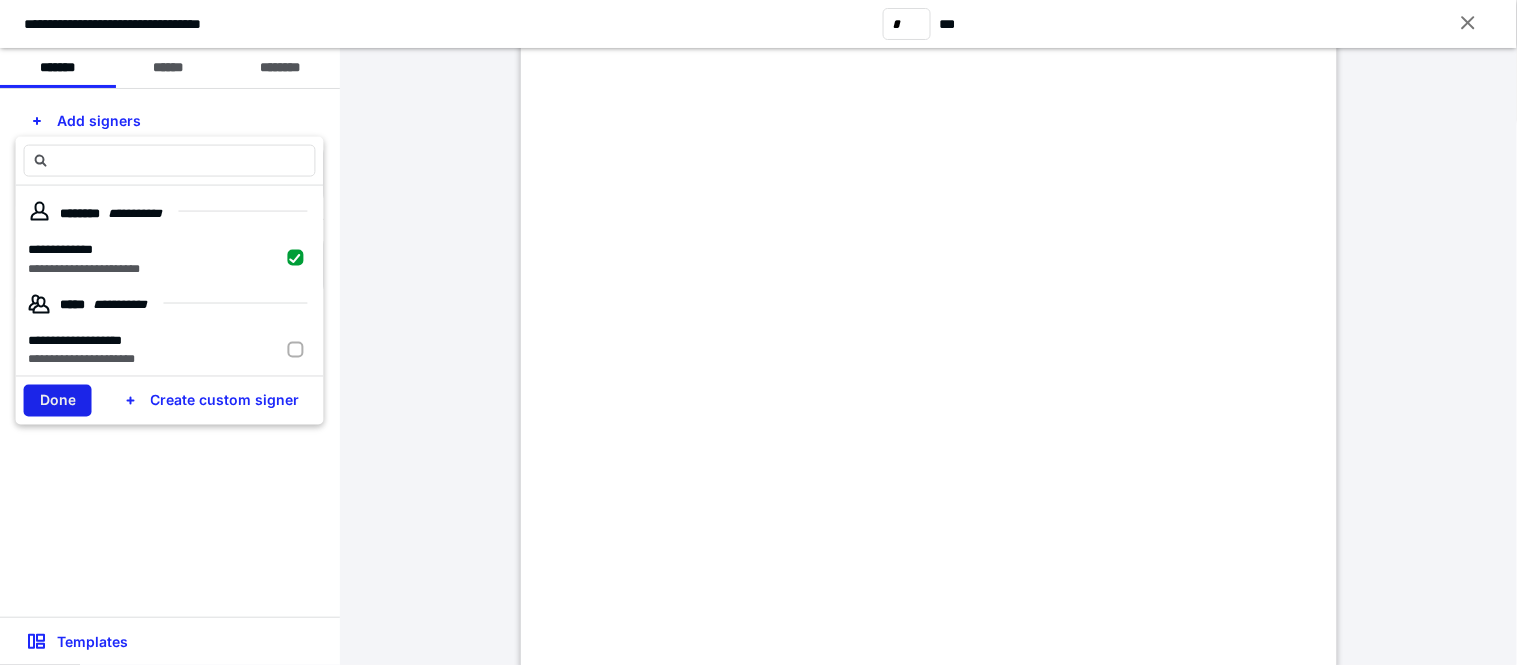 click on "Done" at bounding box center (58, 401) 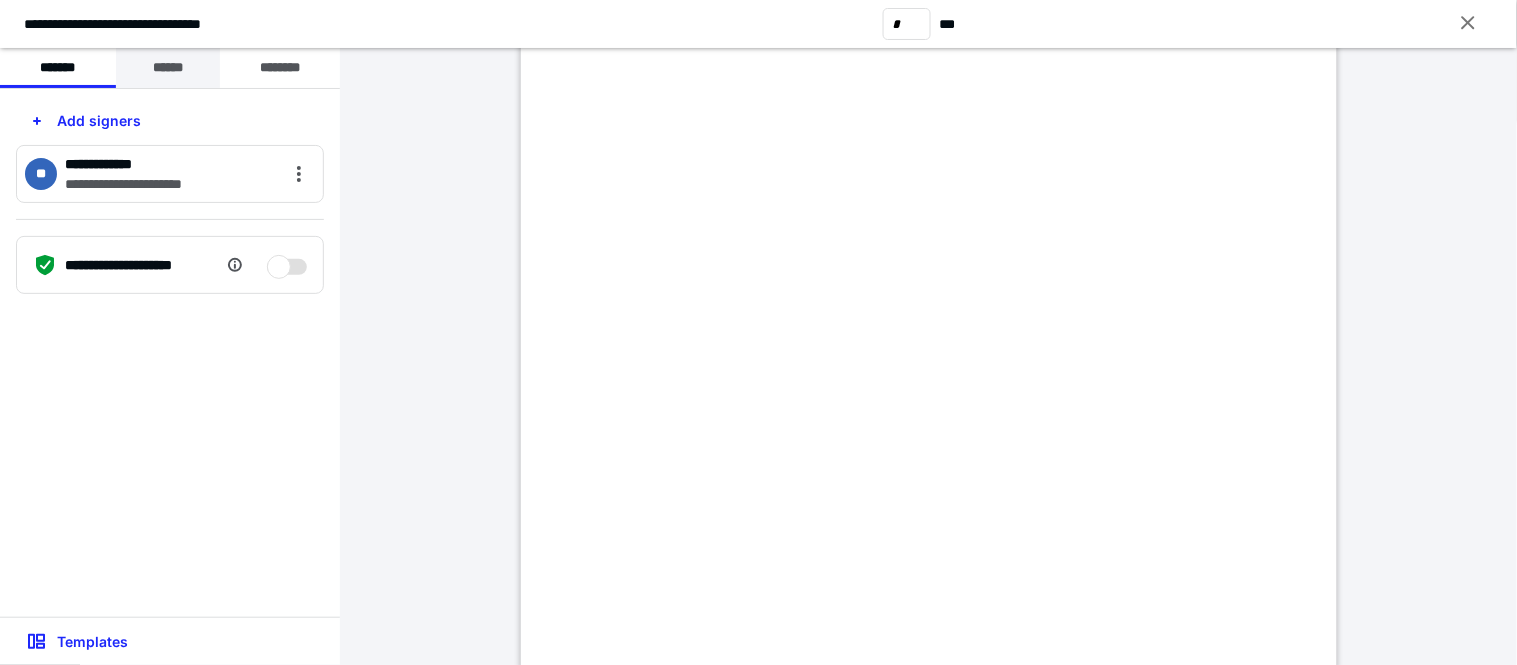click on "******" at bounding box center [168, 68] 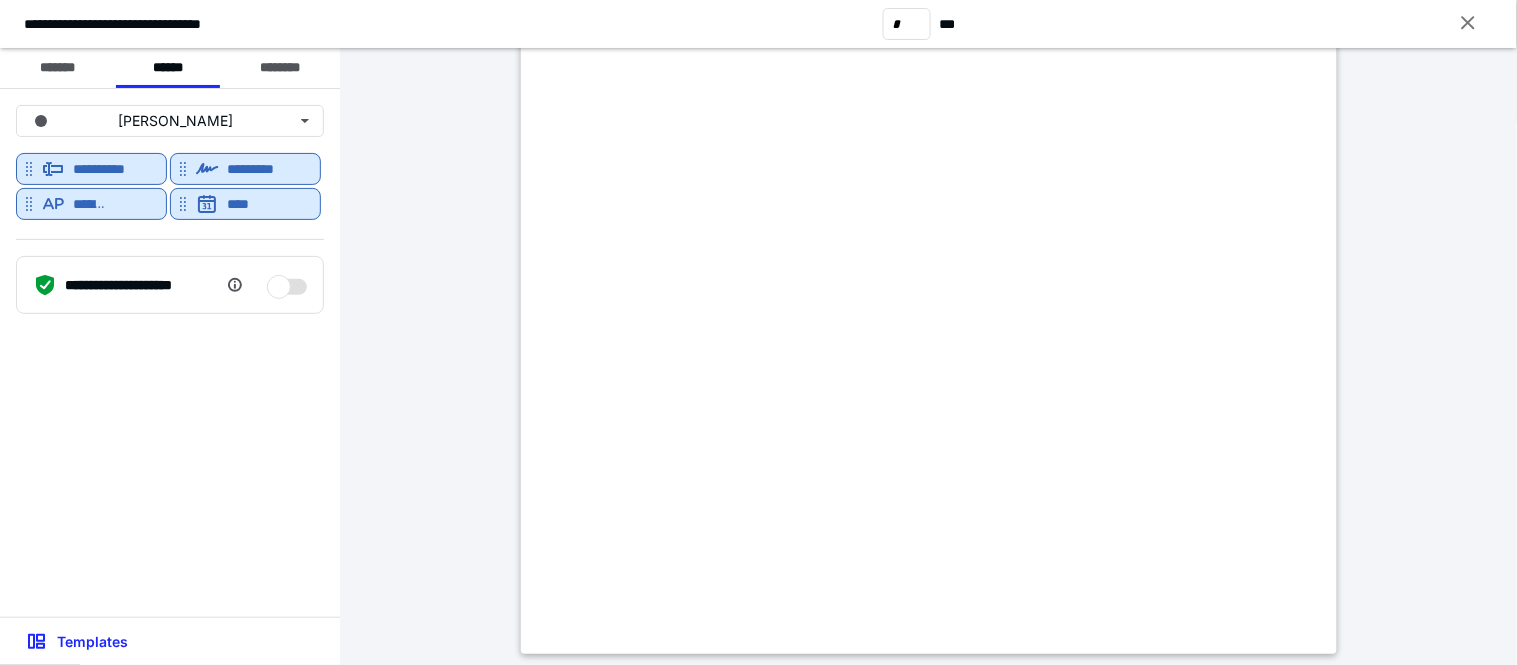 scroll, scrollTop: 1662, scrollLeft: 0, axis: vertical 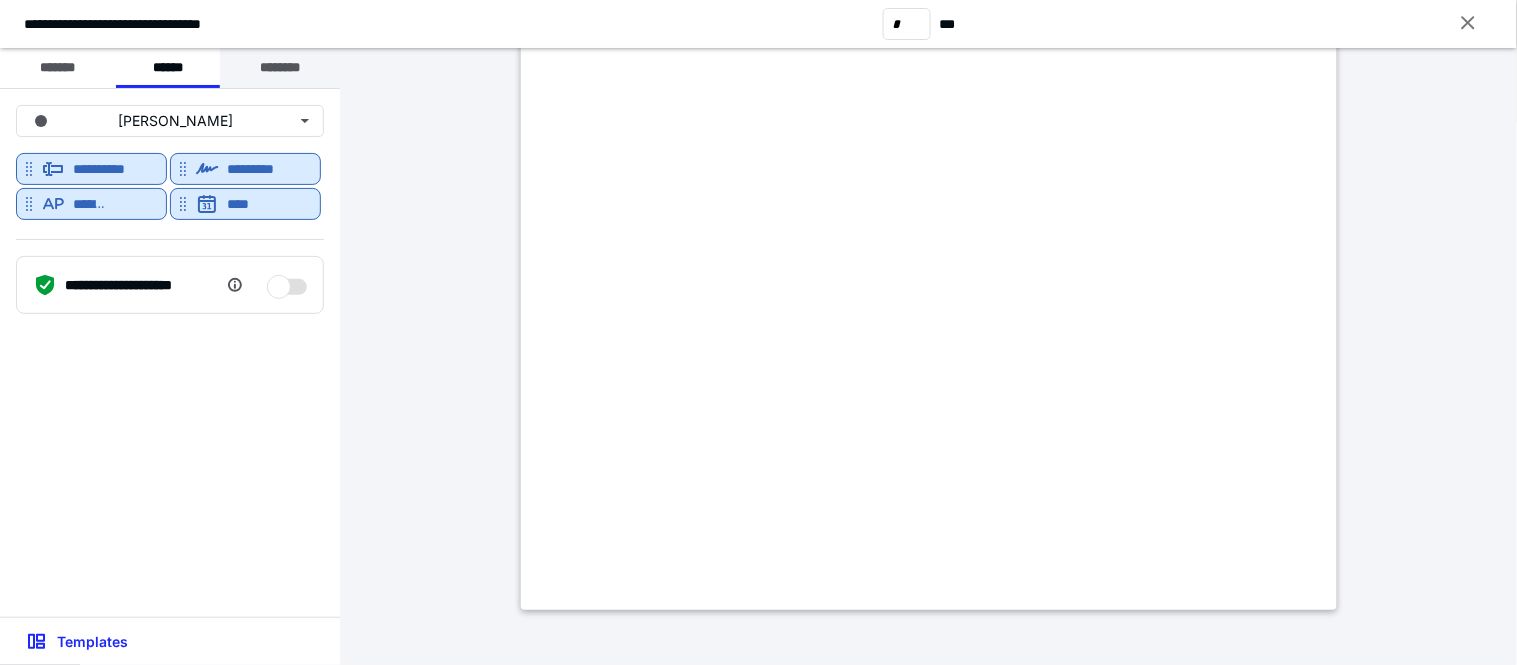 click on "********" at bounding box center [280, 68] 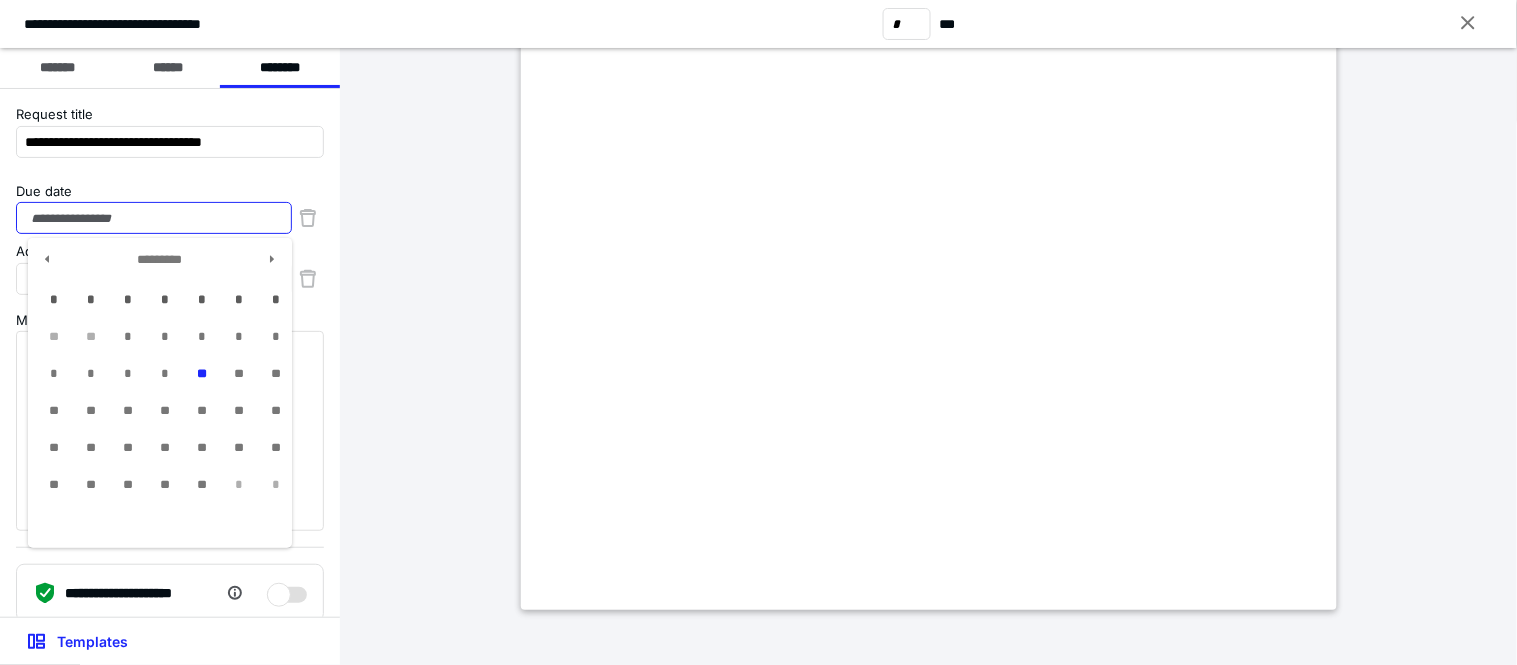 click on "Due date" at bounding box center [154, 218] 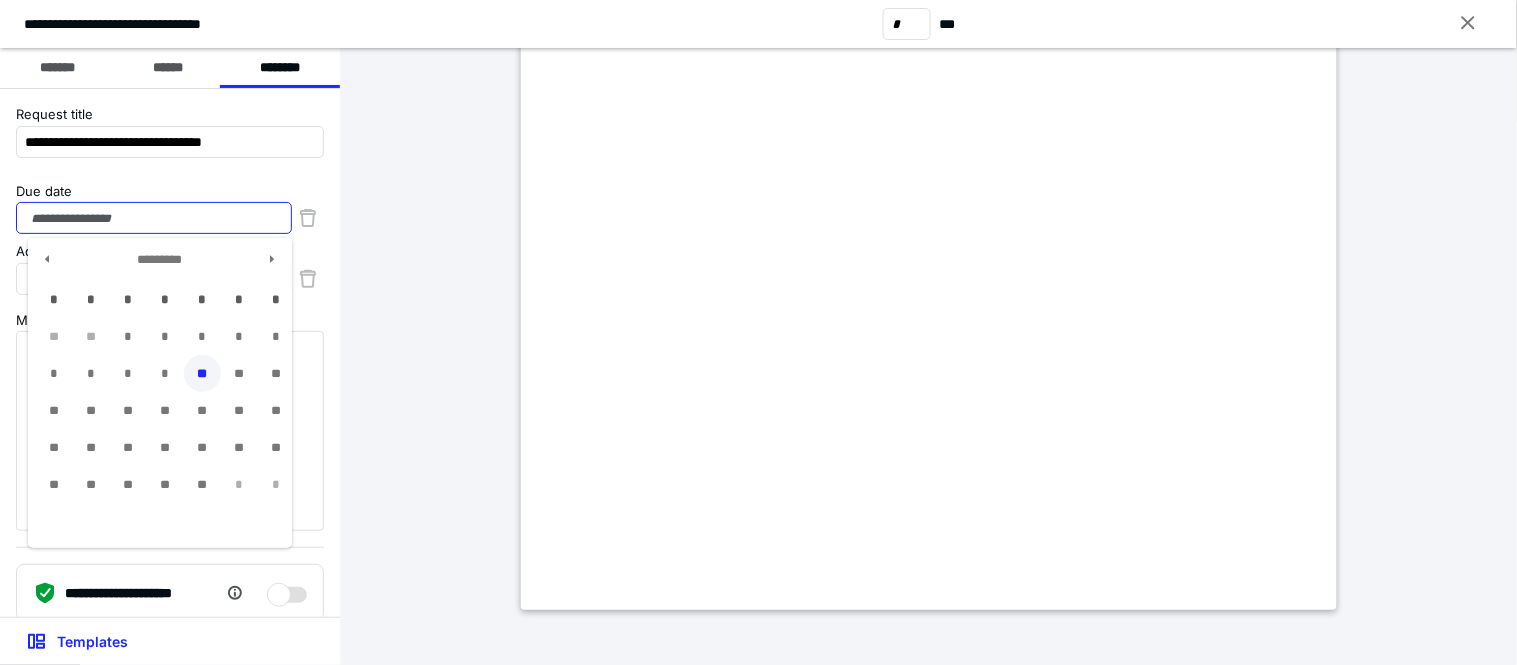 click on "**" at bounding box center (202, 373) 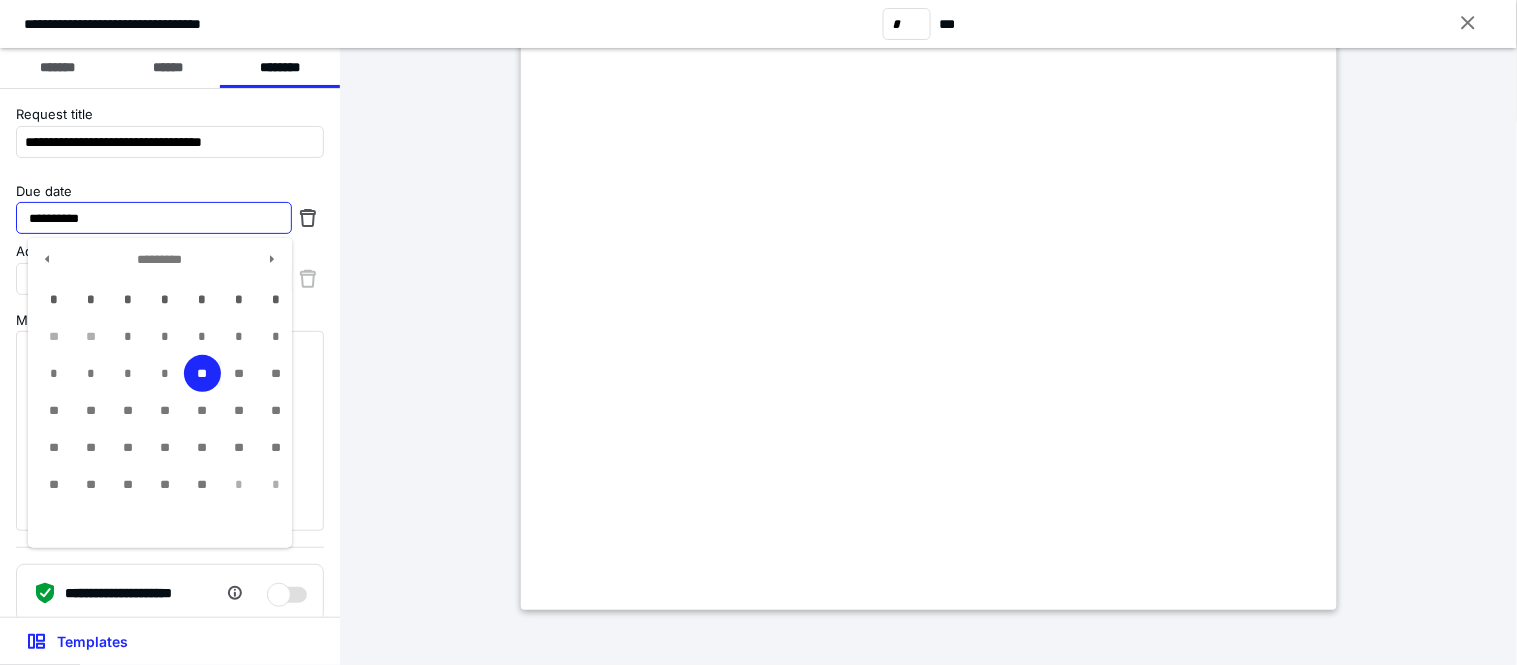 click on "**********" at bounding box center (154, 218) 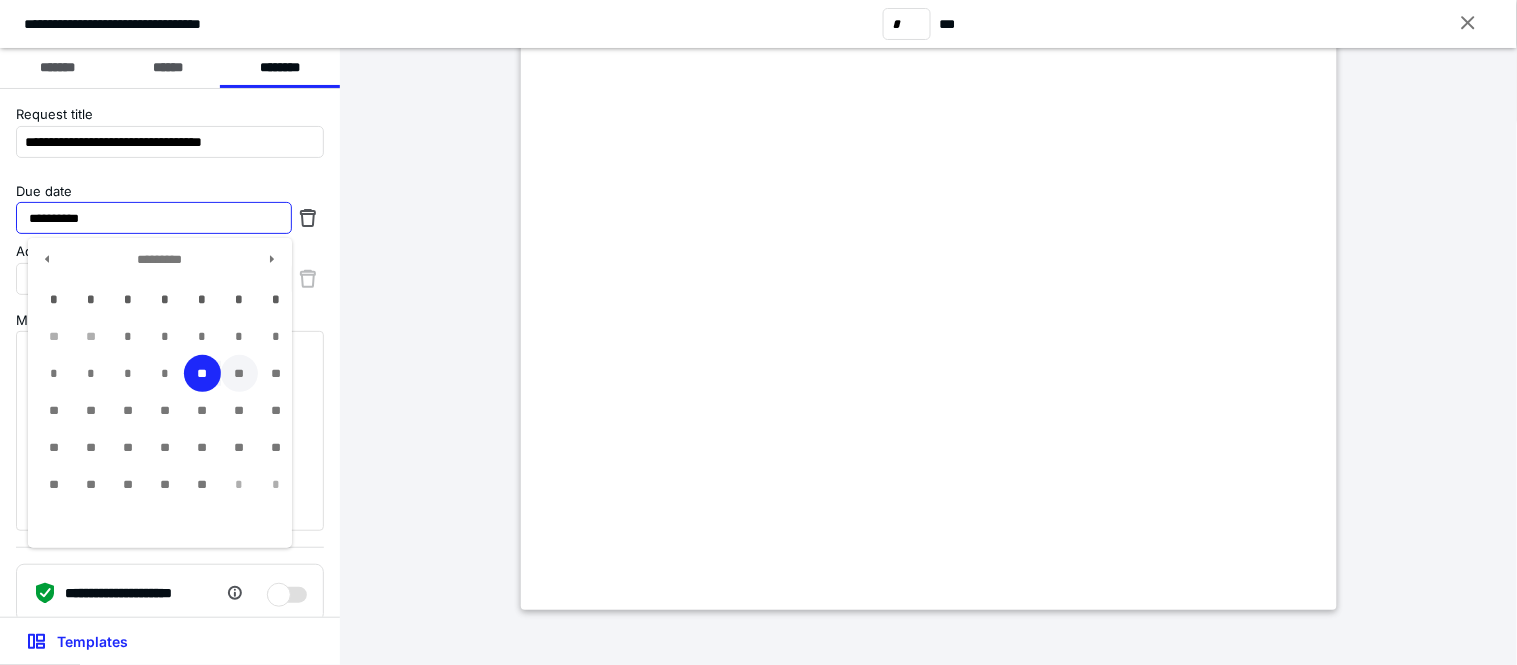 click on "**" at bounding box center [239, 373] 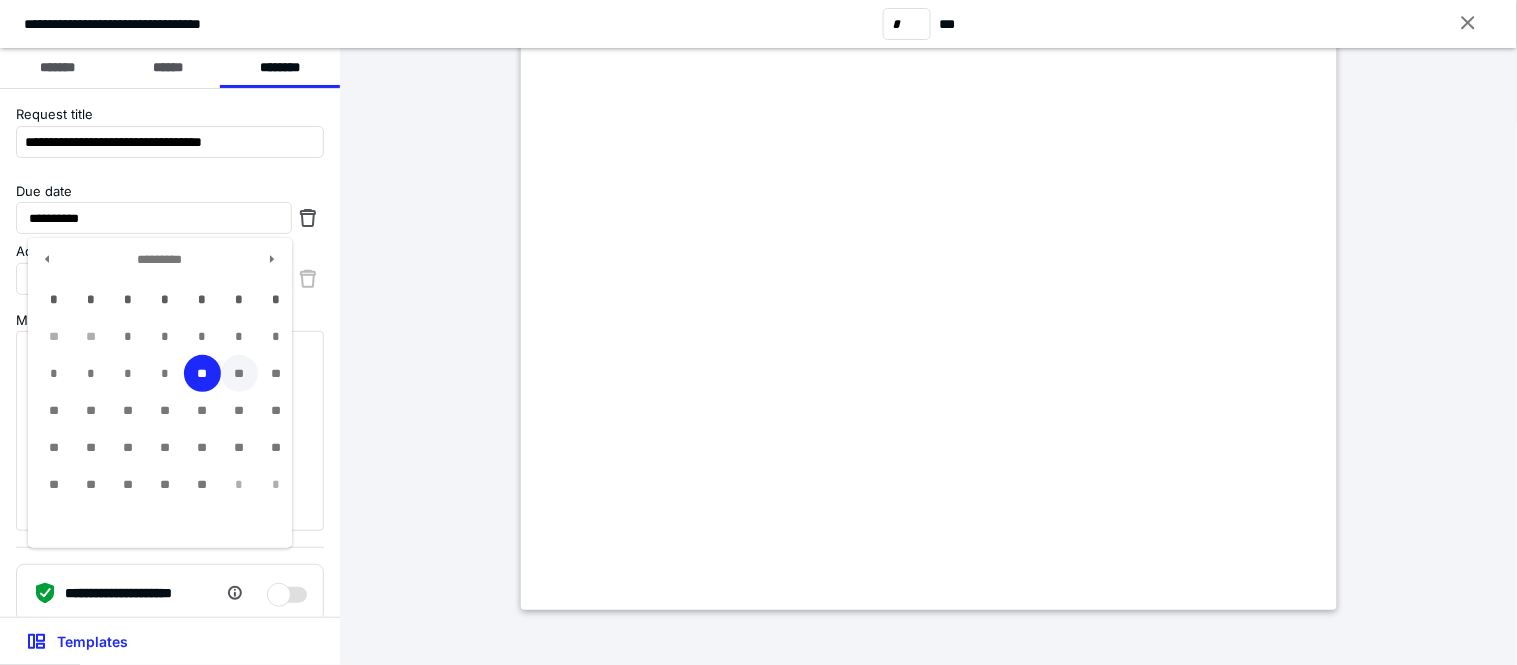 type on "**********" 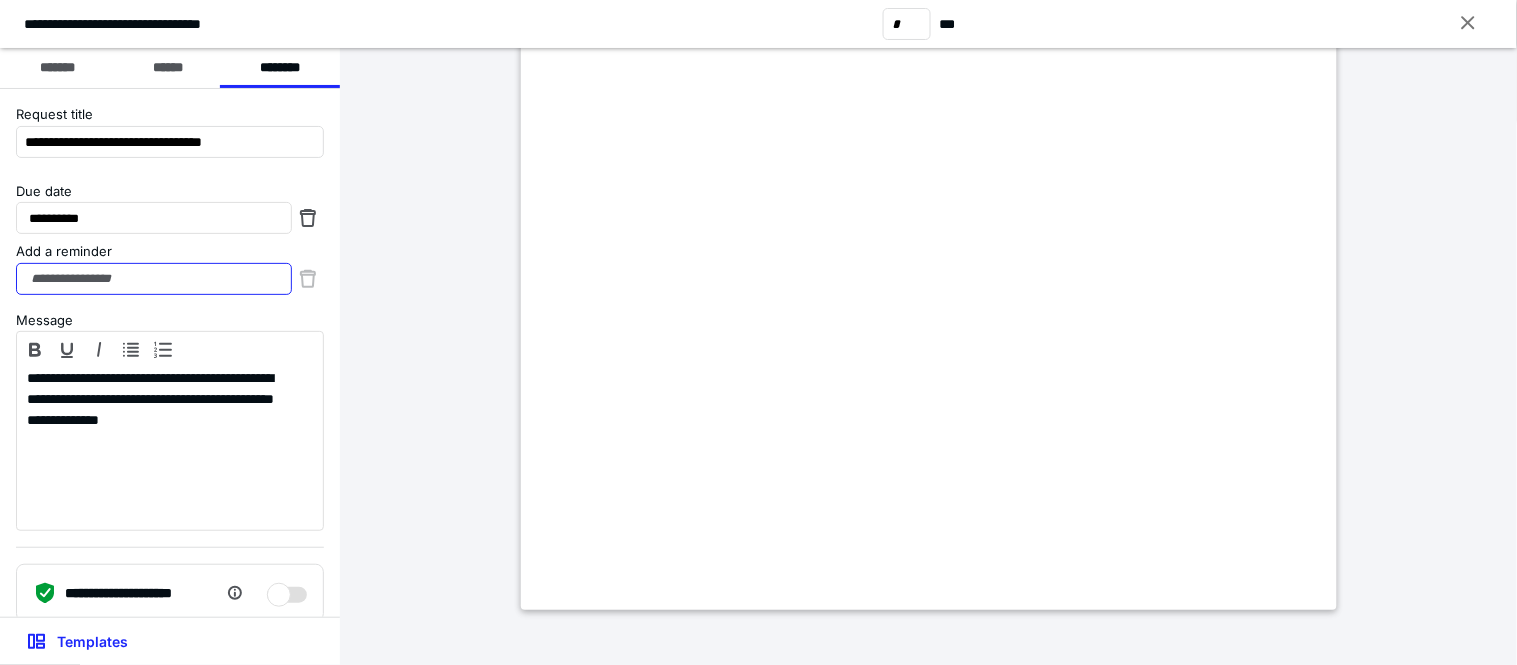 click on "Add a reminder" at bounding box center (154, 279) 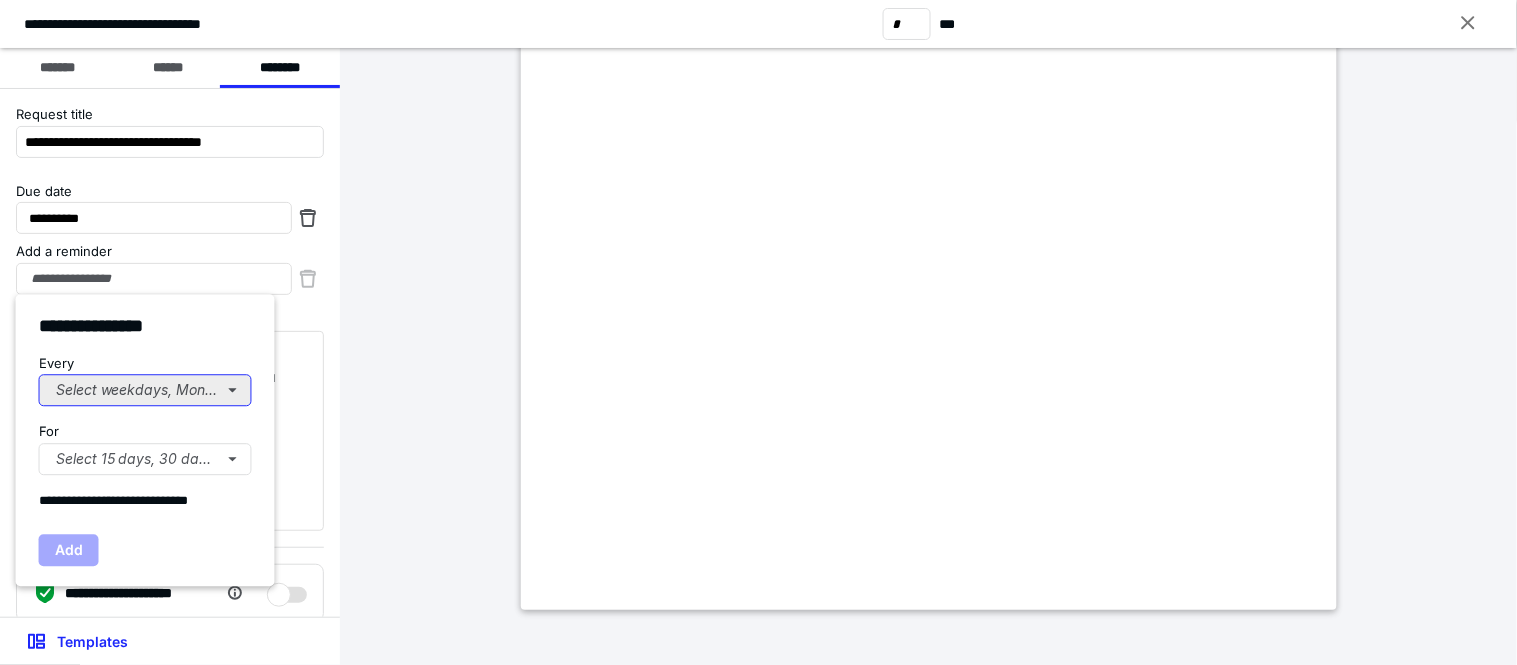 click on "Select weekdays, Mondays, or Tues..." at bounding box center [145, 391] 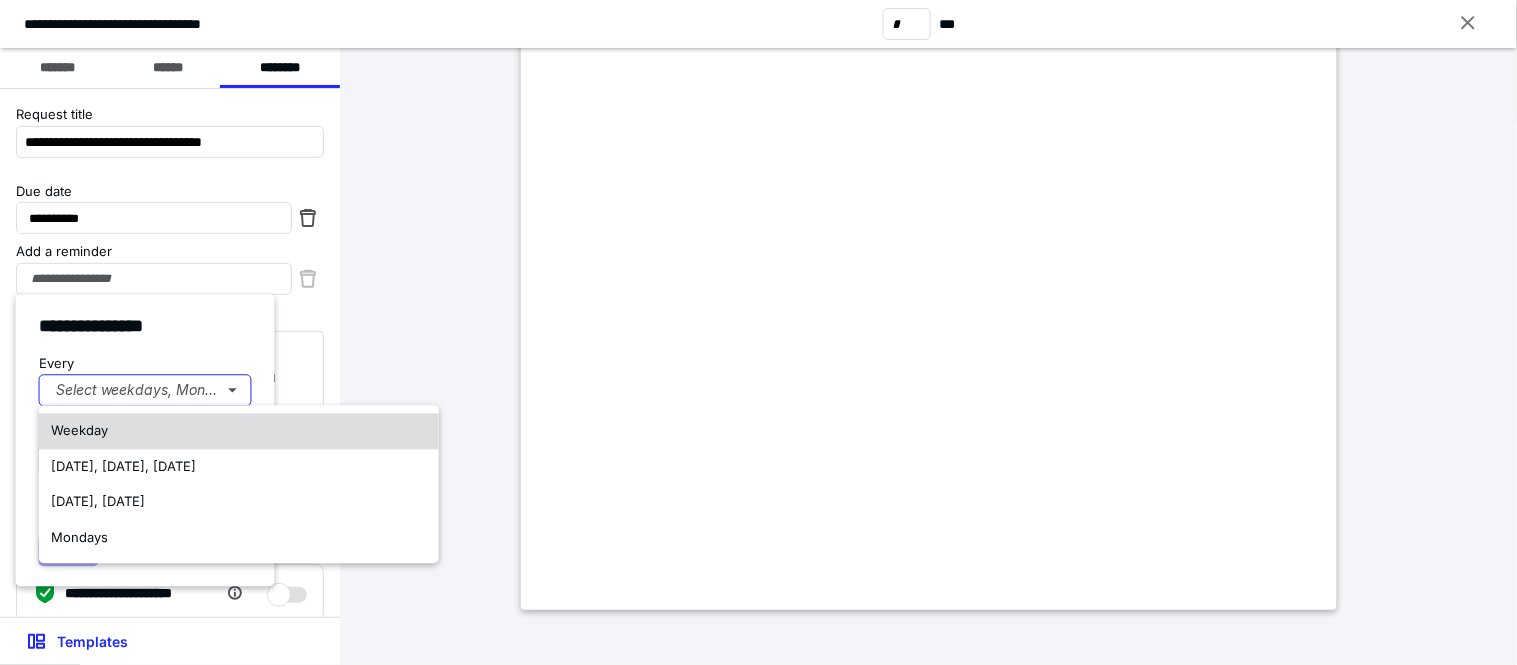 click on "Weekday" at bounding box center (239, 432) 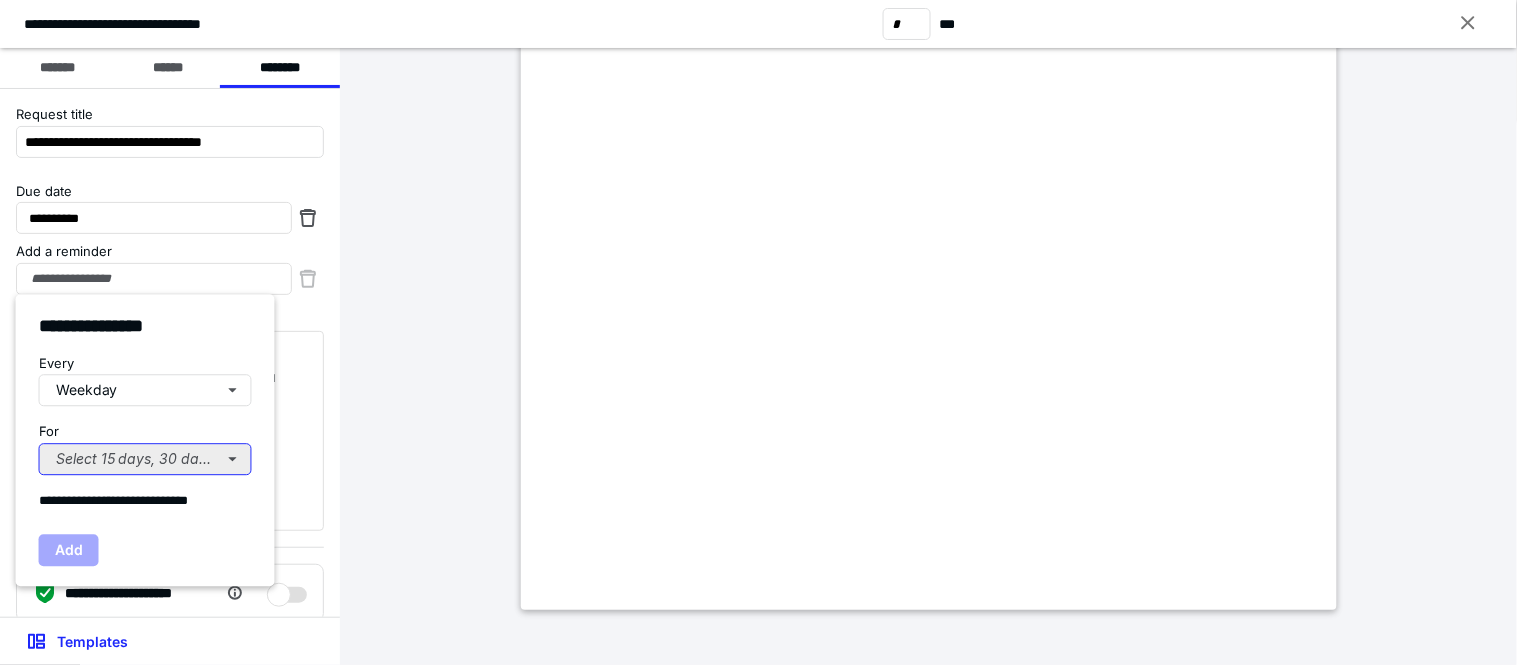 click on "Select 15 days, 30 days, or 45 days..." at bounding box center (145, 459) 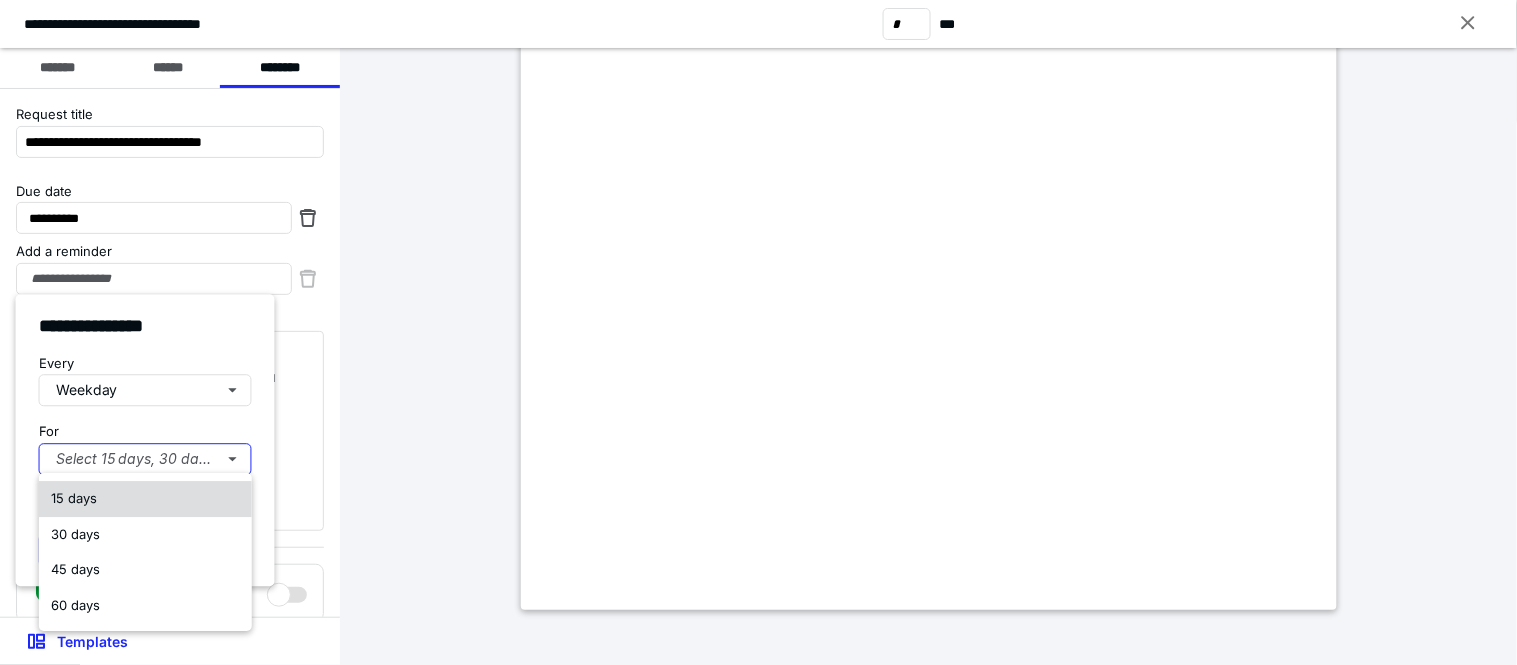 click on "15 days" at bounding box center [145, 499] 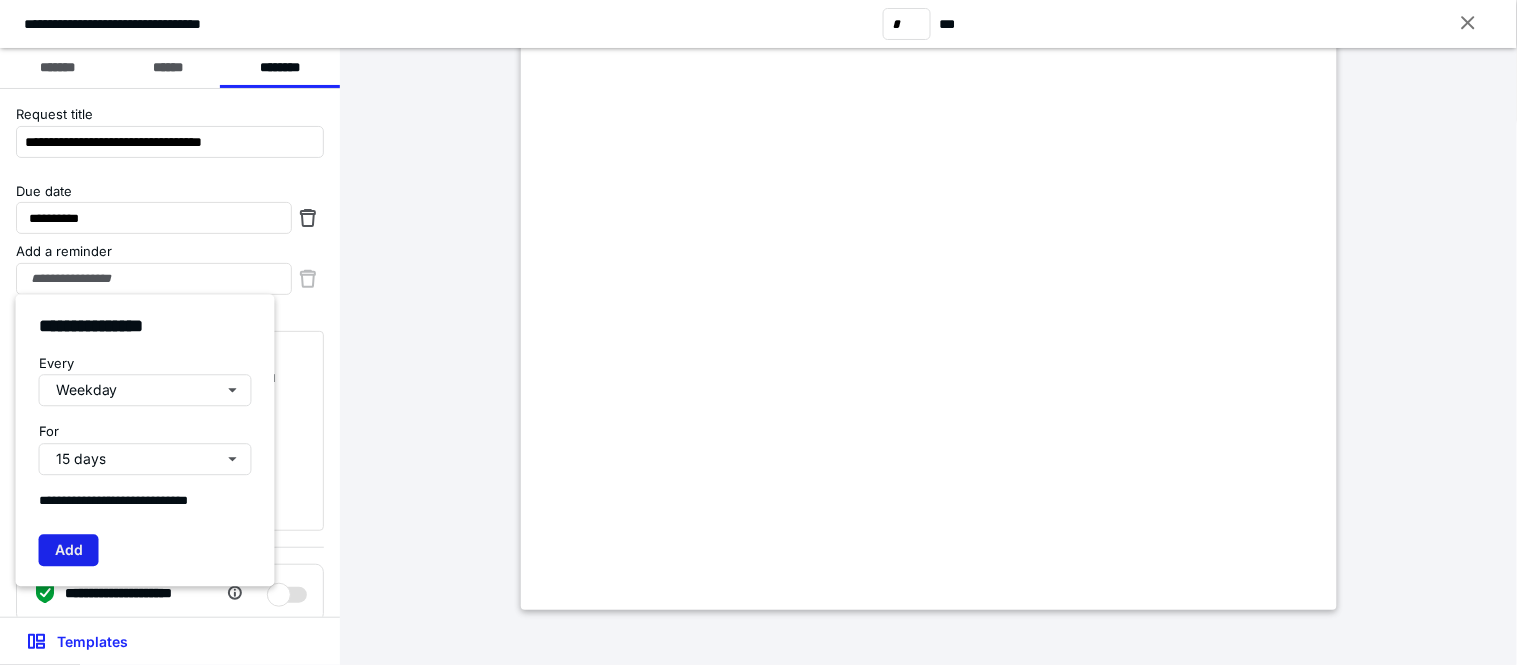 click on "Add" at bounding box center (69, 551) 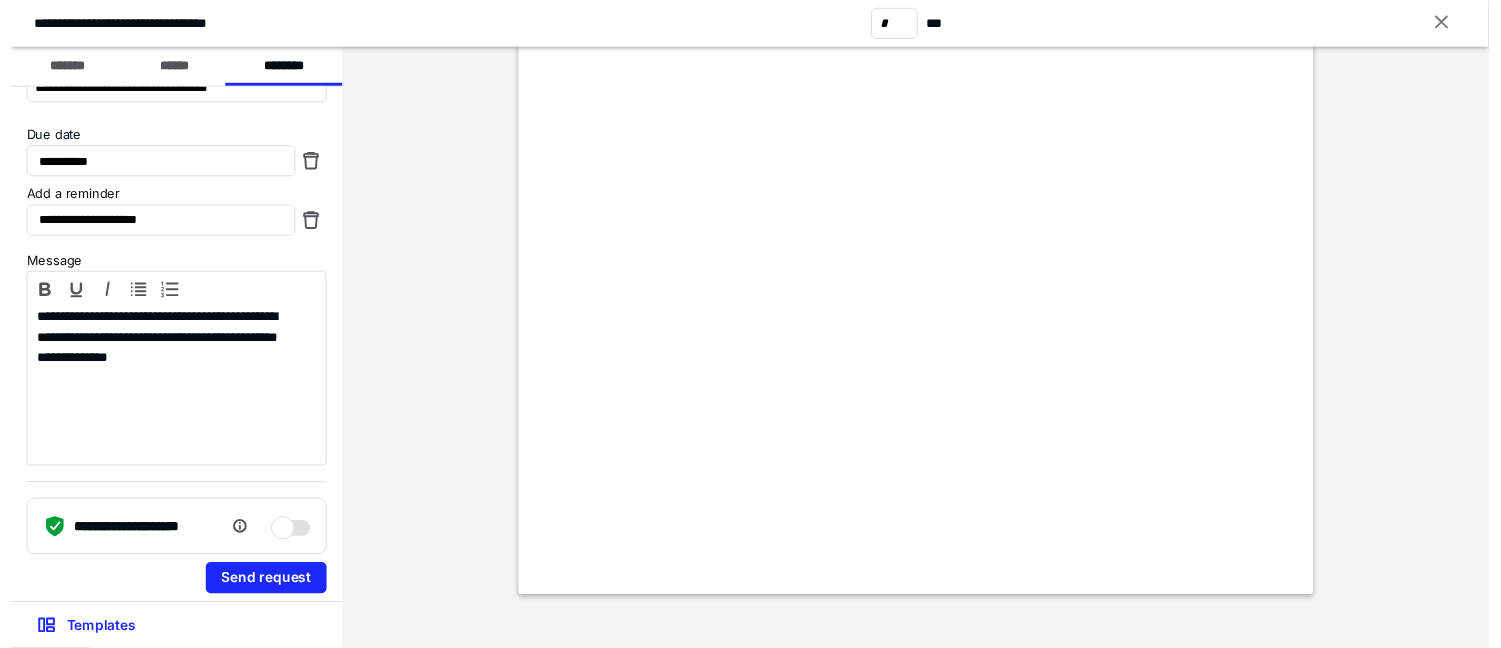 scroll, scrollTop: 60, scrollLeft: 0, axis: vertical 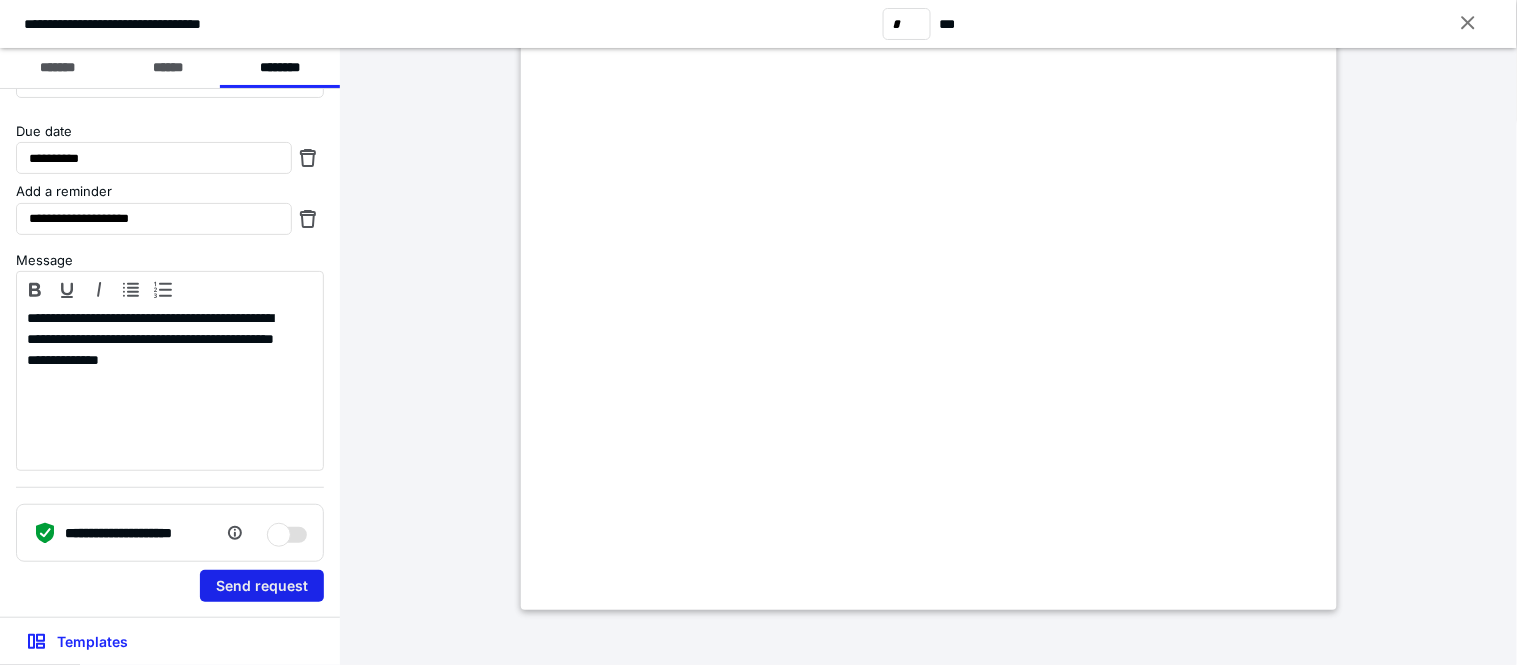 click on "Send request" at bounding box center [262, 586] 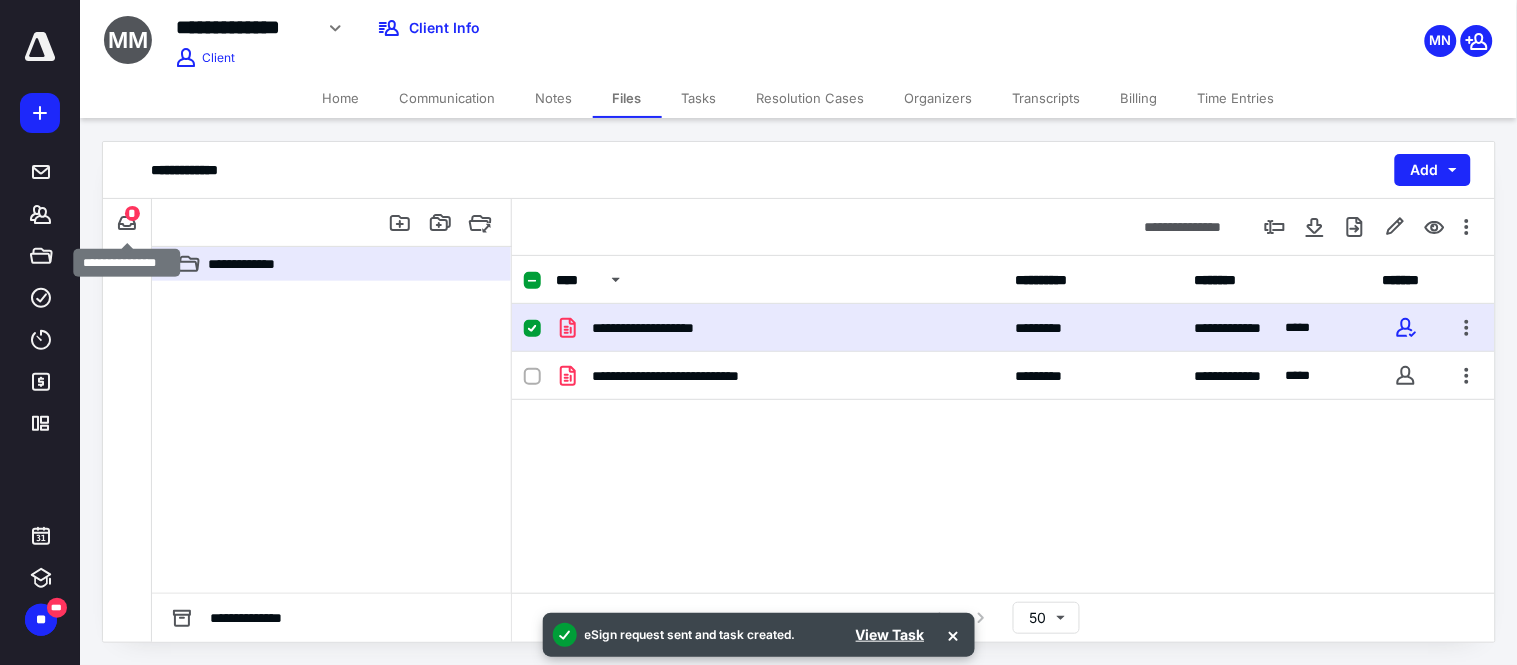 click on "*" at bounding box center [132, 213] 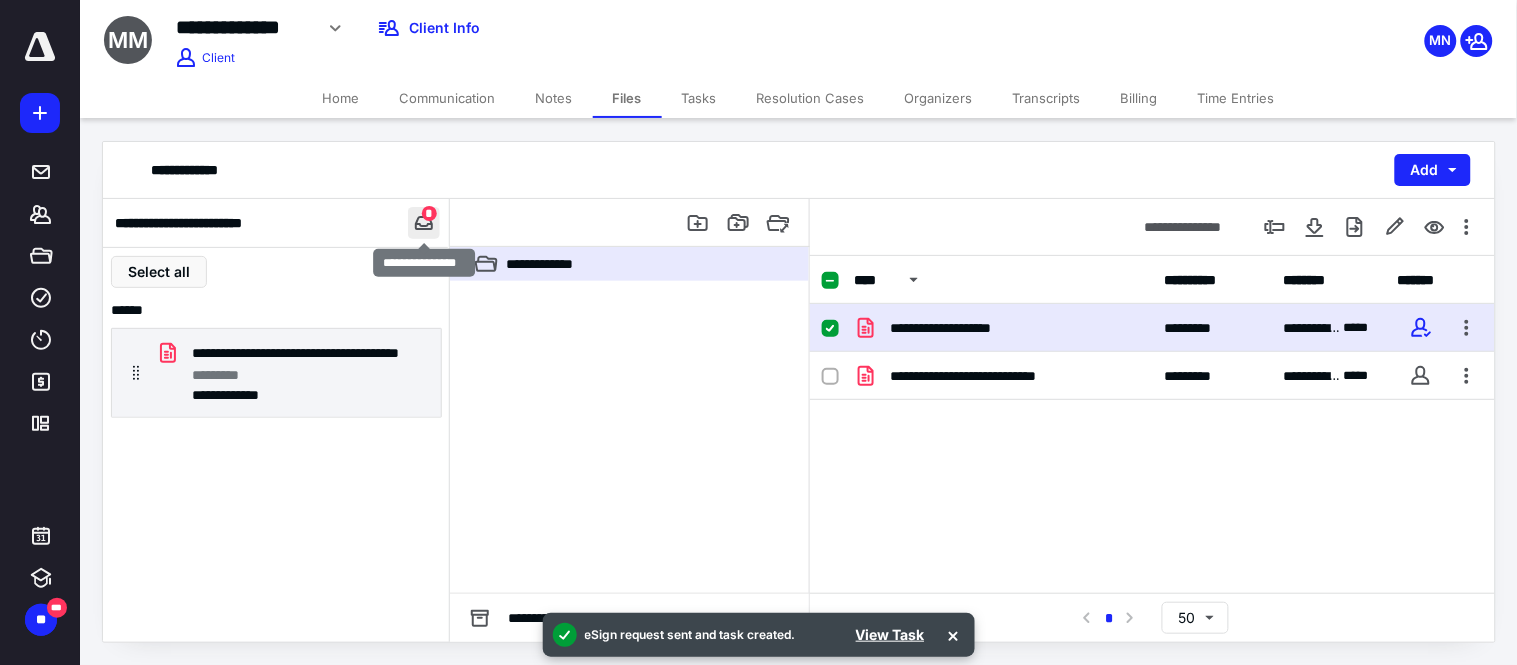 click at bounding box center [424, 223] 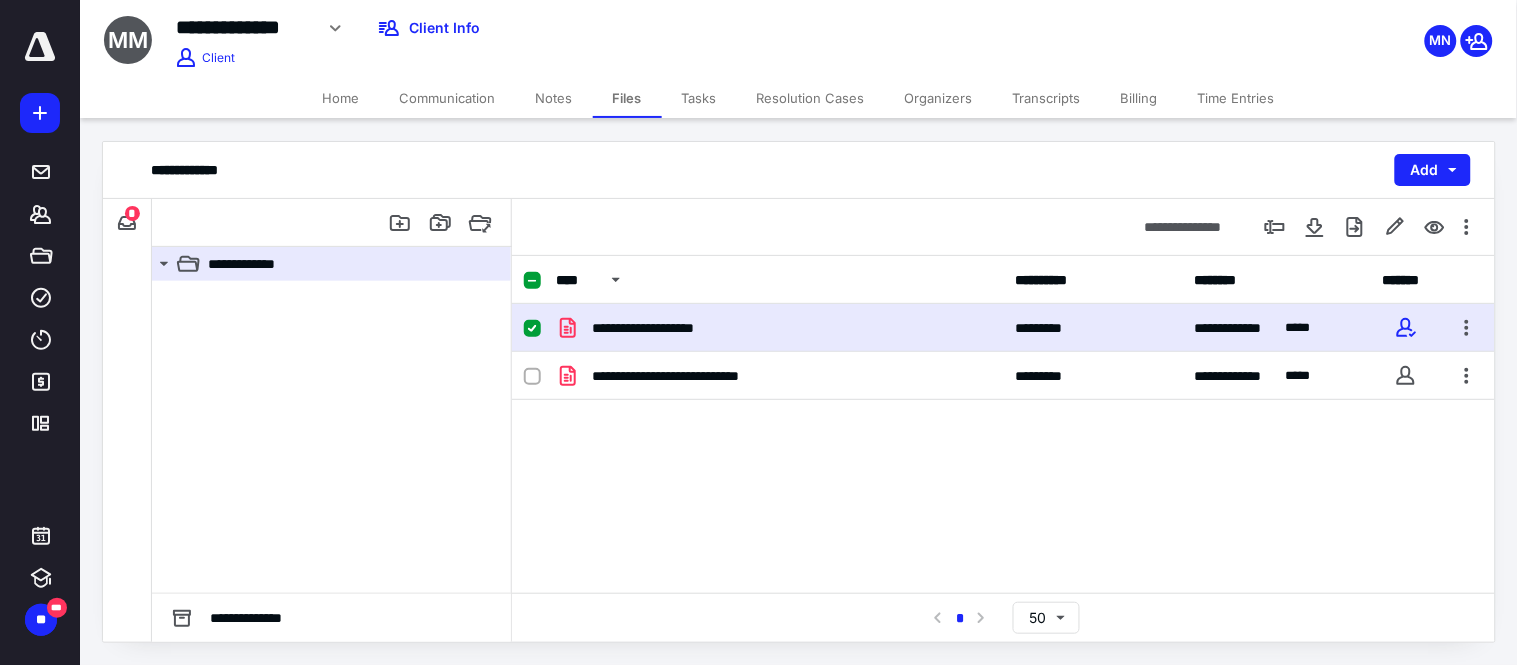click on "Transcripts" at bounding box center [1047, 98] 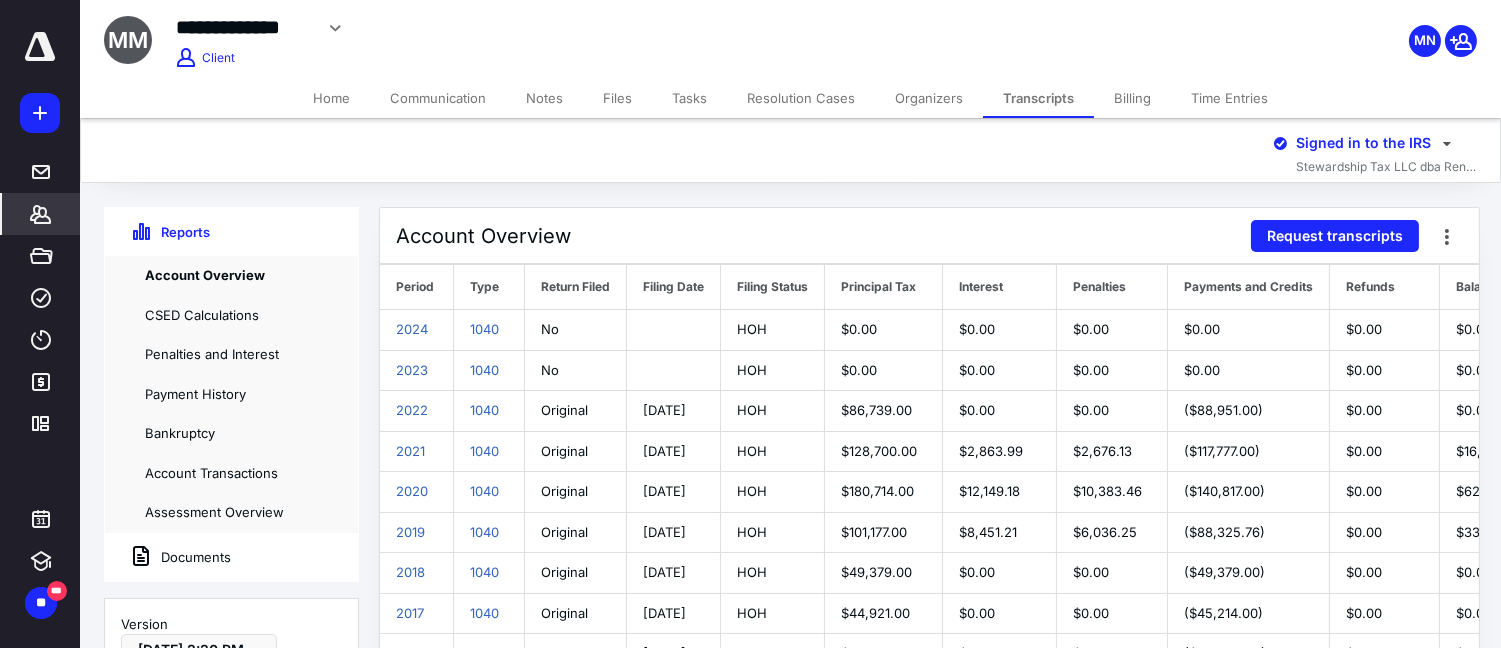 click on "Home" at bounding box center [331, 98] 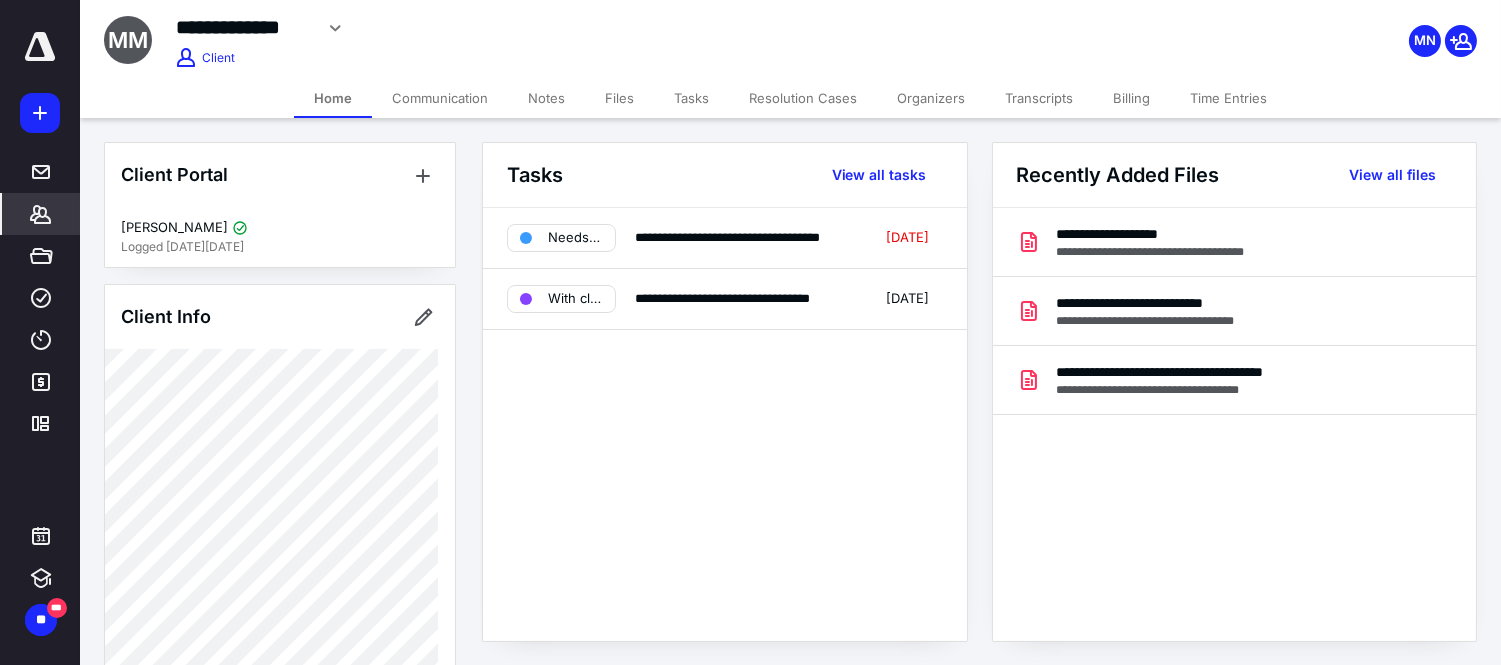 click on "Transcripts" at bounding box center [1039, 98] 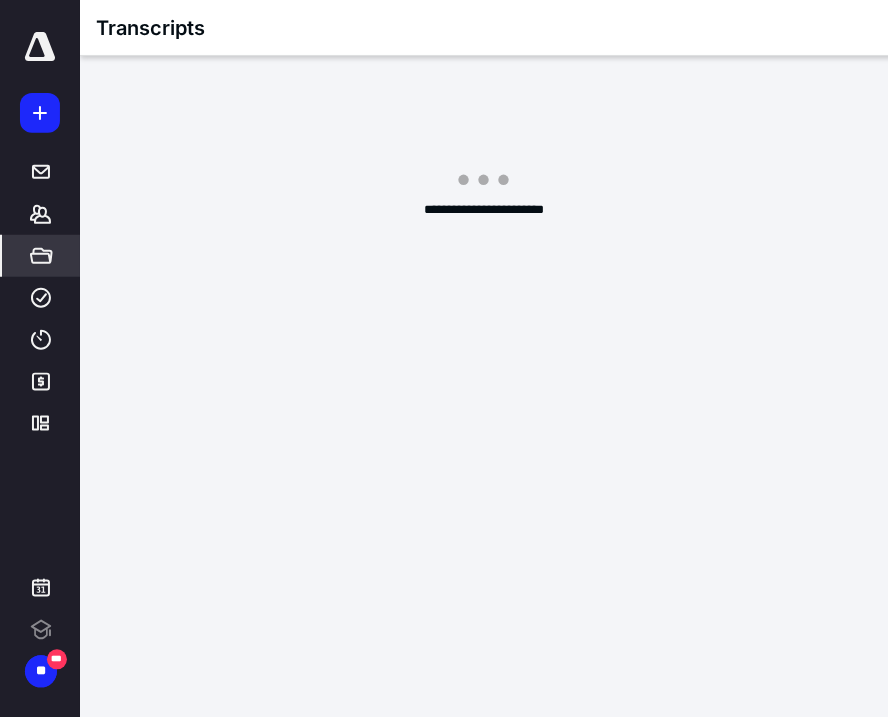 scroll, scrollTop: 0, scrollLeft: 0, axis: both 